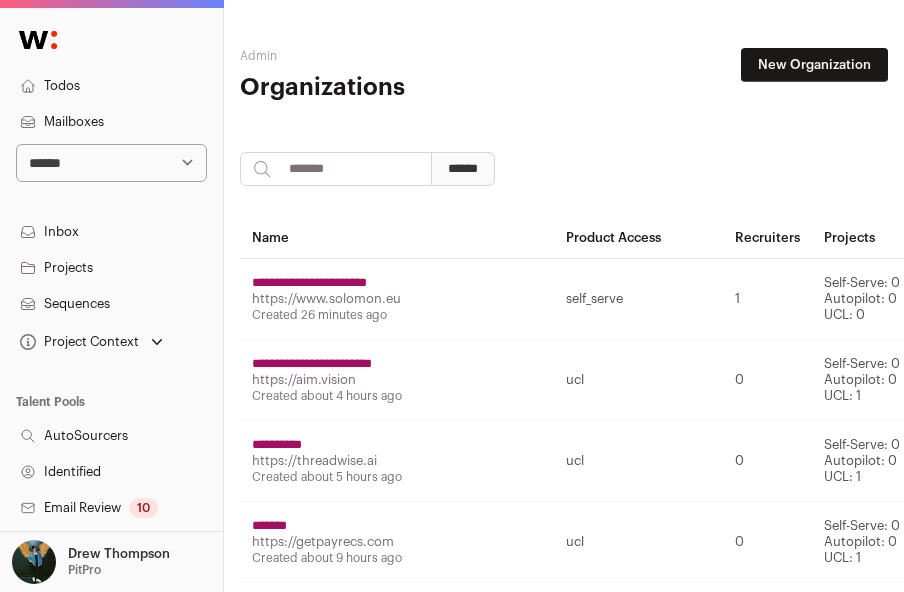 scroll, scrollTop: 0, scrollLeft: 0, axis: both 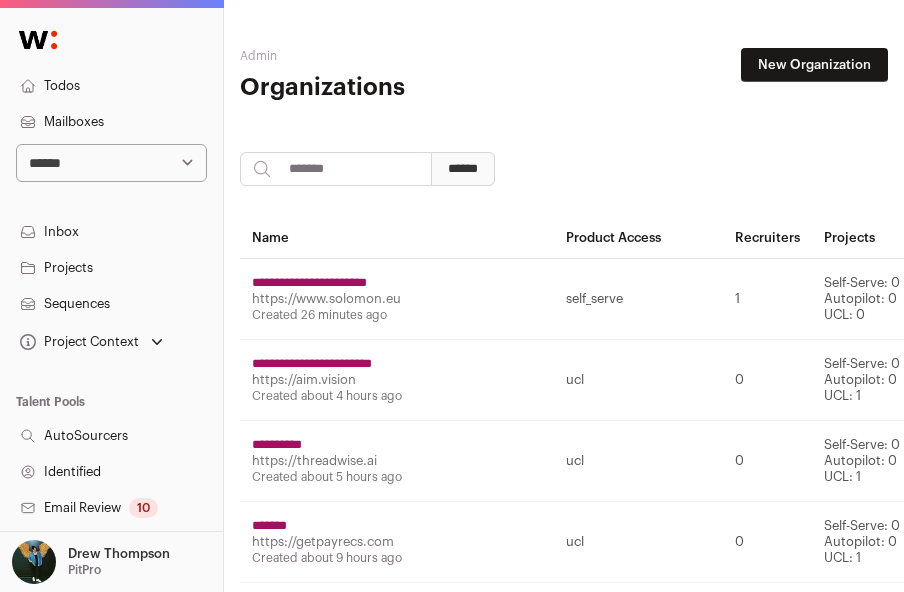 click on "**********" at bounding box center [111, 163] 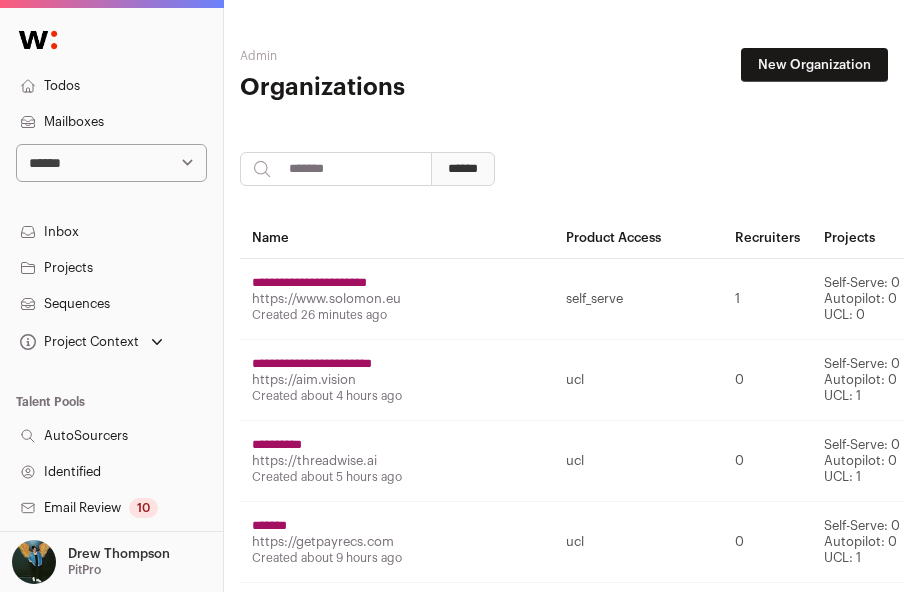 select on "*****" 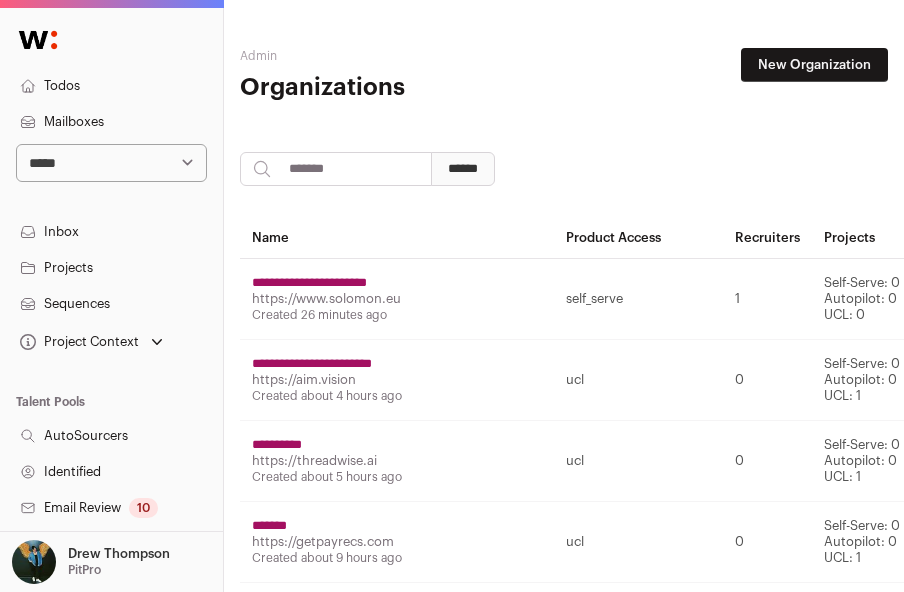 scroll, scrollTop: 523, scrollLeft: 0, axis: vertical 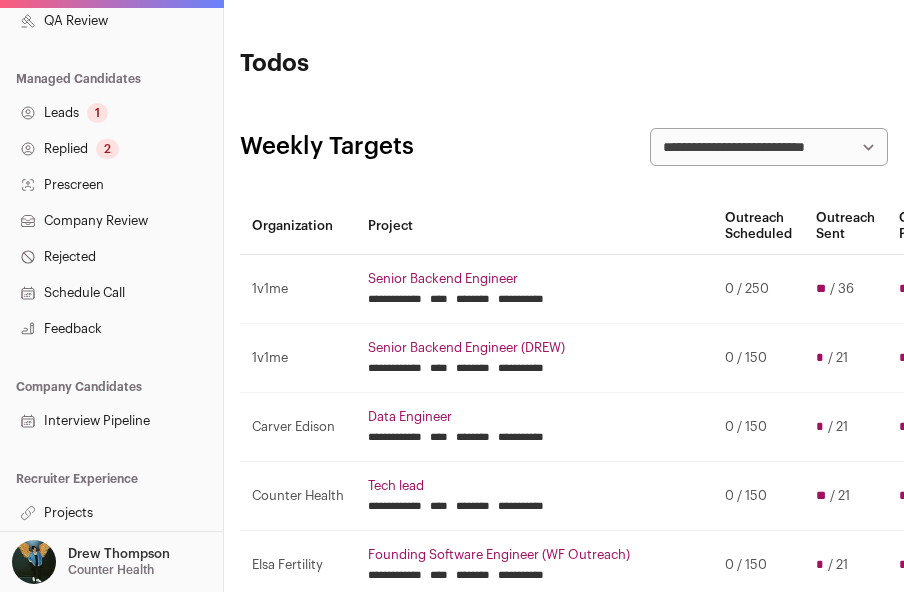 click on "Projects" at bounding box center (111, 513) 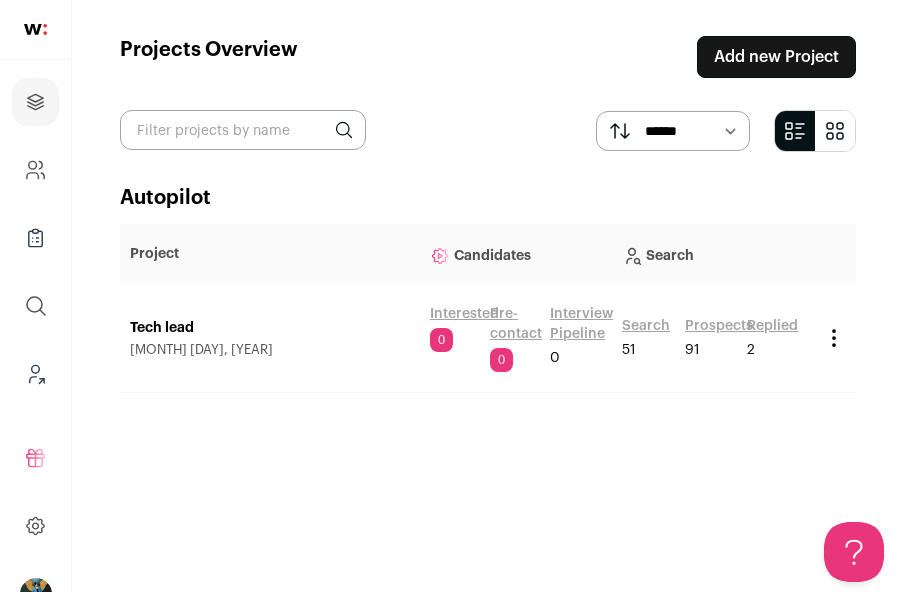 scroll, scrollTop: 0, scrollLeft: 0, axis: both 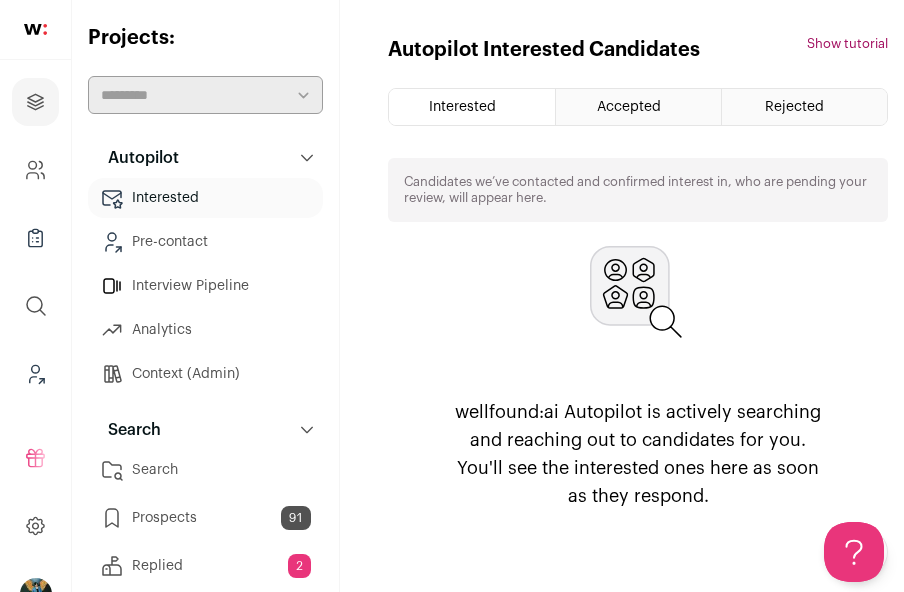 click on "Pre-contact" at bounding box center [205, 242] 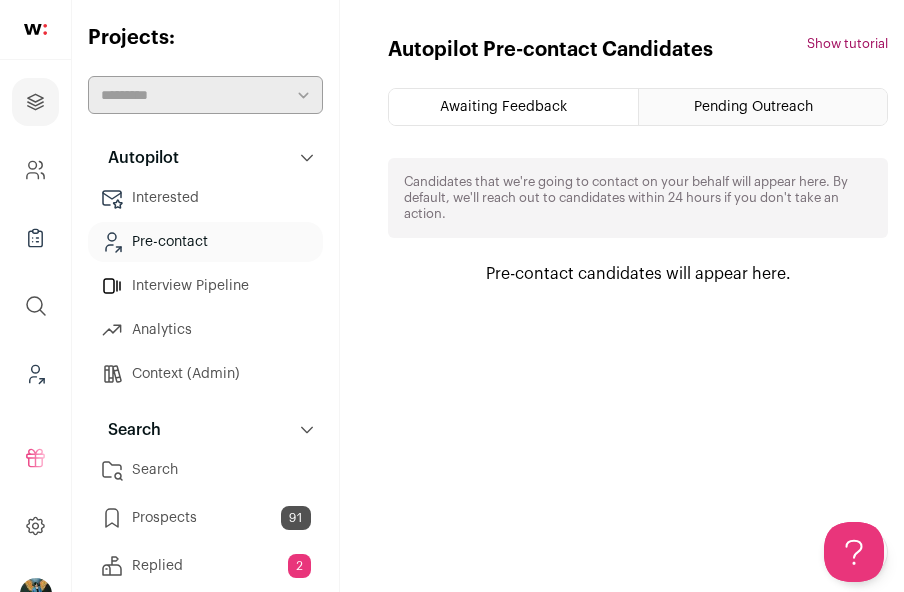 scroll, scrollTop: 0, scrollLeft: 0, axis: both 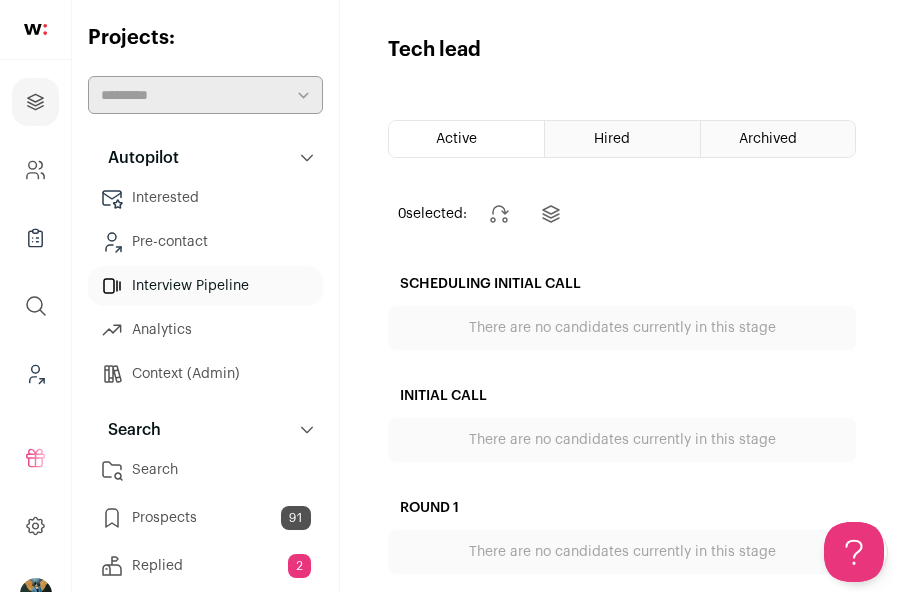 click on "Analytics" at bounding box center (205, 330) 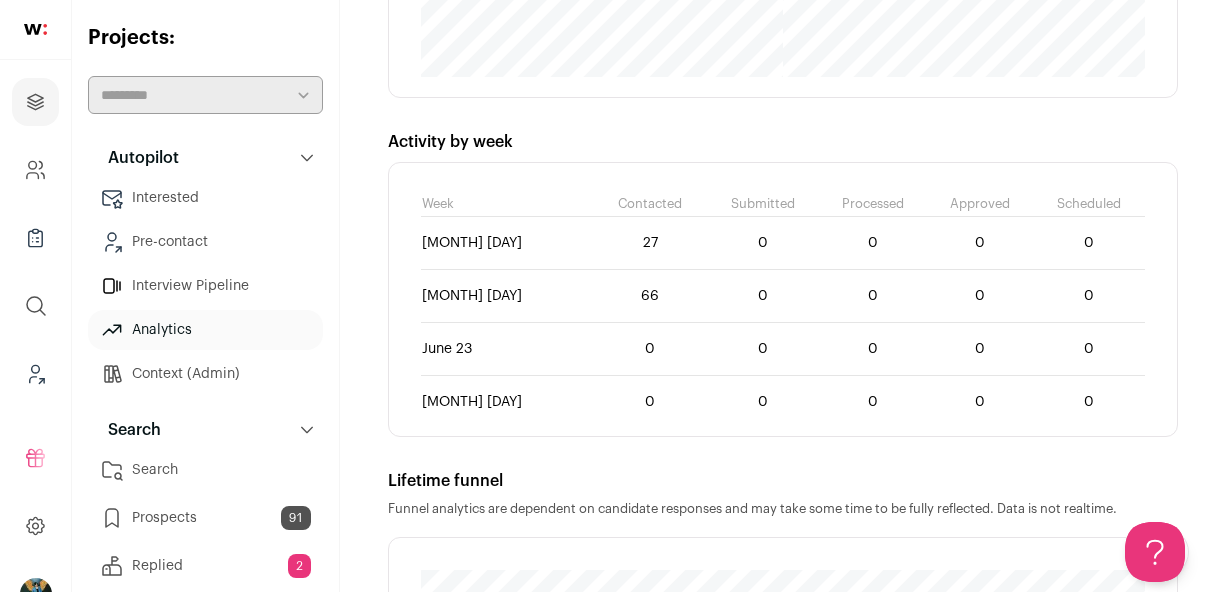 scroll, scrollTop: 1142, scrollLeft: 0, axis: vertical 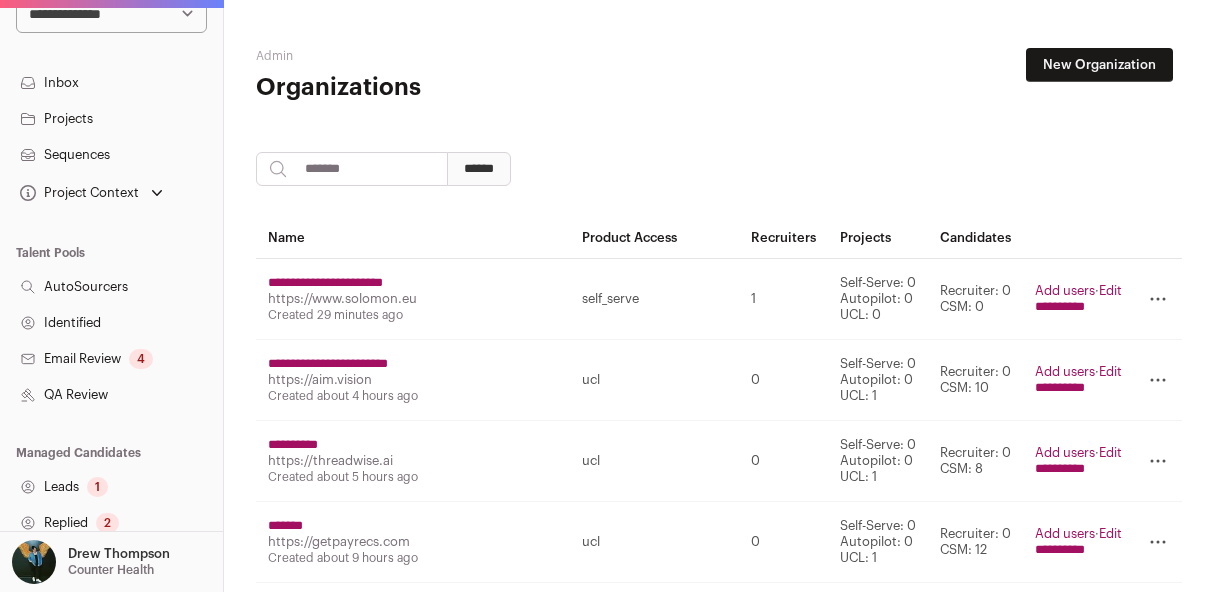 click on "**********" at bounding box center (111, 14) 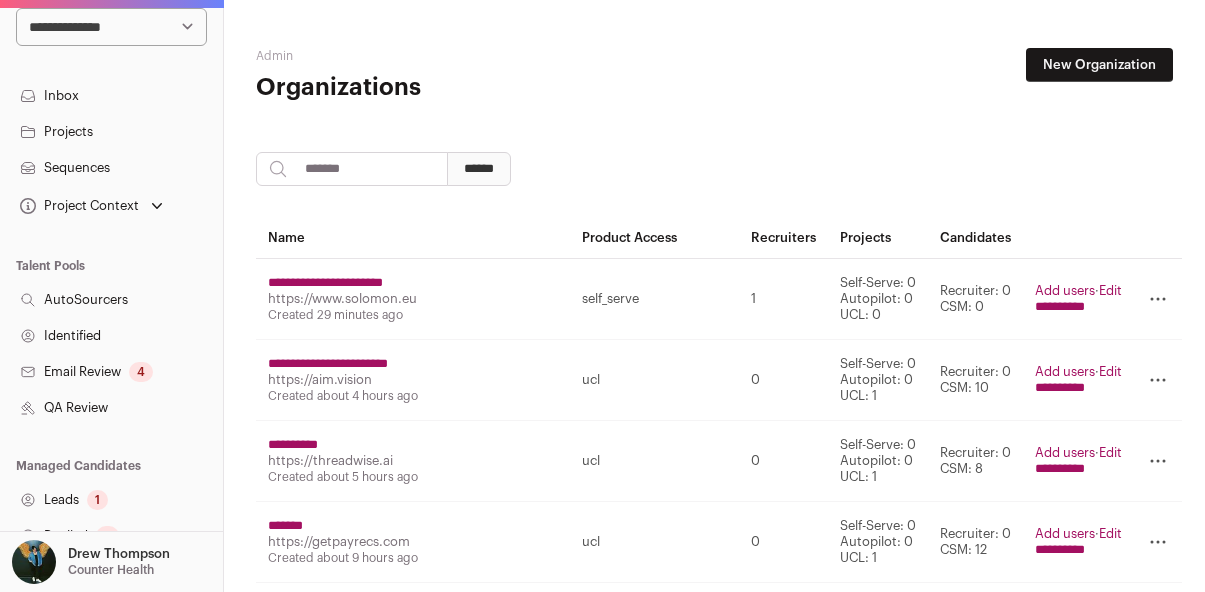 select on "*****" 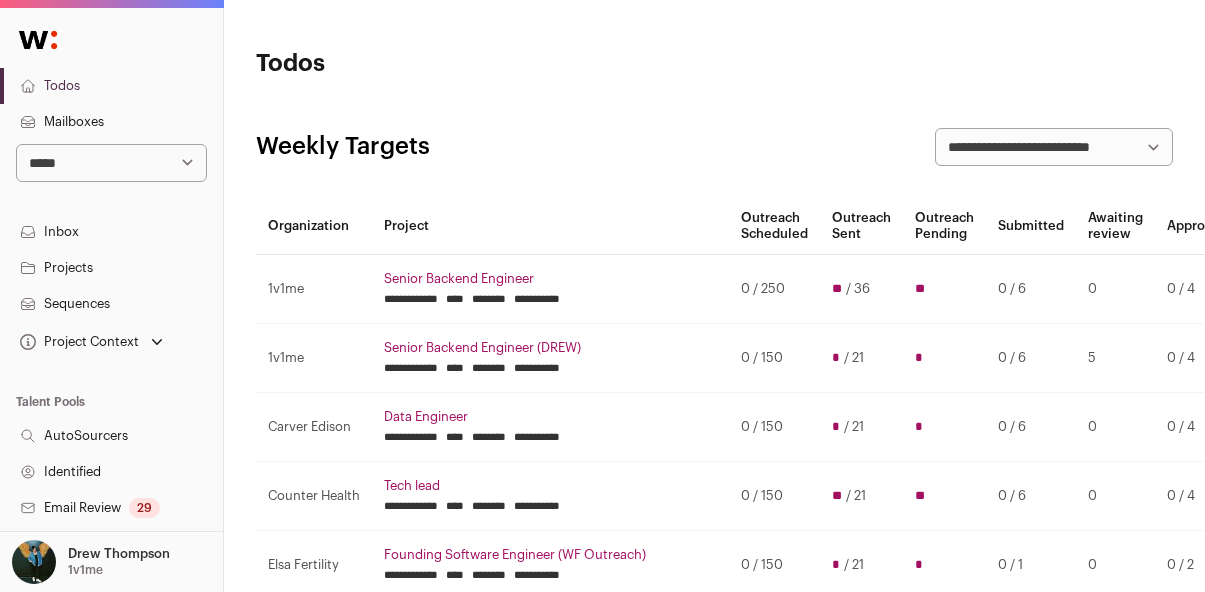 scroll, scrollTop: 0, scrollLeft: 0, axis: both 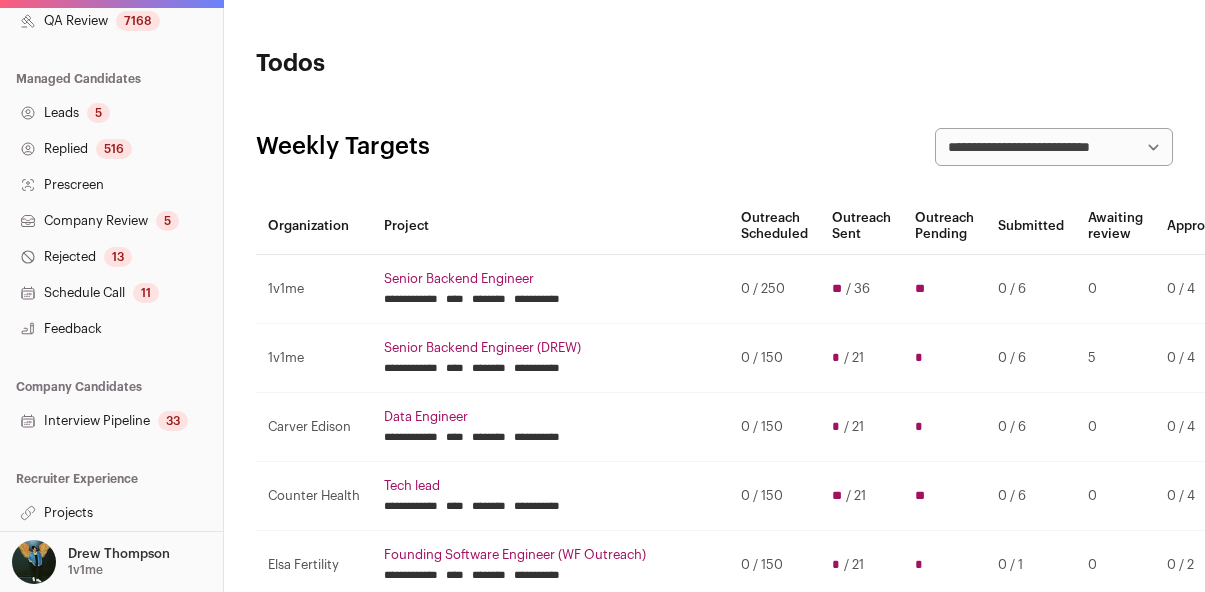 click on "Projects" at bounding box center [111, 513] 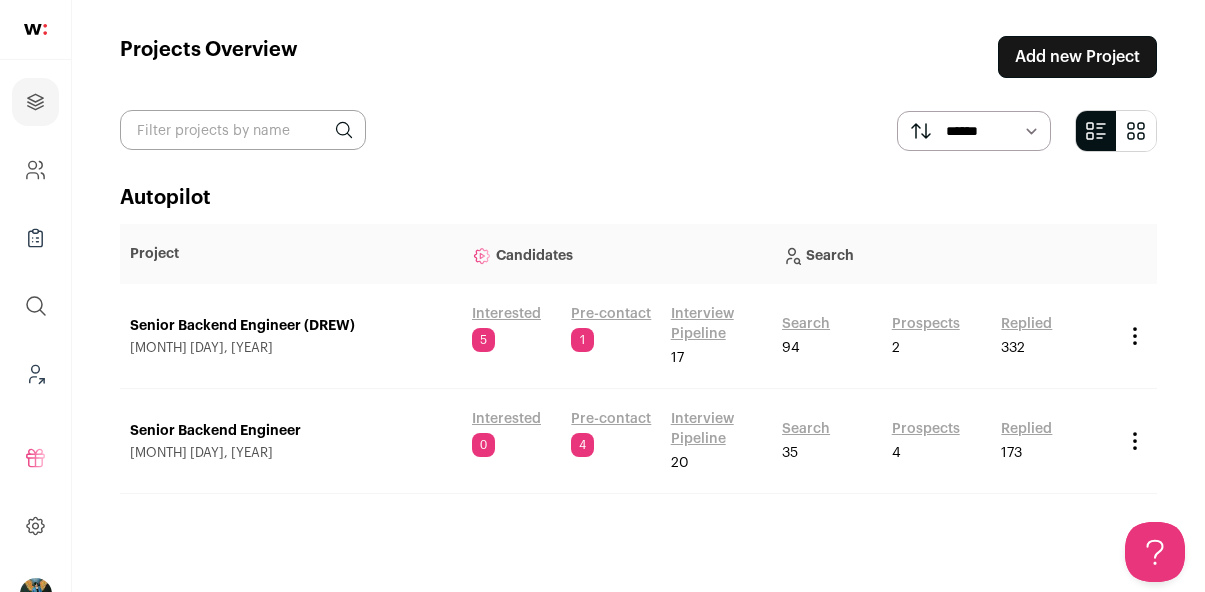 scroll, scrollTop: 0, scrollLeft: 0, axis: both 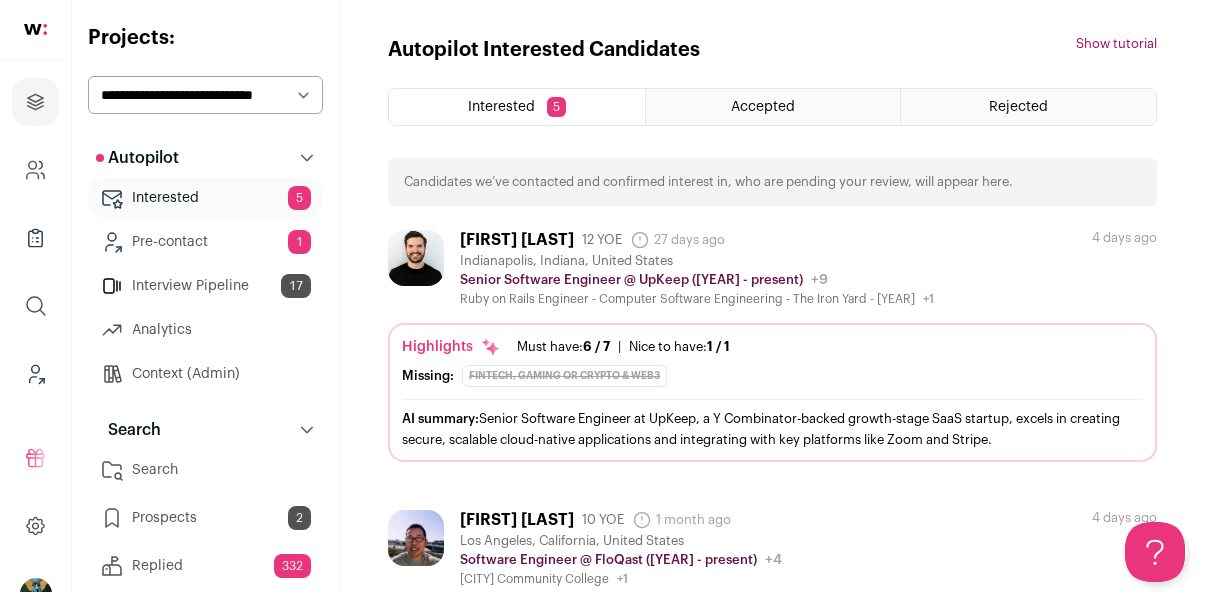 click on "Analytics" at bounding box center (205, 330) 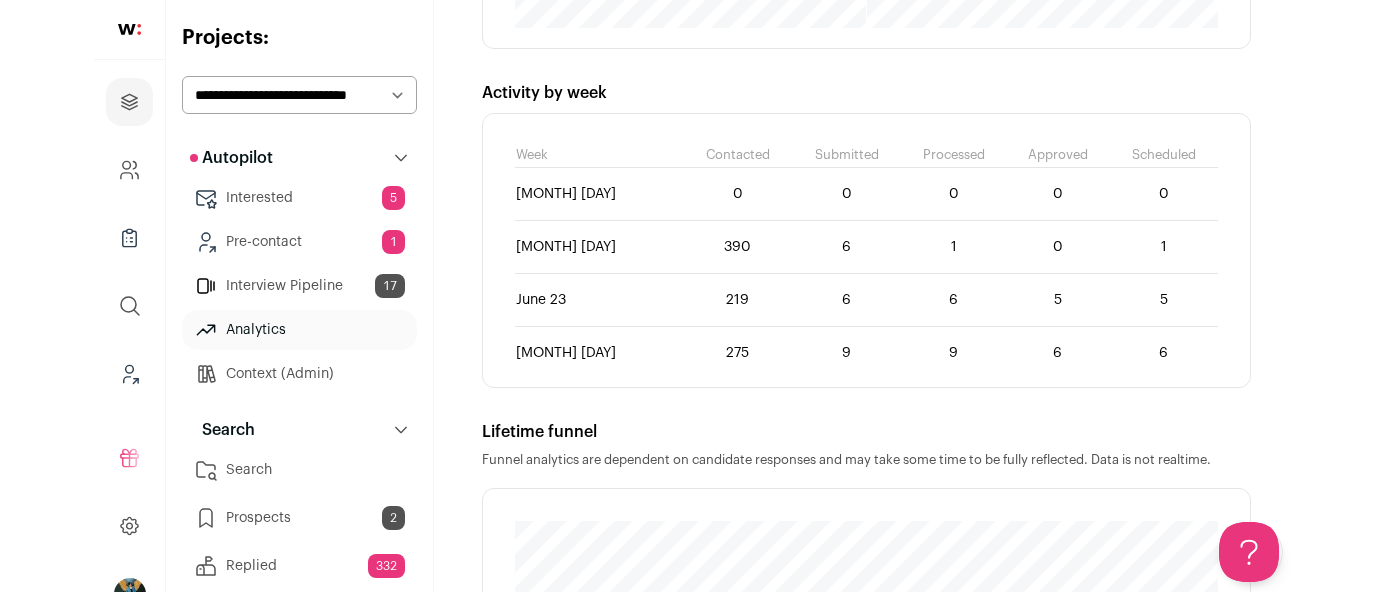 scroll, scrollTop: 1177, scrollLeft: 0, axis: vertical 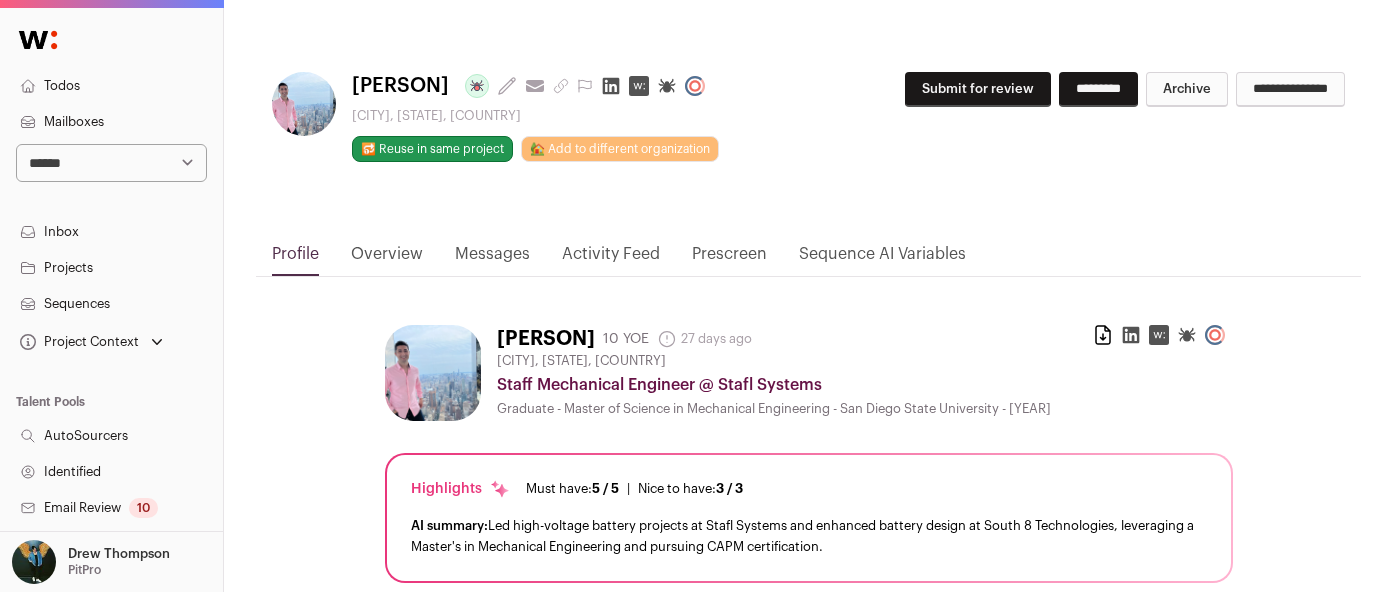 click on "Kadir Toksoy
Last update:  27 days ago
View most recent conversation in Front
San Mateo, California, United States
🔂 Reuse in same project
🏡 Add to different organization
Submit for review" at bounding box center [808, 145] 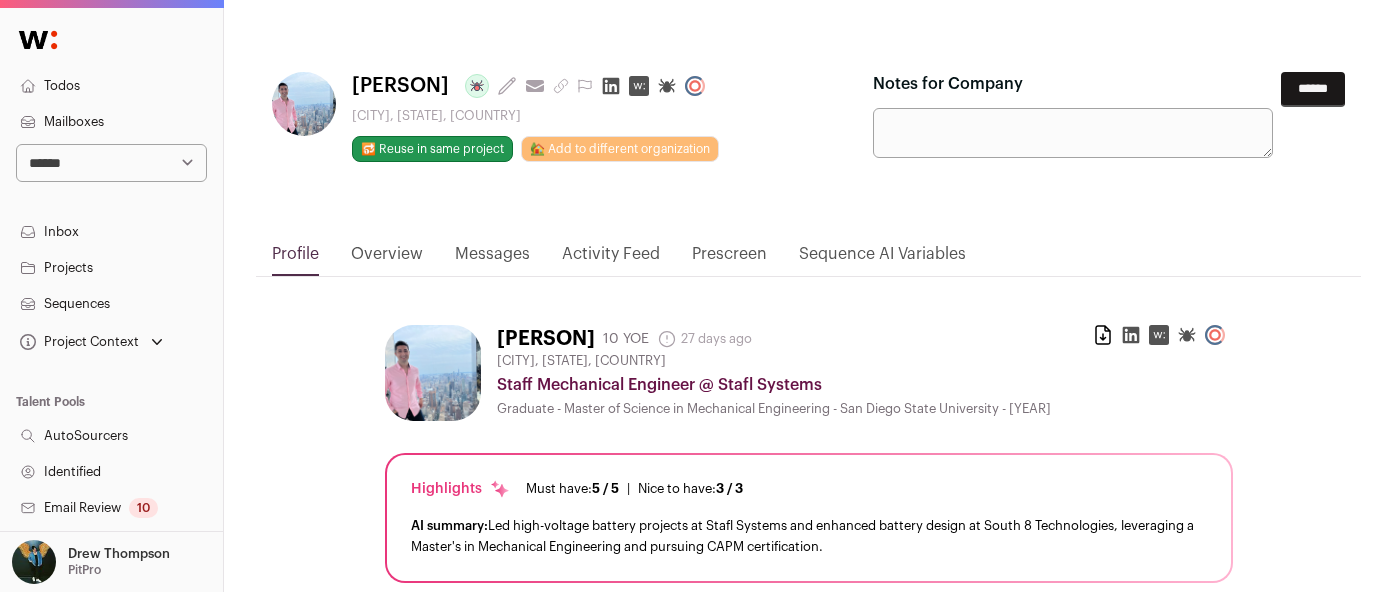 click on "******" at bounding box center (1313, 89) 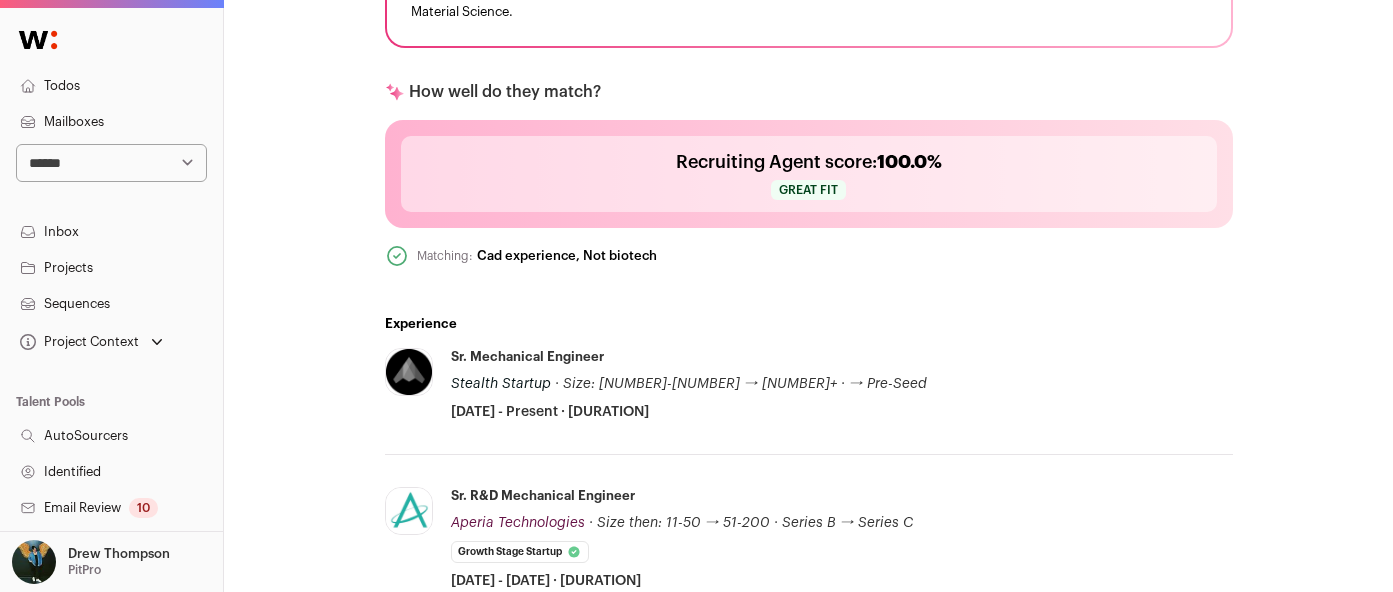 scroll, scrollTop: 0, scrollLeft: 0, axis: both 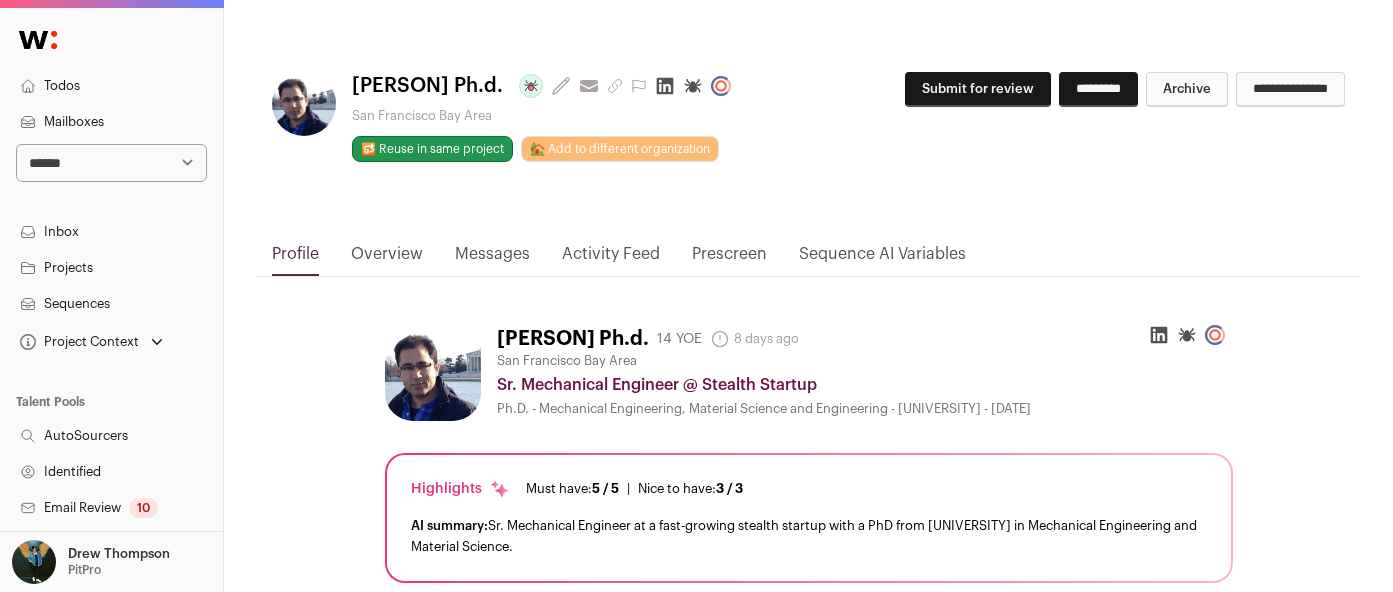 click on "Submit for review" at bounding box center [978, 89] 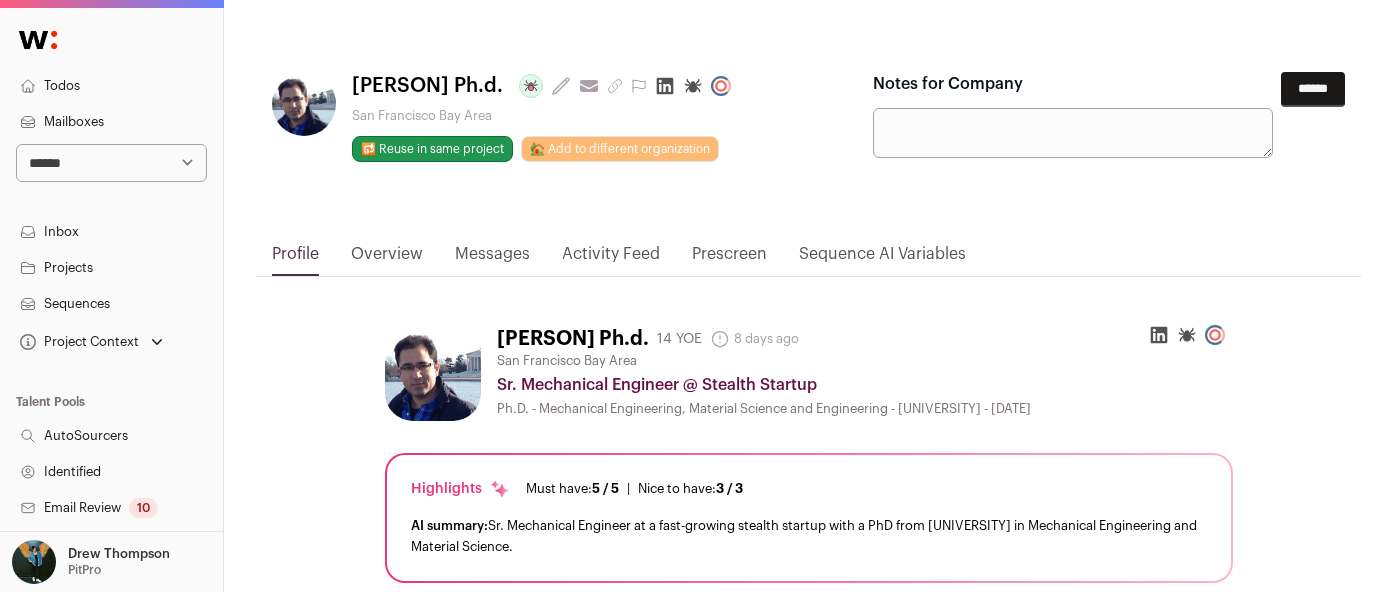 click on "******" at bounding box center (1313, 89) 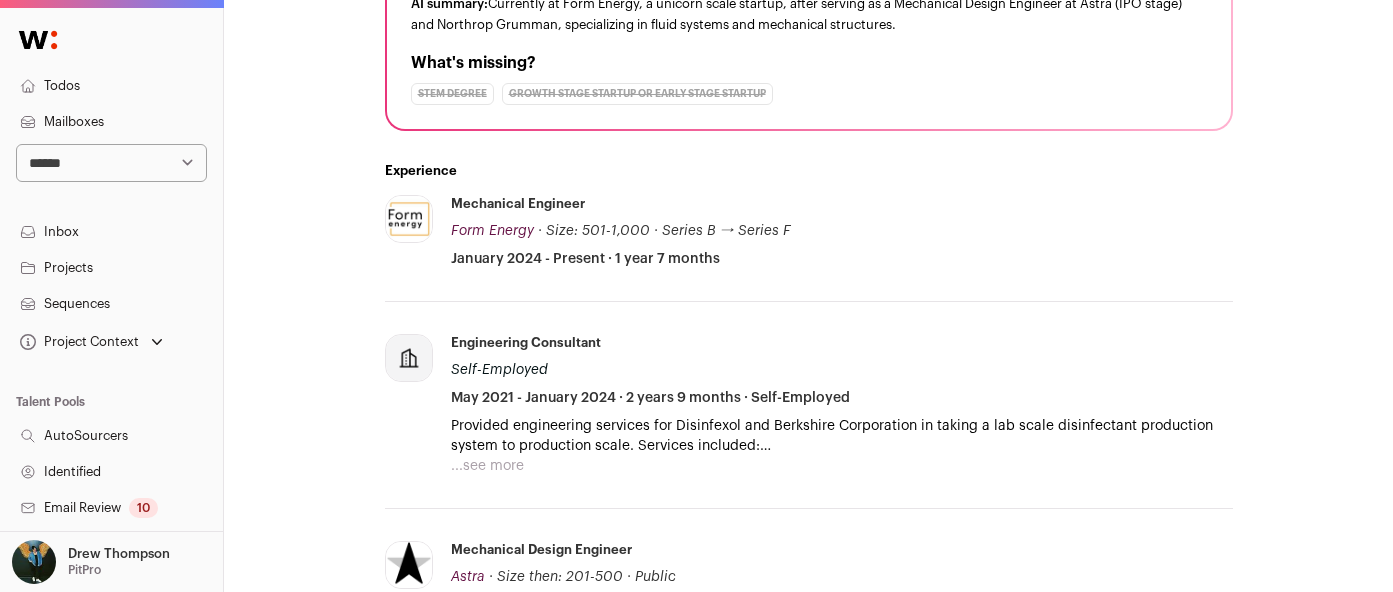 scroll, scrollTop: 603, scrollLeft: 0, axis: vertical 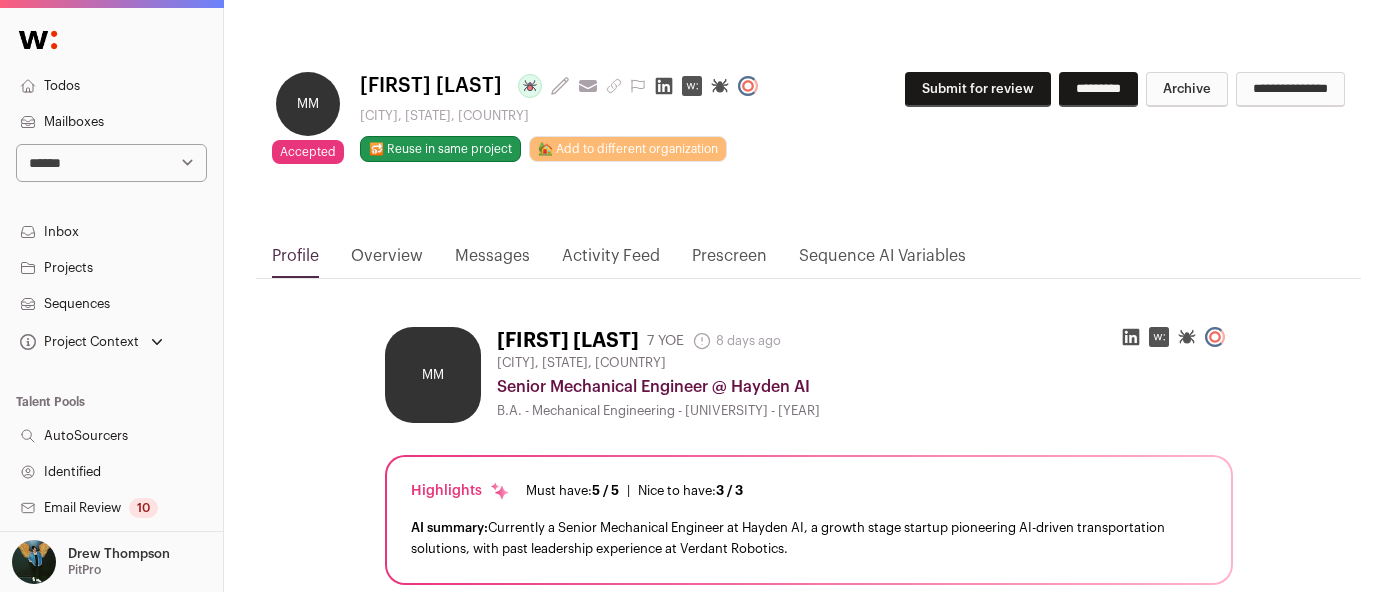 click on "Submit for review" at bounding box center [978, 89] 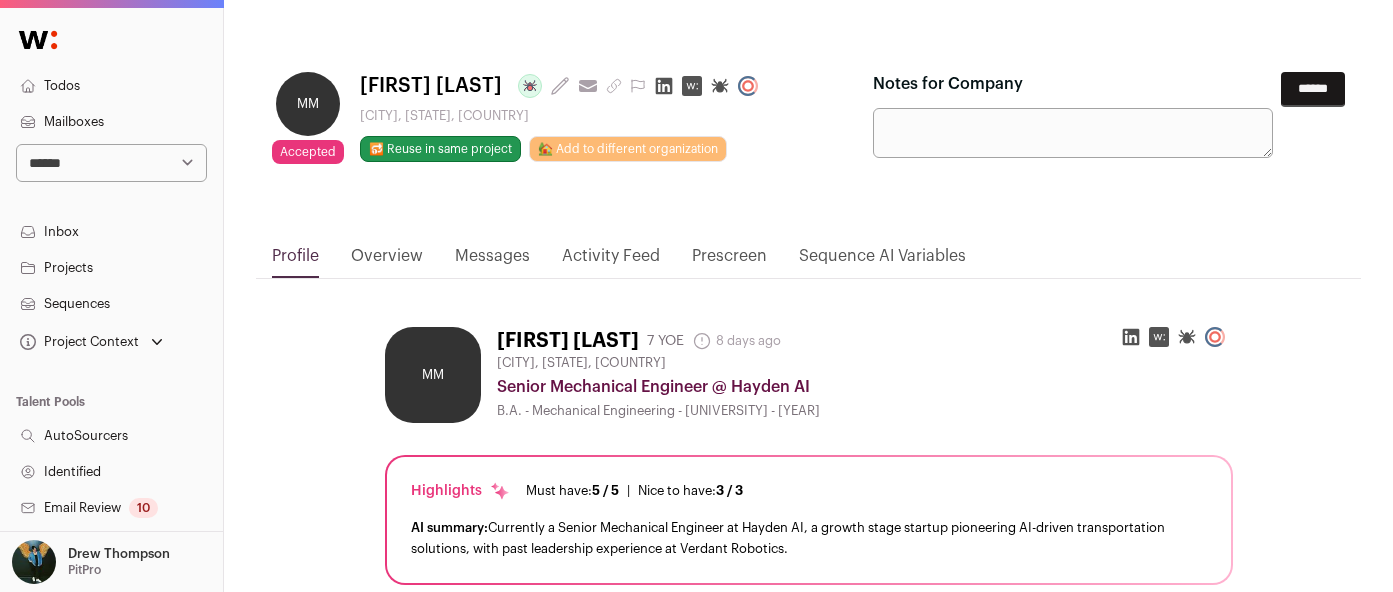 click on "Notes for Company" at bounding box center (1073, 133) 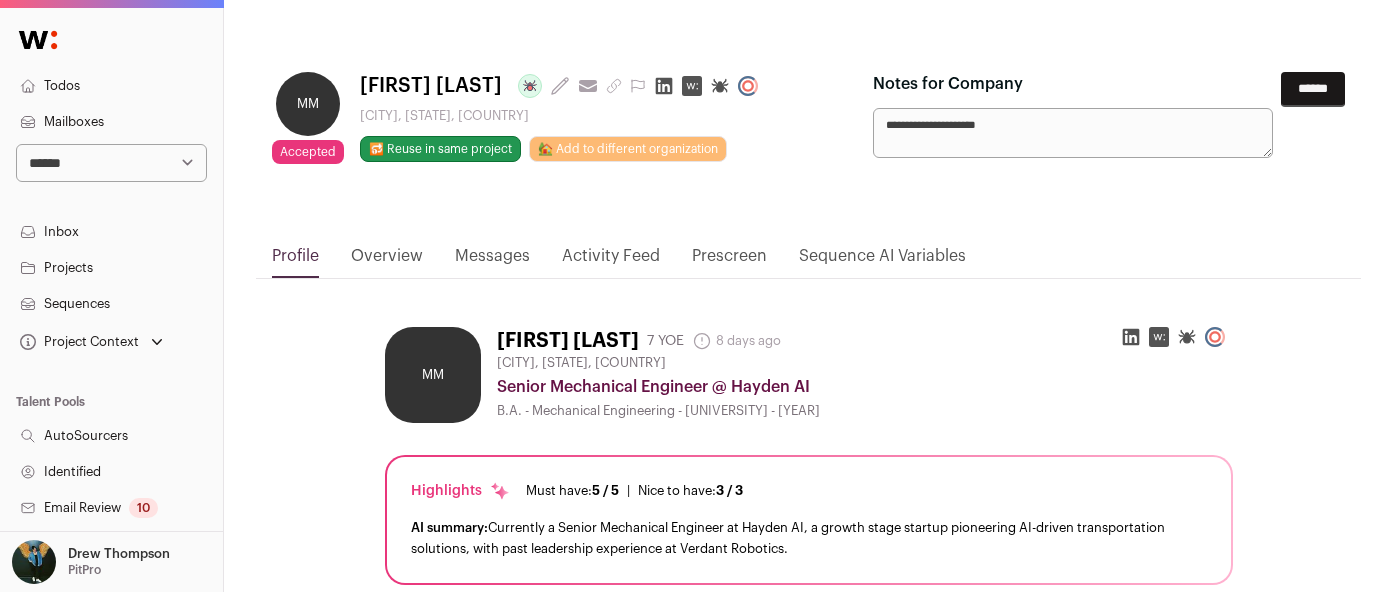 type on "**********" 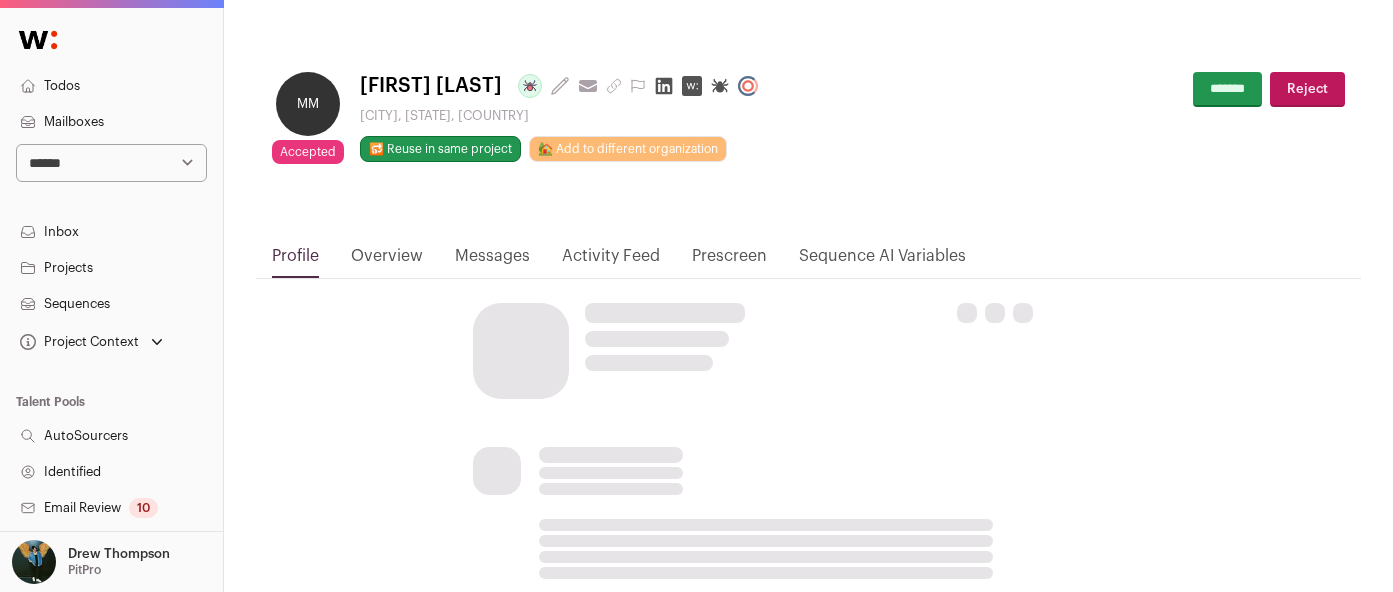 scroll, scrollTop: 0, scrollLeft: 0, axis: both 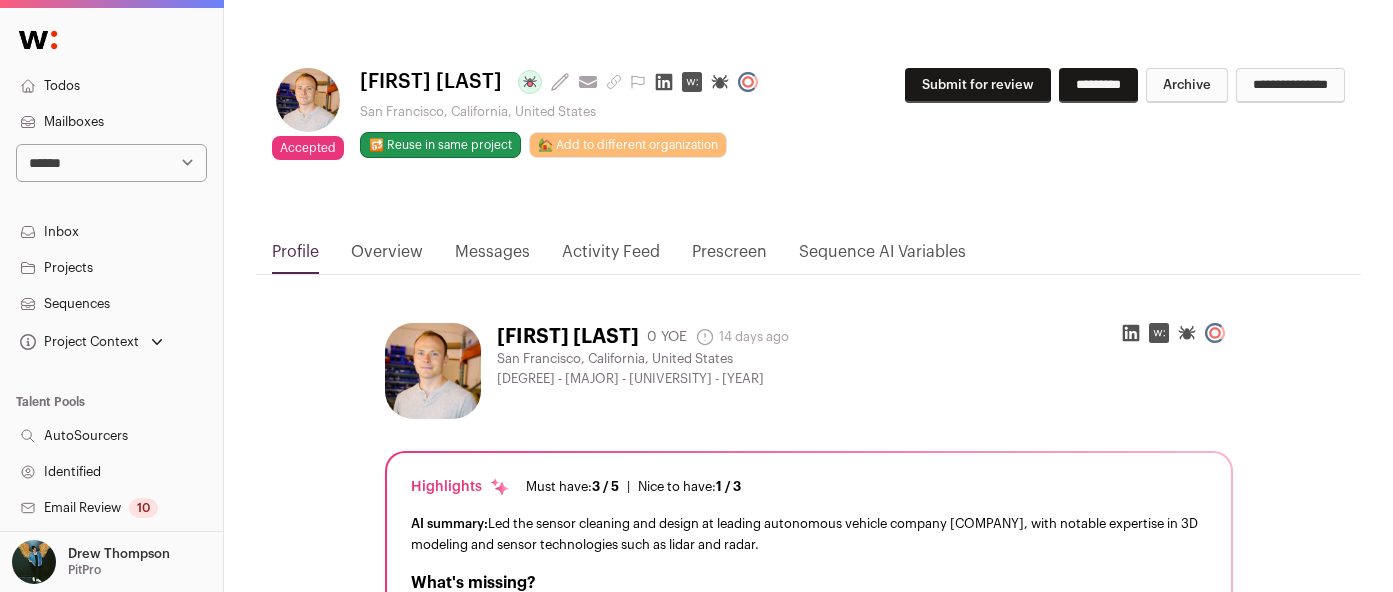 click on "Submit for review" at bounding box center [978, 85] 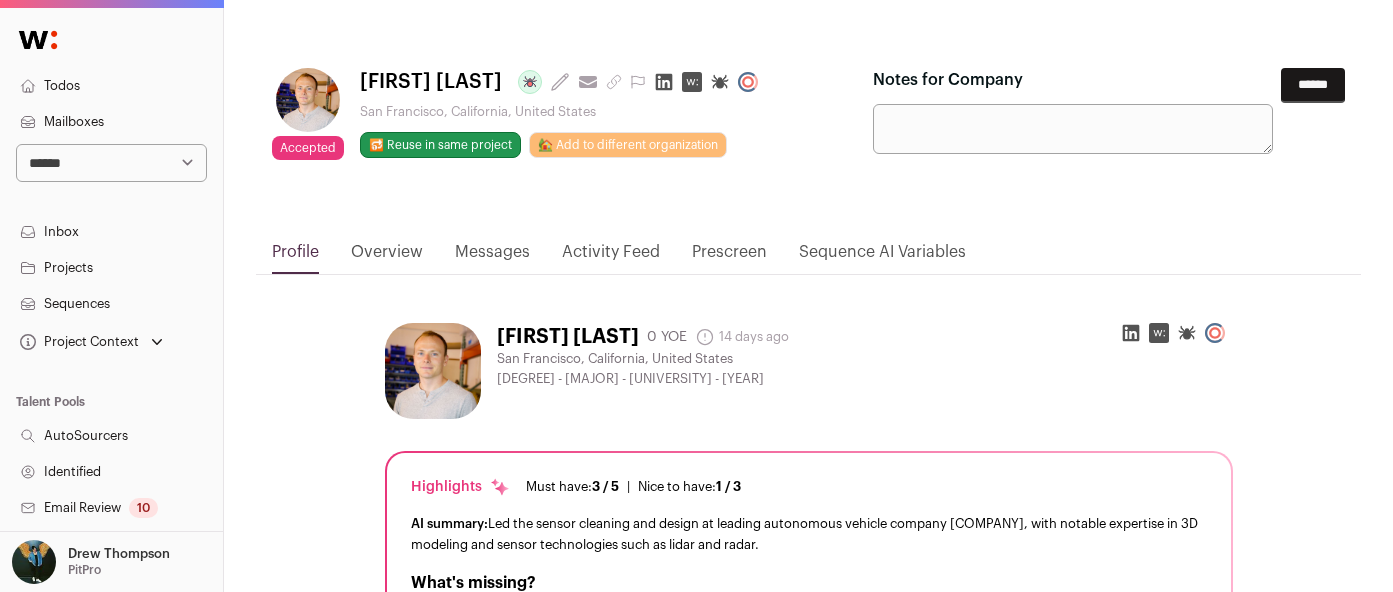 click on "Notes for Company" at bounding box center (1073, 129) 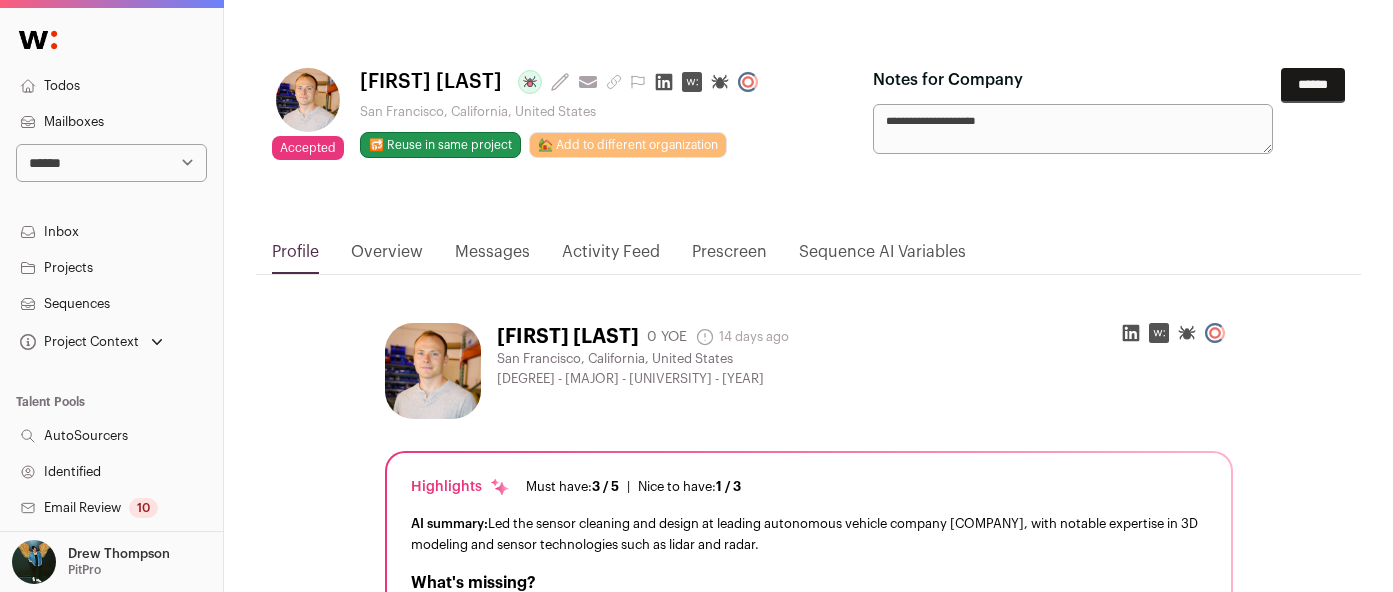 type on "**********" 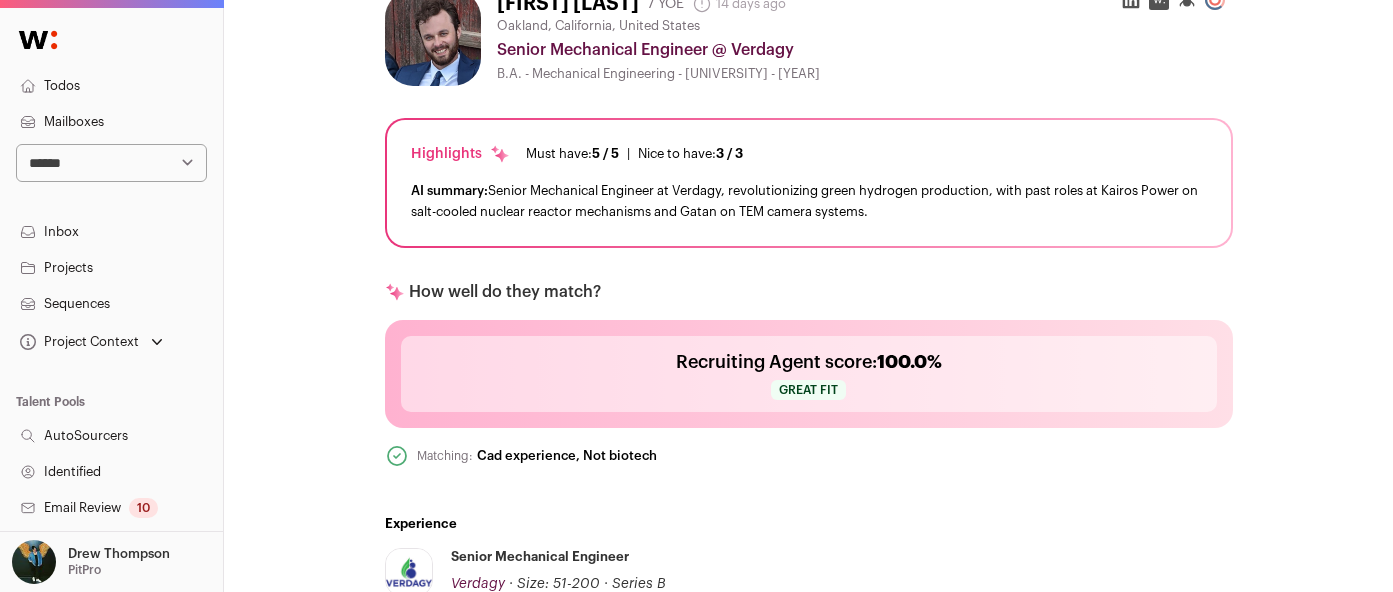 scroll, scrollTop: 0, scrollLeft: 0, axis: both 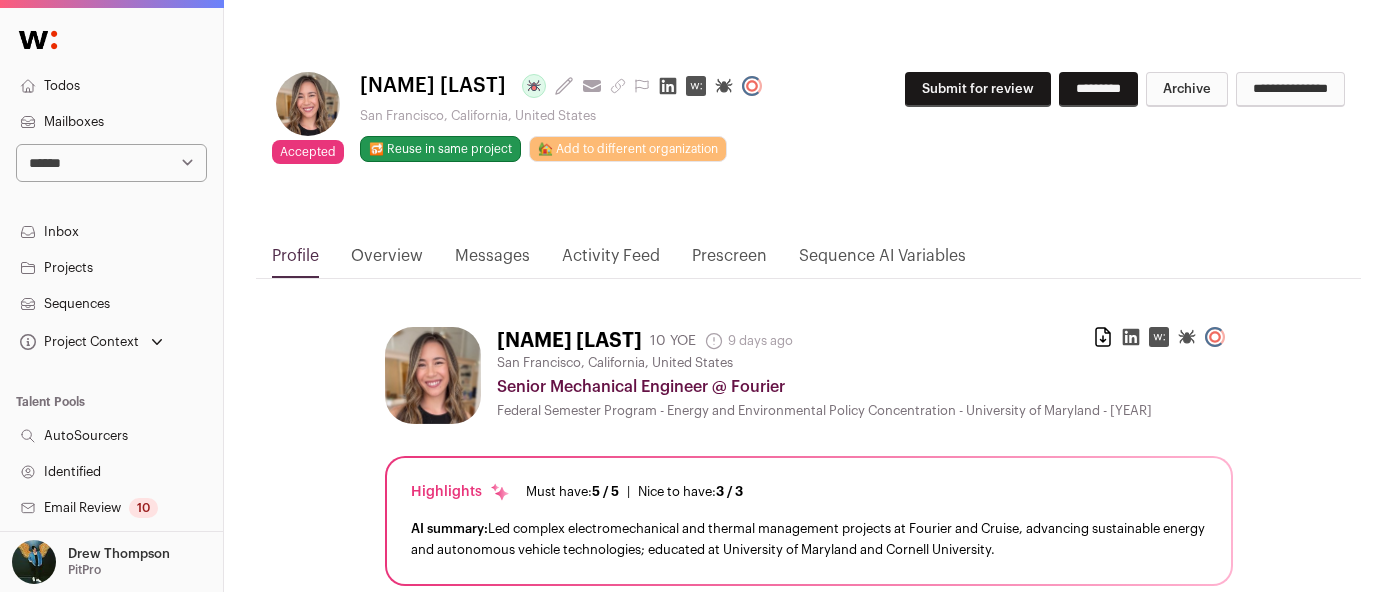 click on "Submit for review" at bounding box center [978, 89] 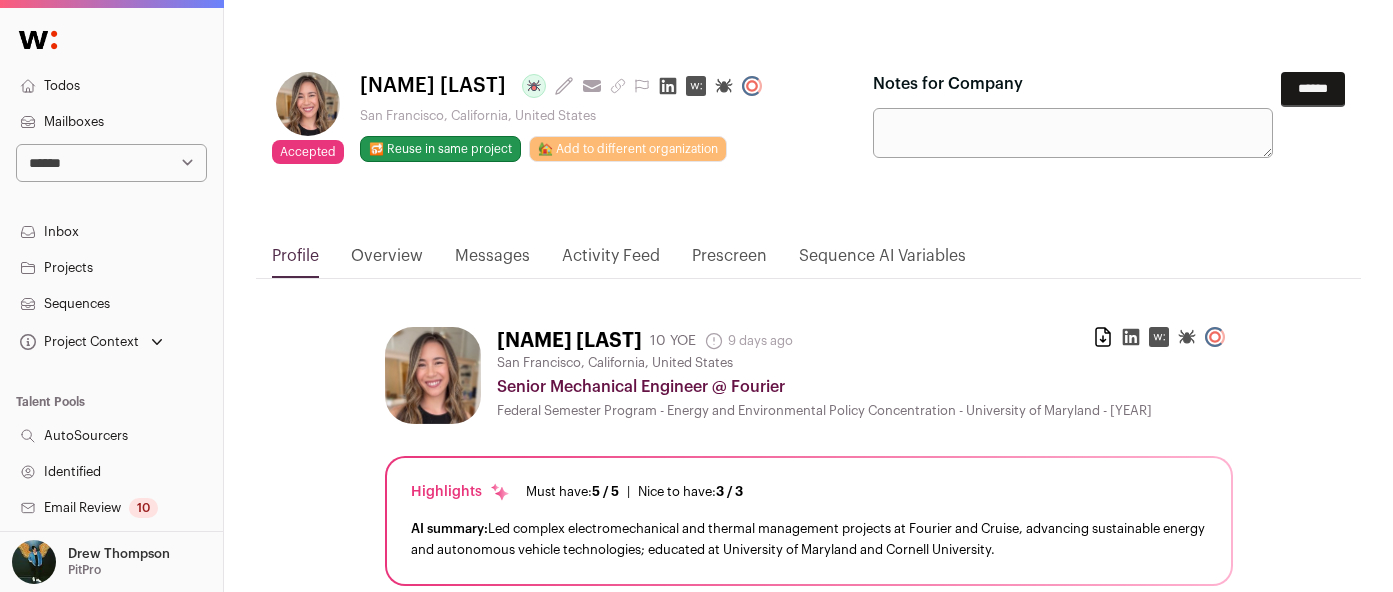 click on "Notes for Company" at bounding box center [1073, 133] 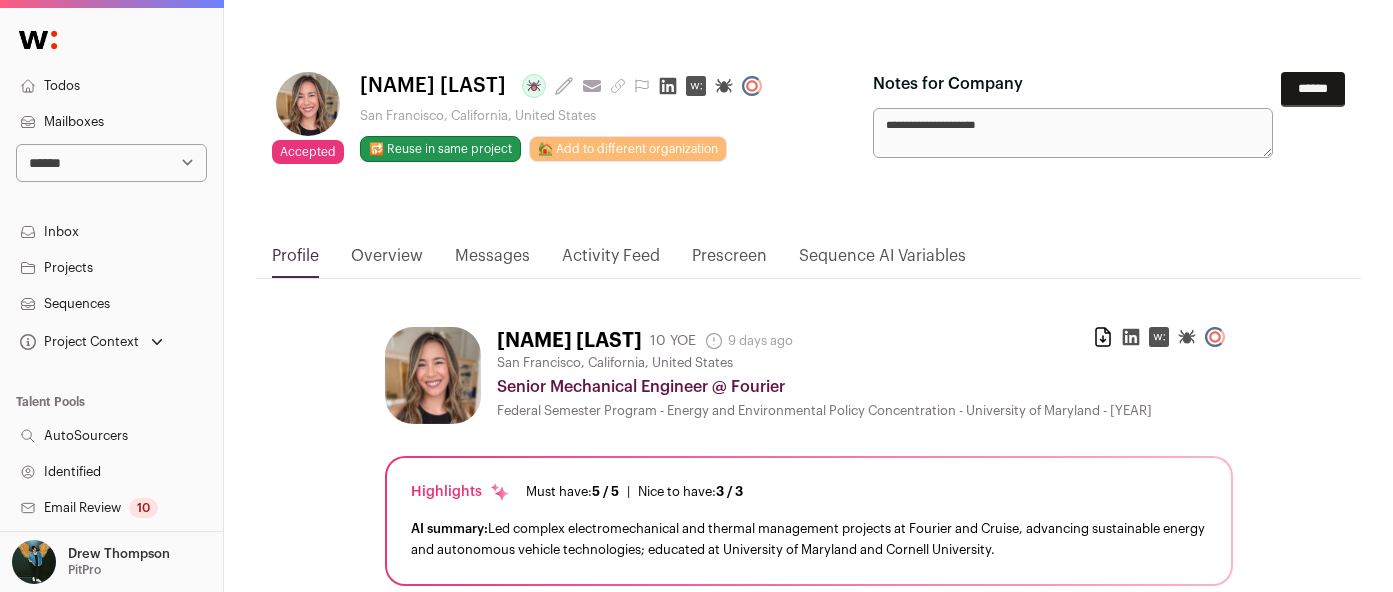type on "**********" 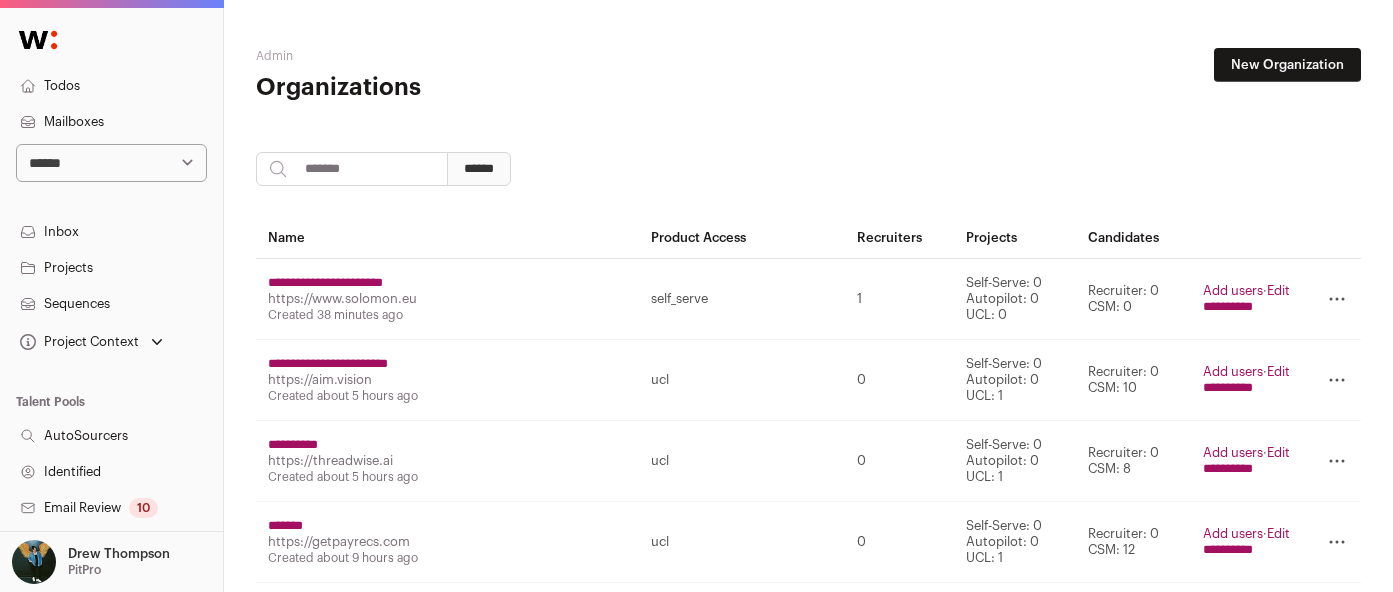 scroll, scrollTop: 0, scrollLeft: 0, axis: both 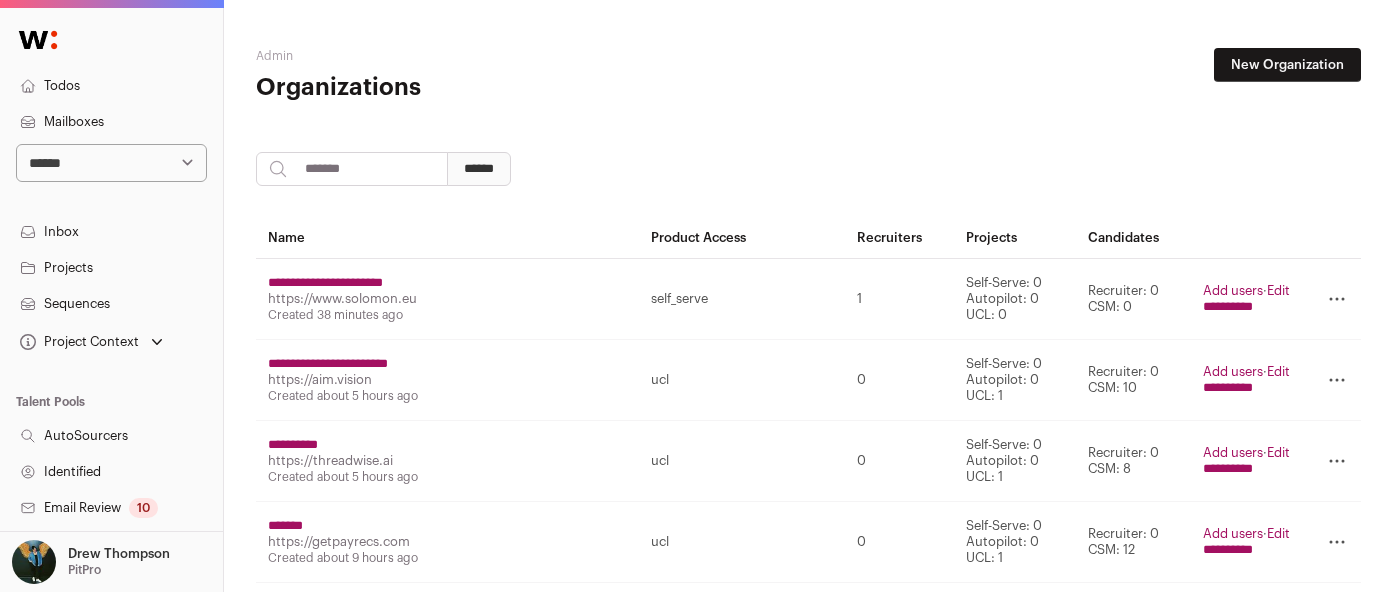 click on "**********" at bounding box center [111, 163] 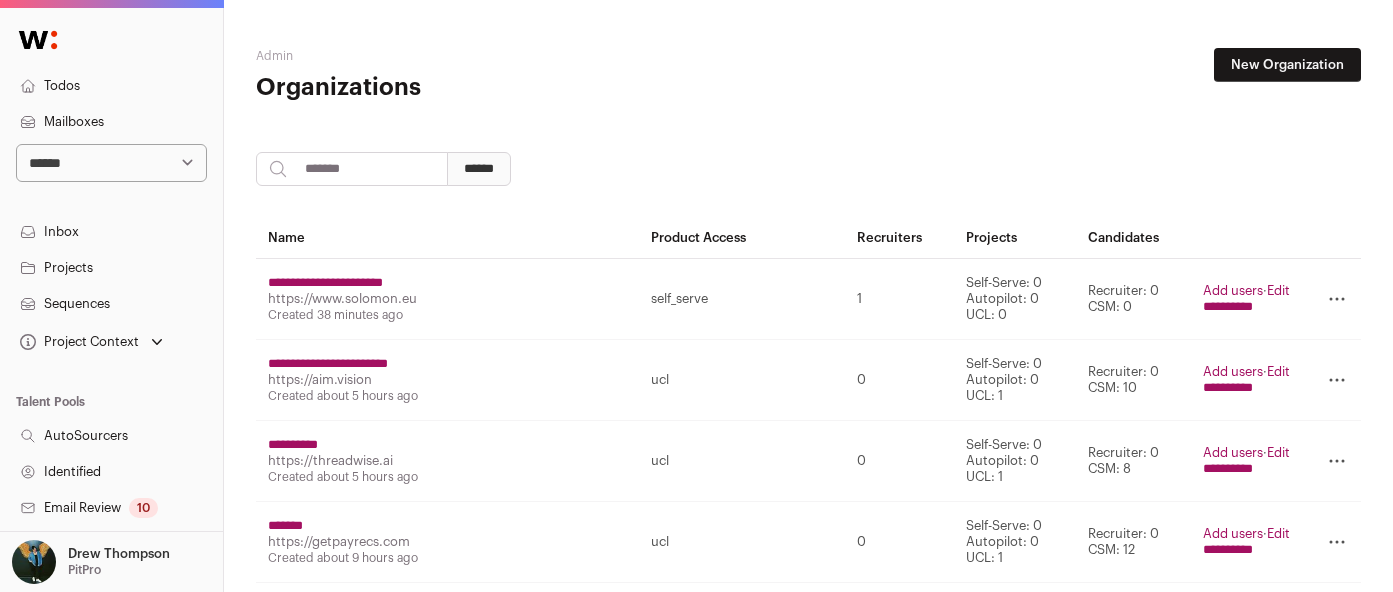 select on "*****" 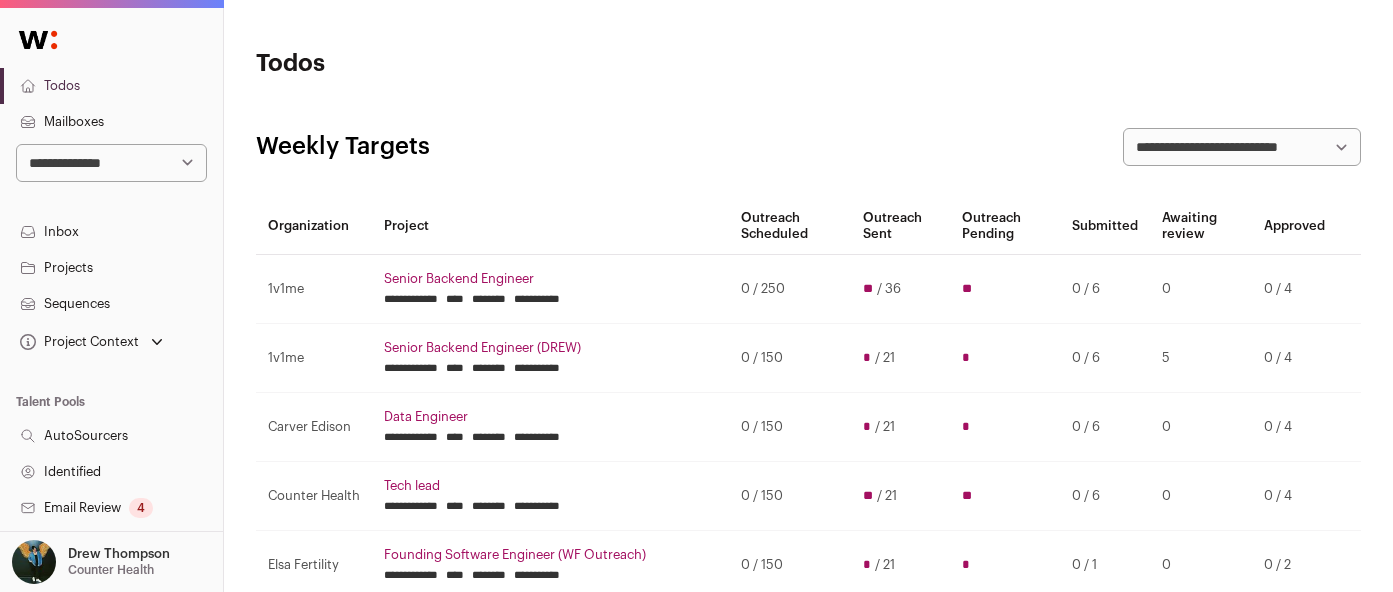 scroll, scrollTop: 0, scrollLeft: 0, axis: both 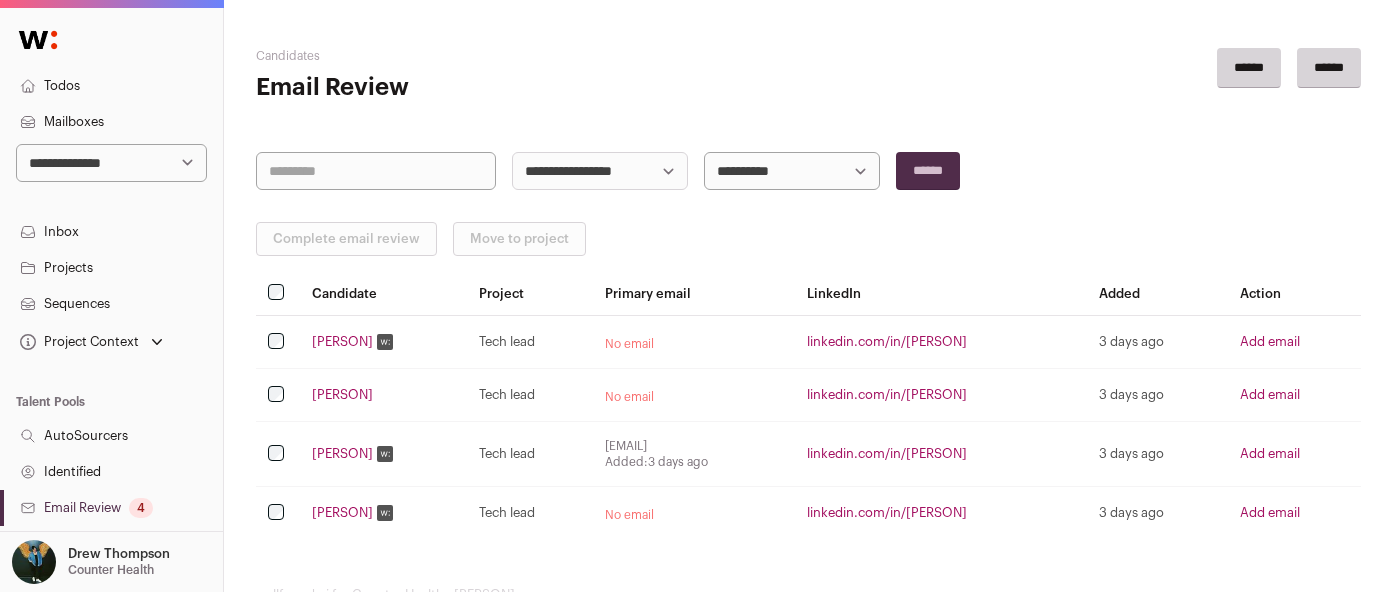 click on "Inbox" at bounding box center (111, 232) 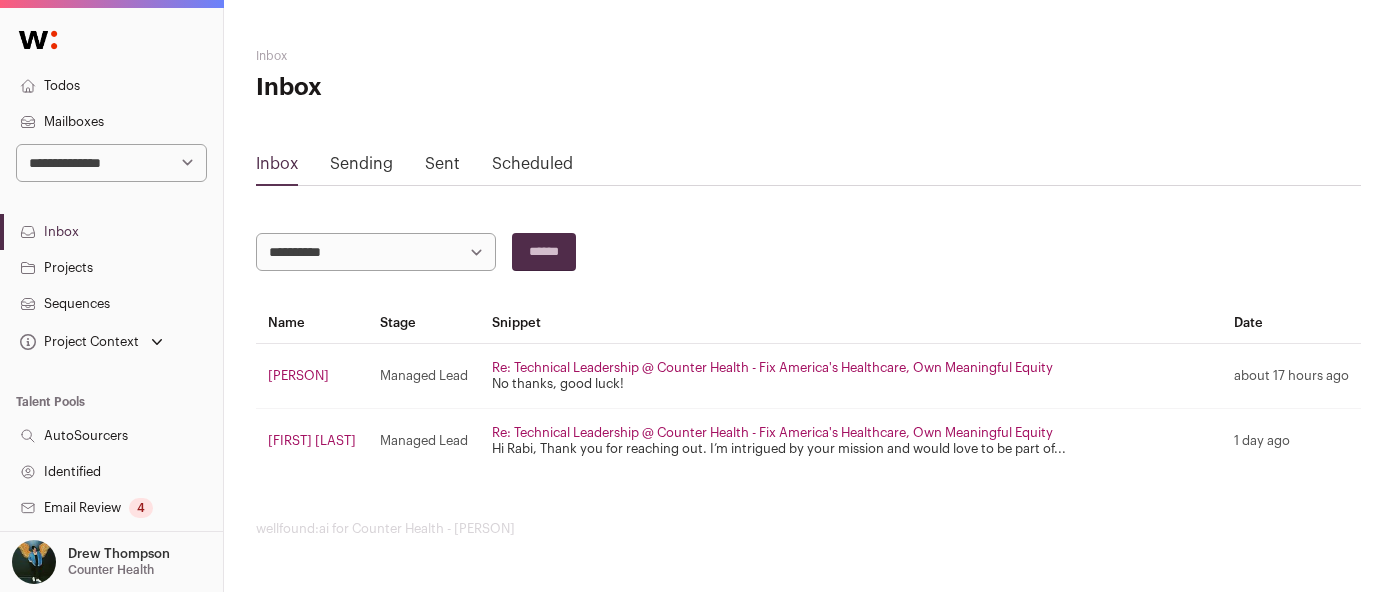click on "Re: Technical Leadership @ Counter Health - Fix America's Healthcare, Own Meaningful Equity" at bounding box center [772, 432] 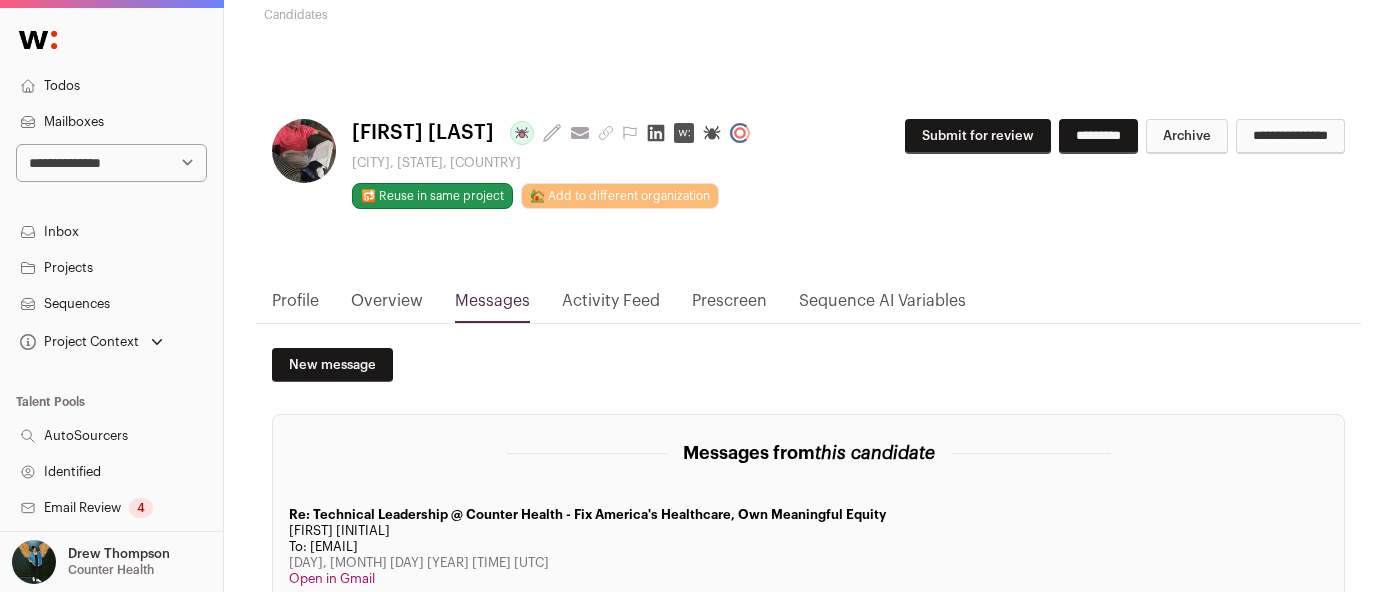 scroll, scrollTop: 0, scrollLeft: 0, axis: both 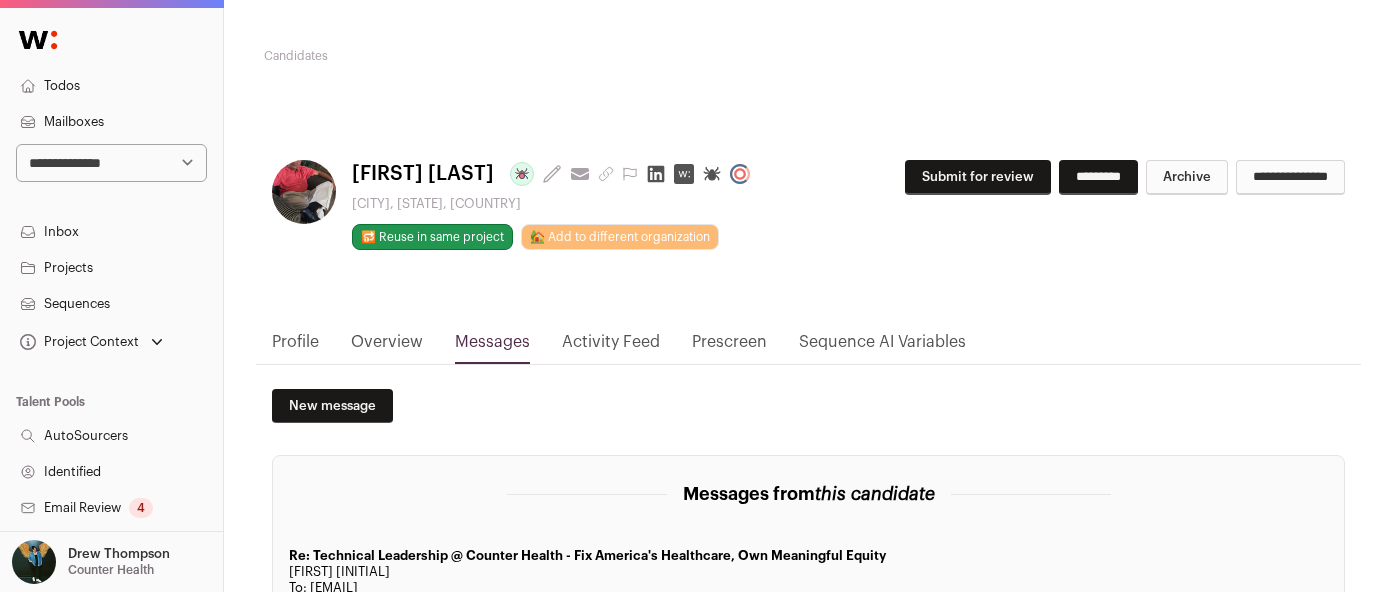click at bounding box center [656, 174] 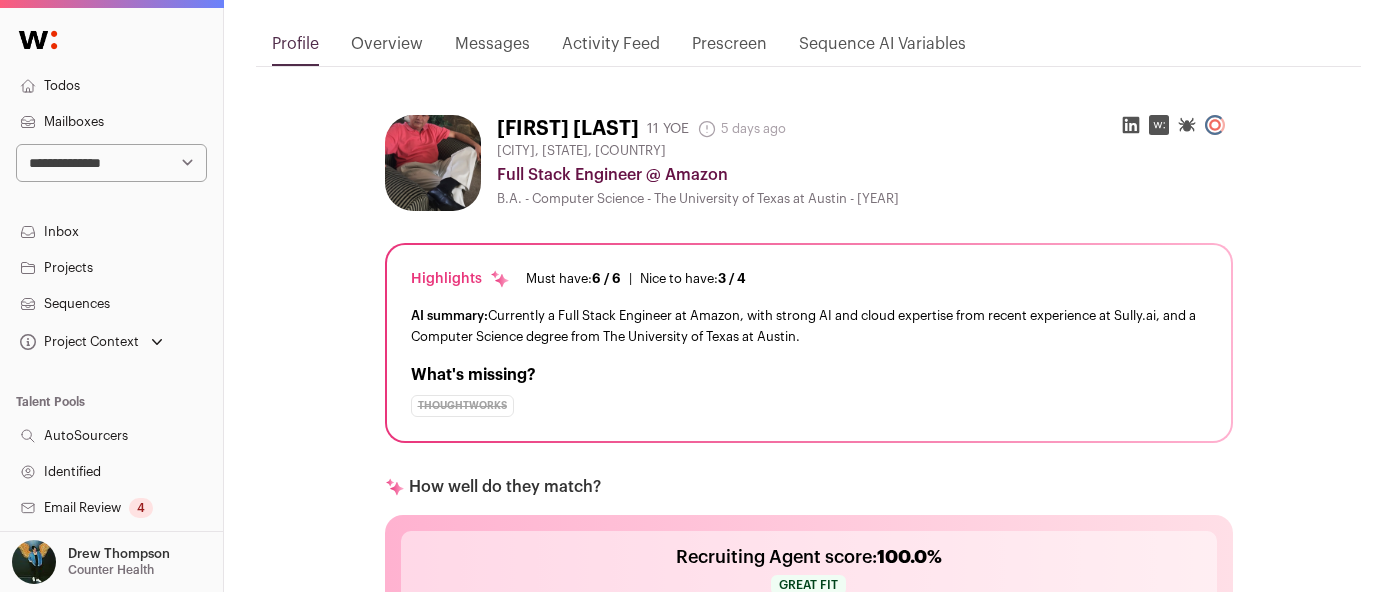 scroll, scrollTop: 166, scrollLeft: 0, axis: vertical 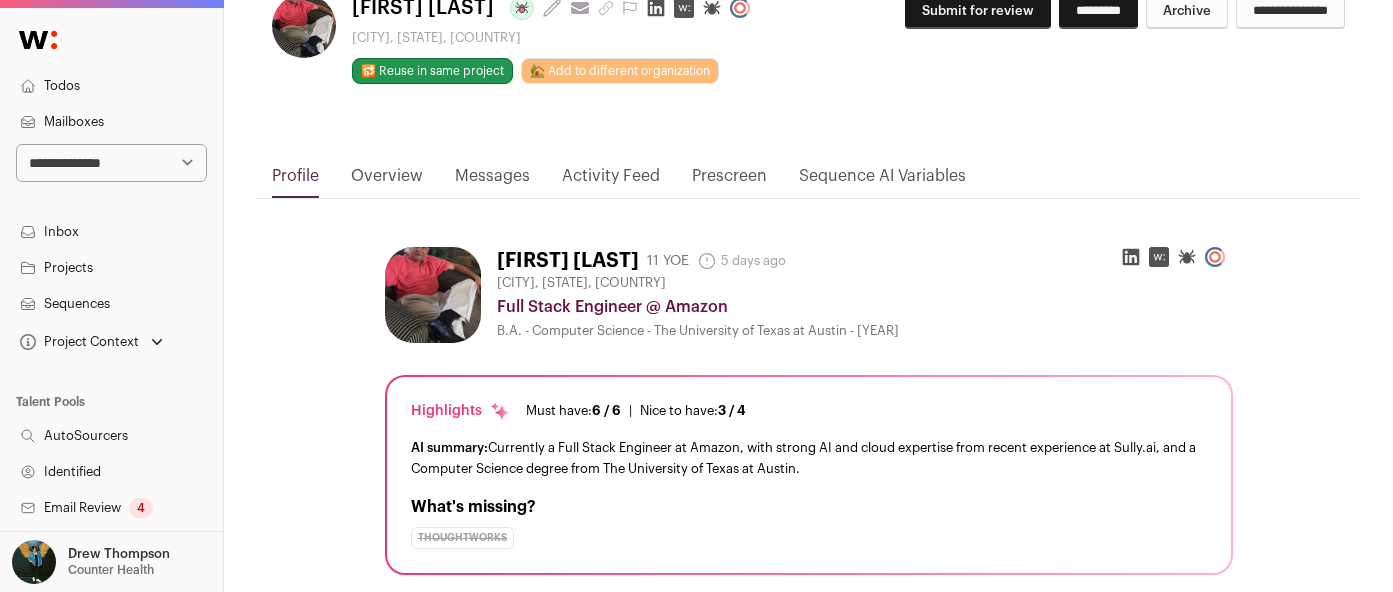 click on "Submit for review" at bounding box center [978, 11] 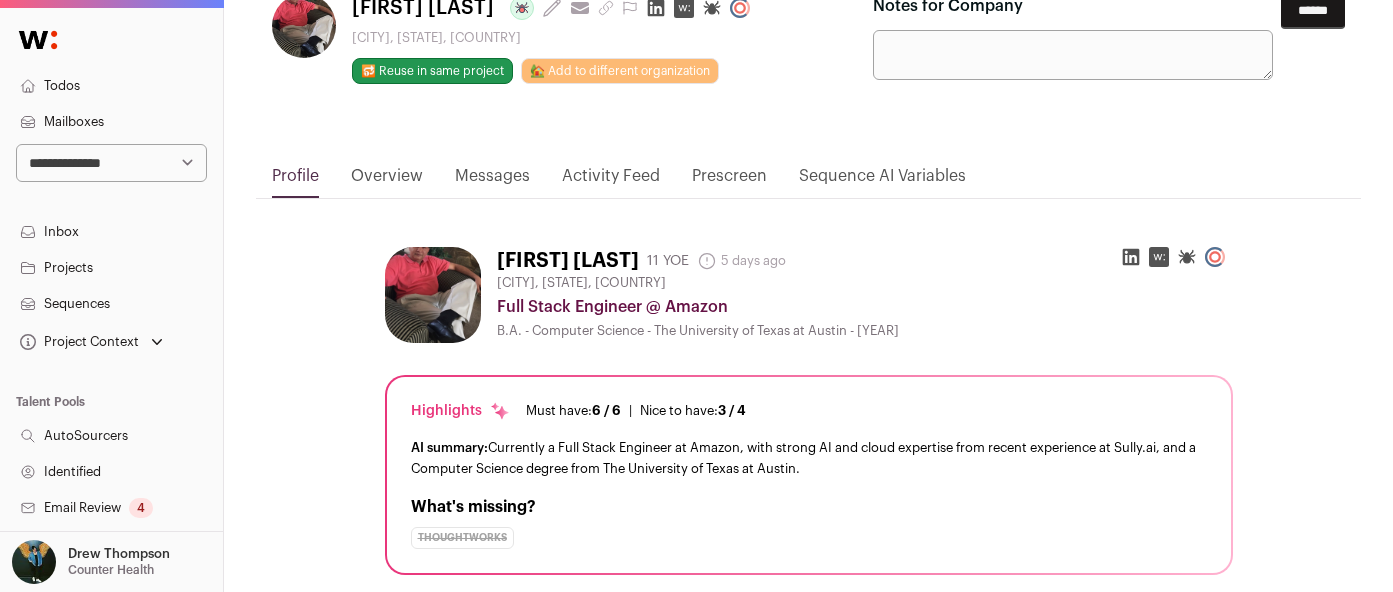 click on "Notes for Company" at bounding box center (1073, 55) 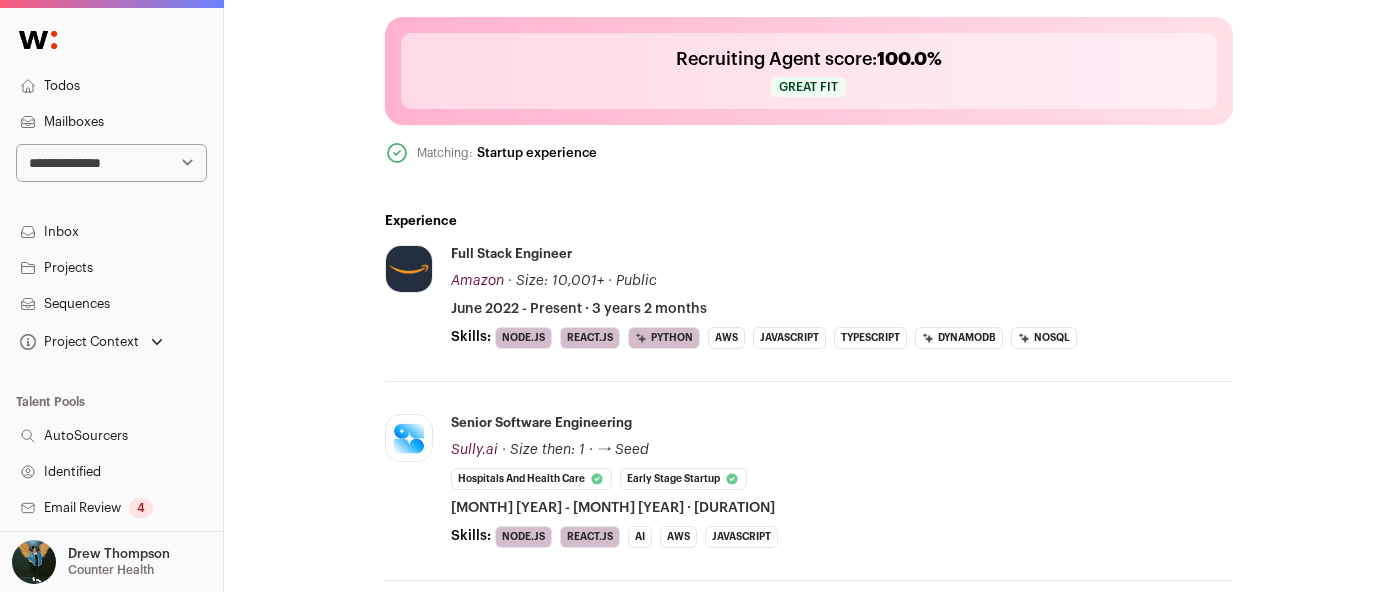 scroll, scrollTop: 101, scrollLeft: 0, axis: vertical 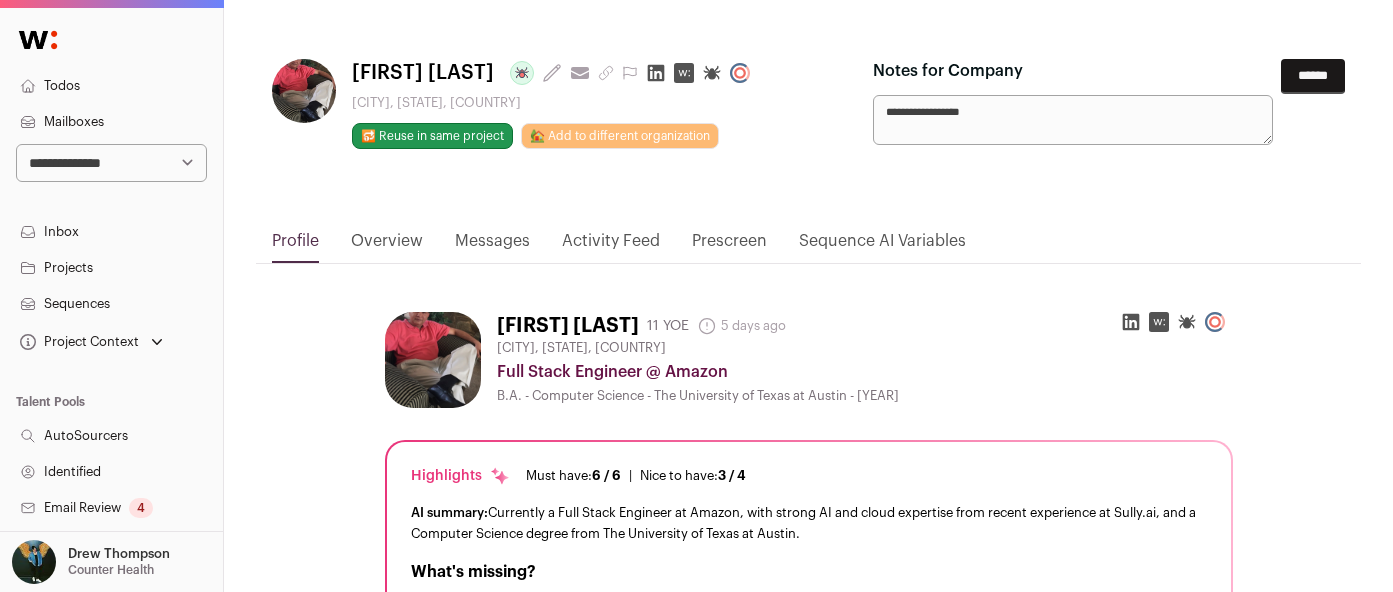 click on "**********" at bounding box center [1073, 120] 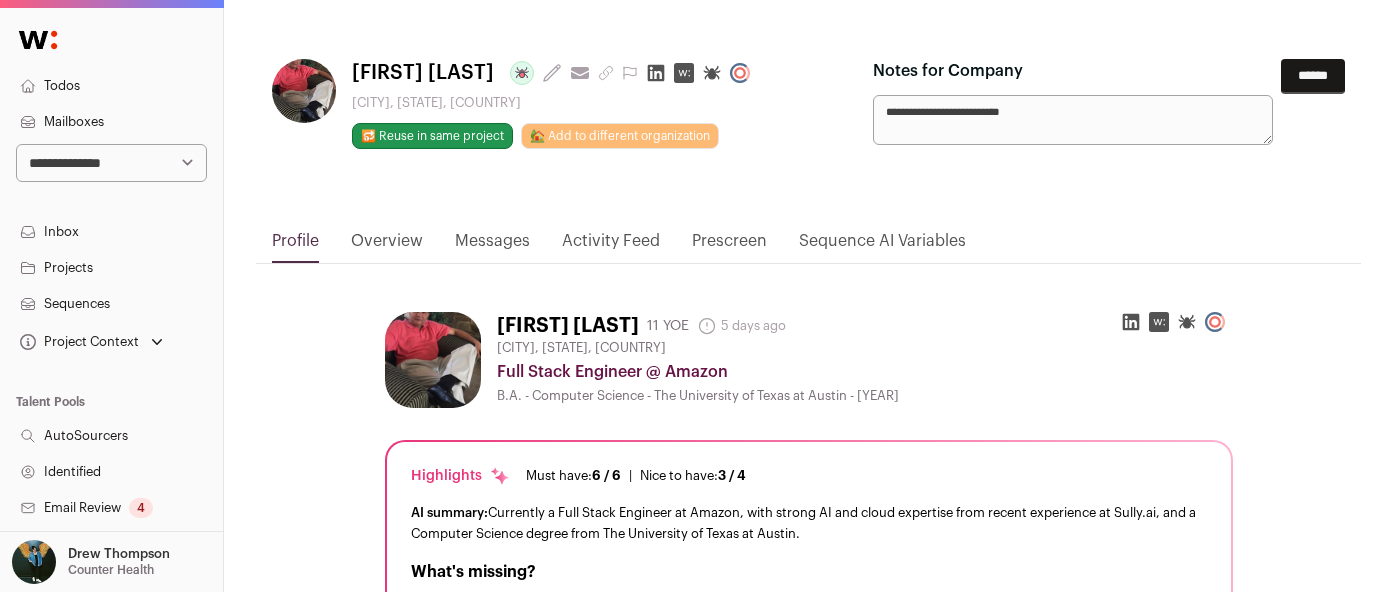 type on "**********" 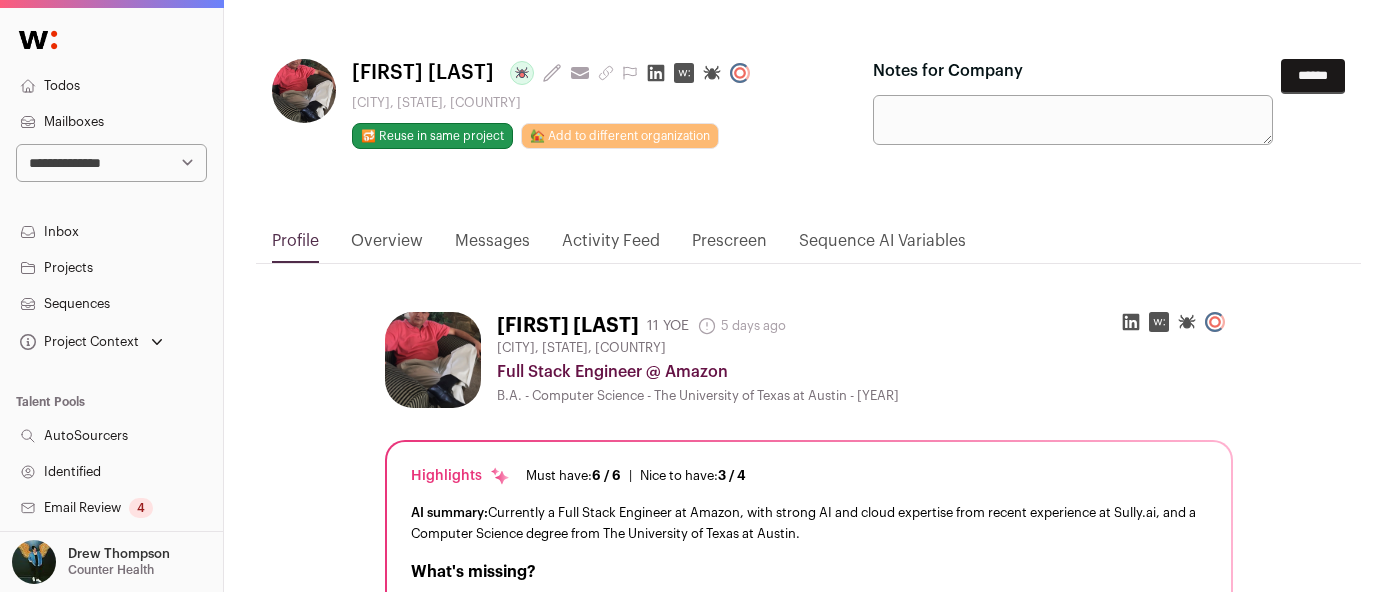 type 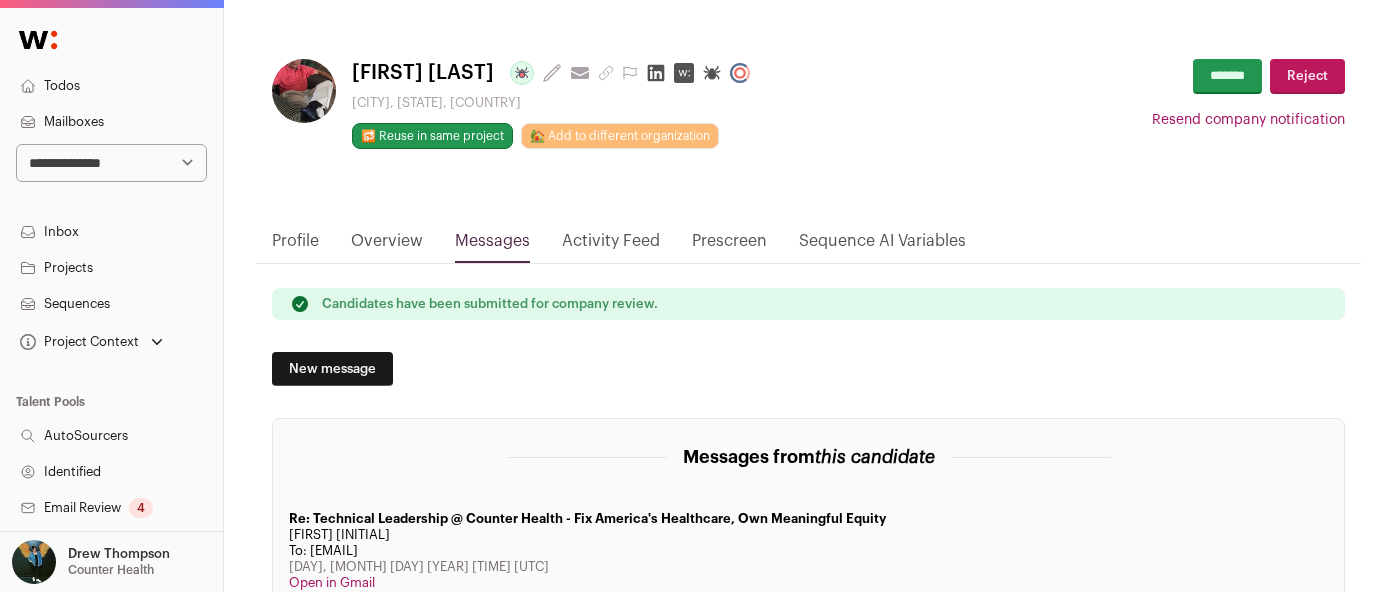click on "Projects" at bounding box center [111, 268] 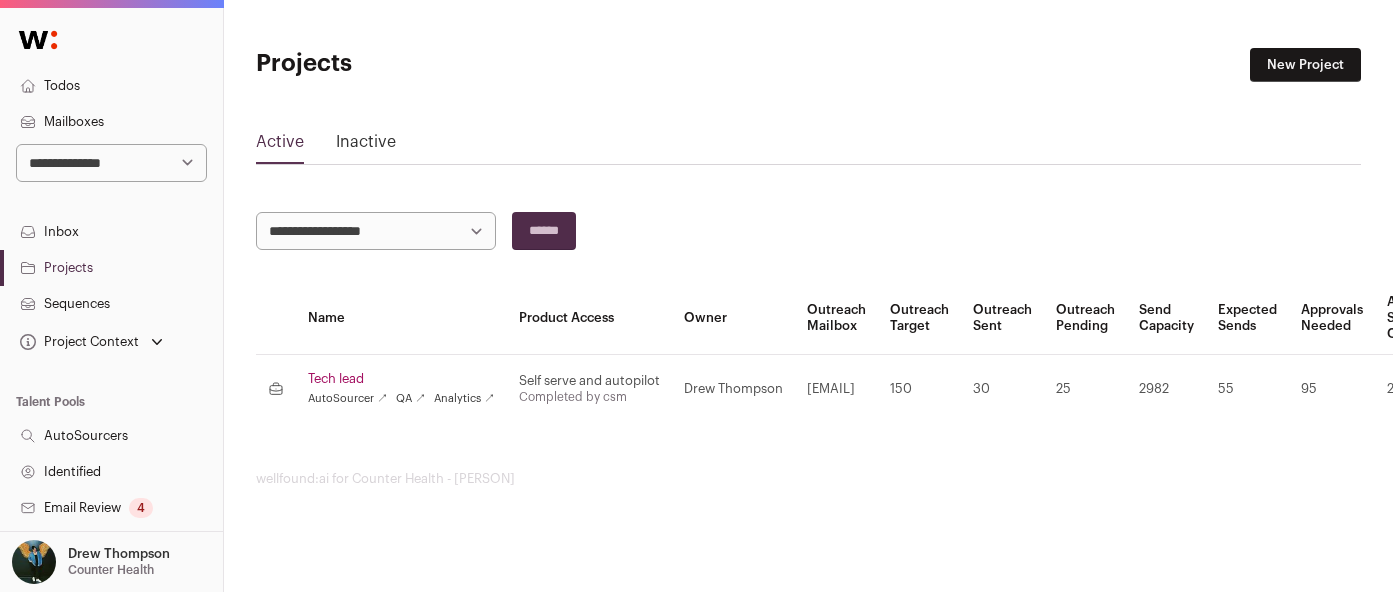 click on "Tech lead" at bounding box center (401, 379) 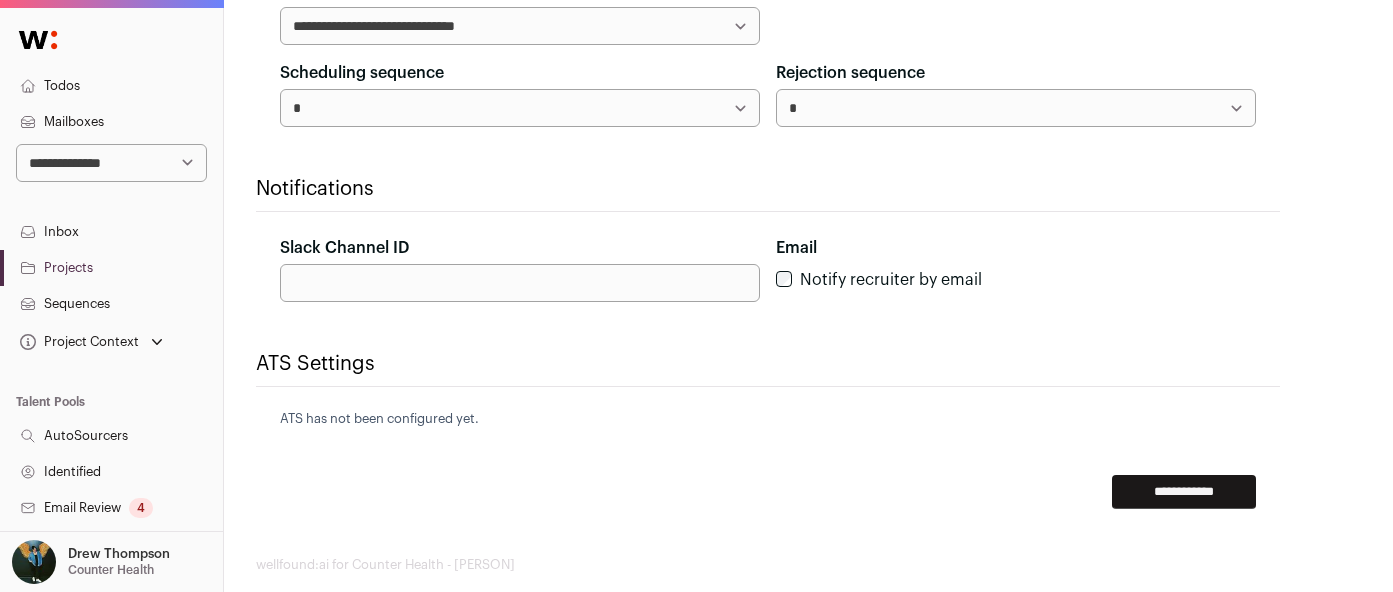 scroll, scrollTop: 833, scrollLeft: 0, axis: vertical 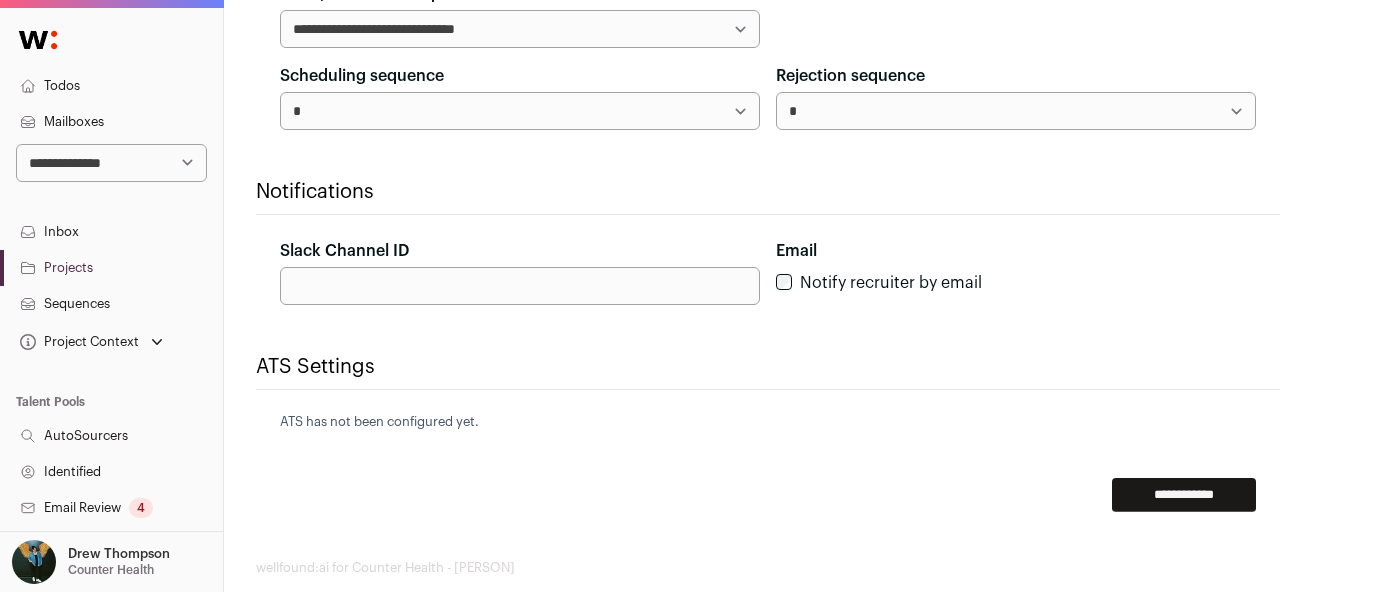 click on "Slack Channel ID" at bounding box center [520, 286] 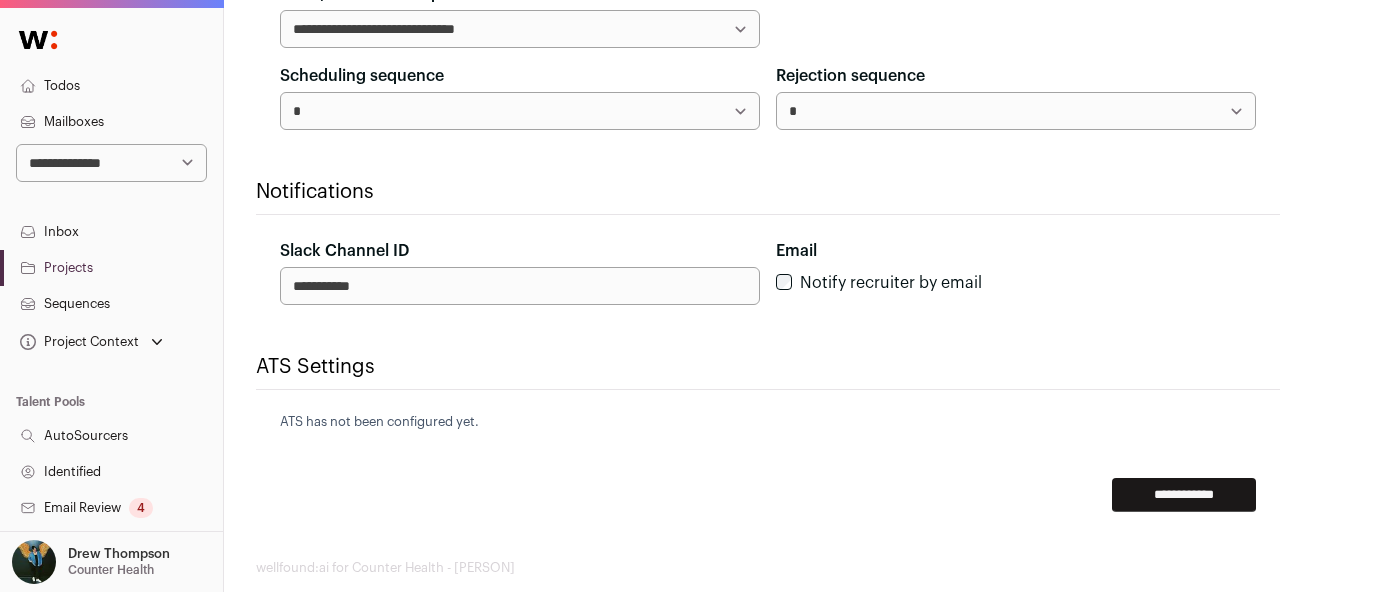 type on "**********" 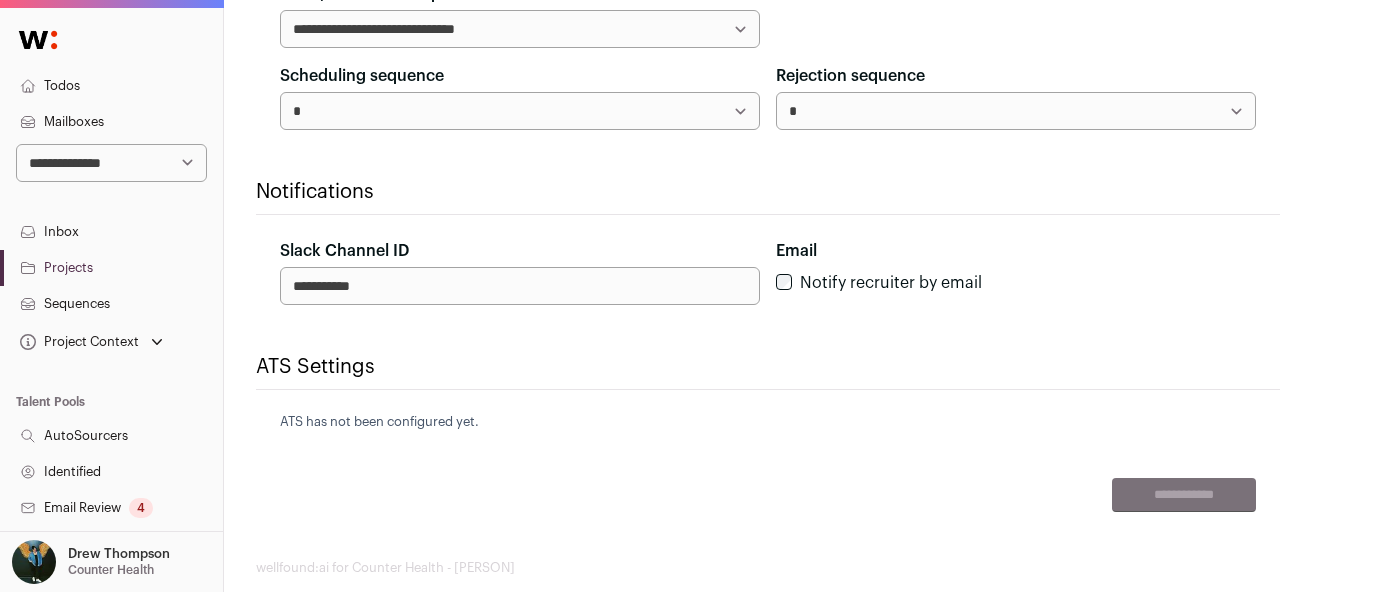 click on "**********" at bounding box center [768, -51] 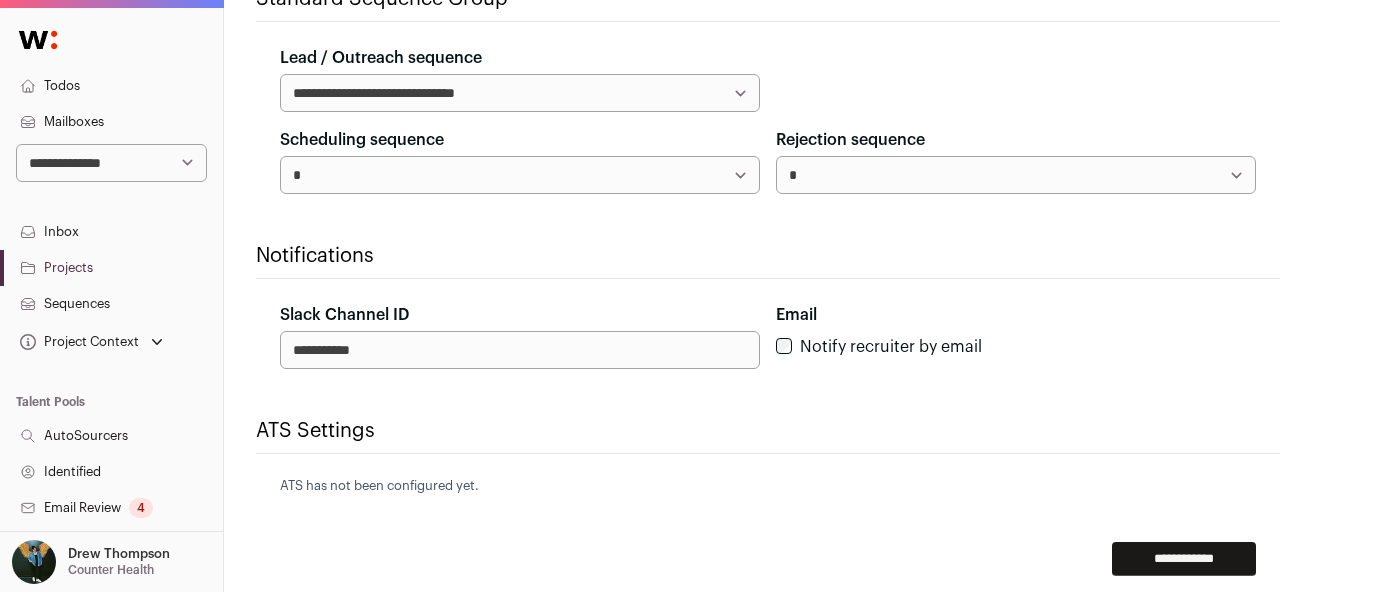 scroll, scrollTop: 897, scrollLeft: 0, axis: vertical 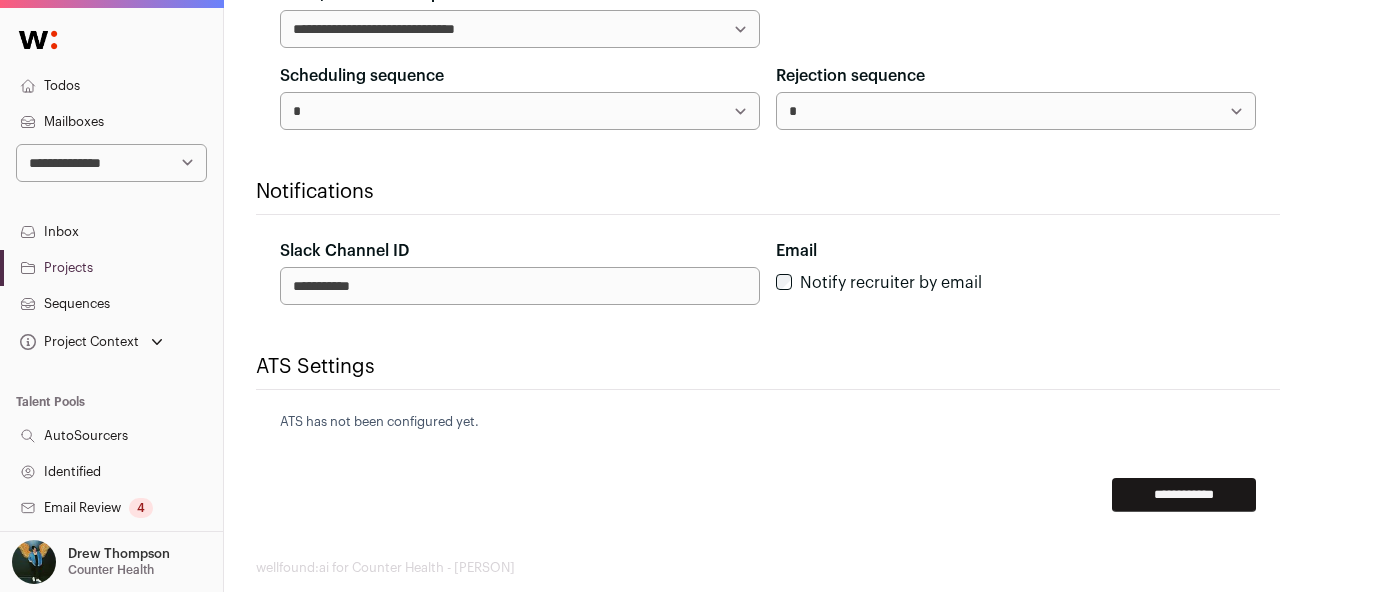 click on "*" at bounding box center [520, 111] 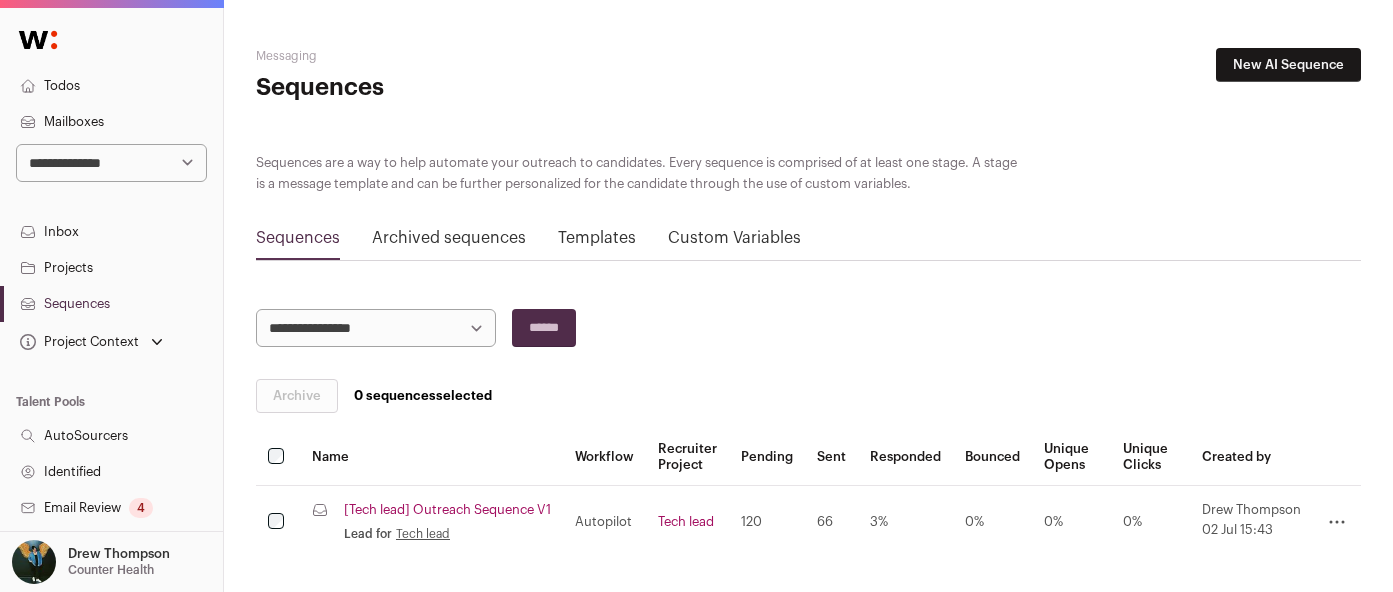 scroll, scrollTop: 78, scrollLeft: 0, axis: vertical 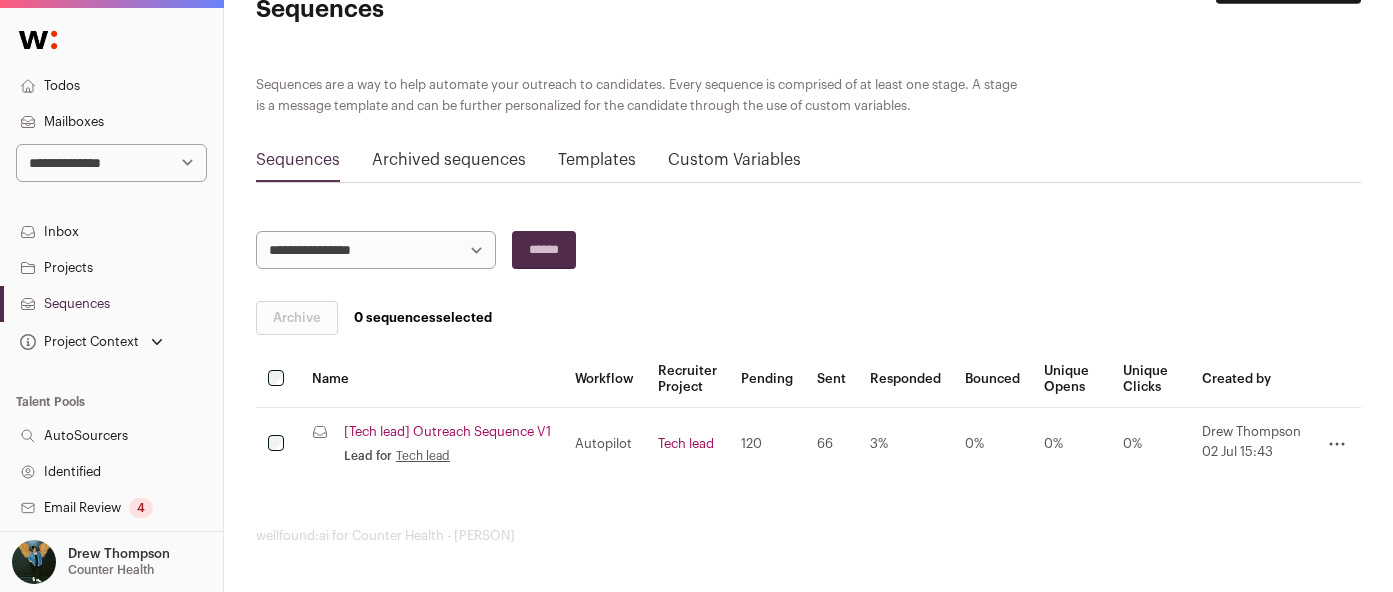 click on "**********" at bounding box center [111, 163] 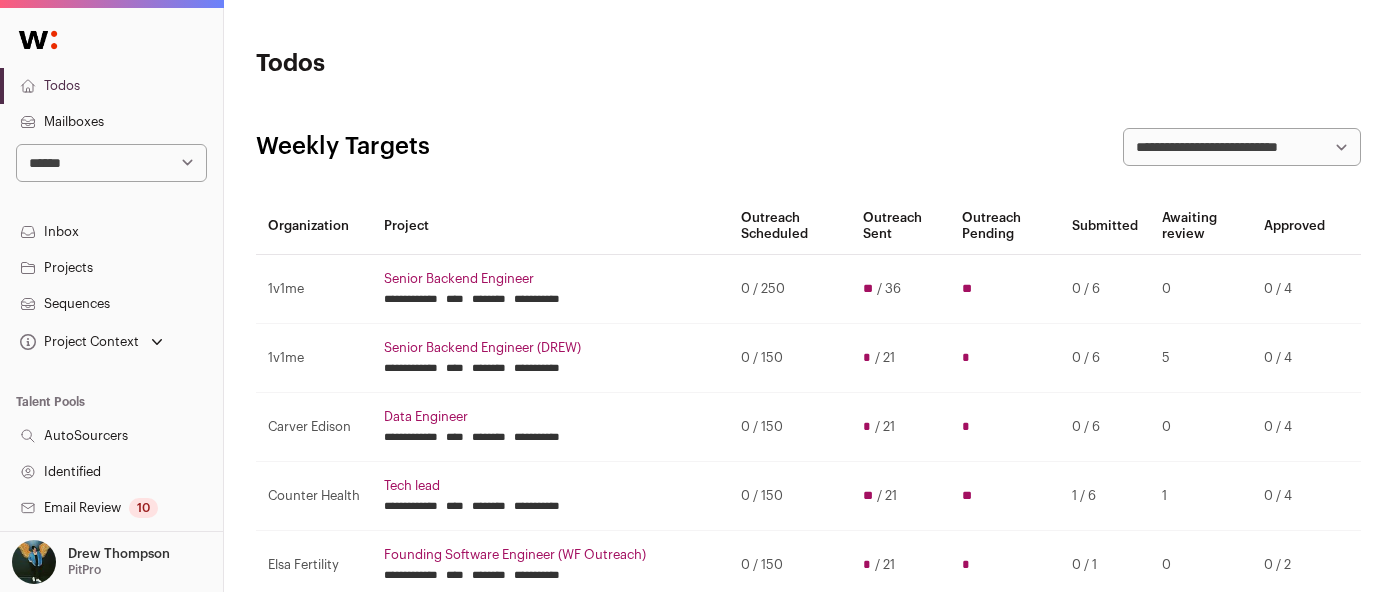 scroll, scrollTop: 0, scrollLeft: 0, axis: both 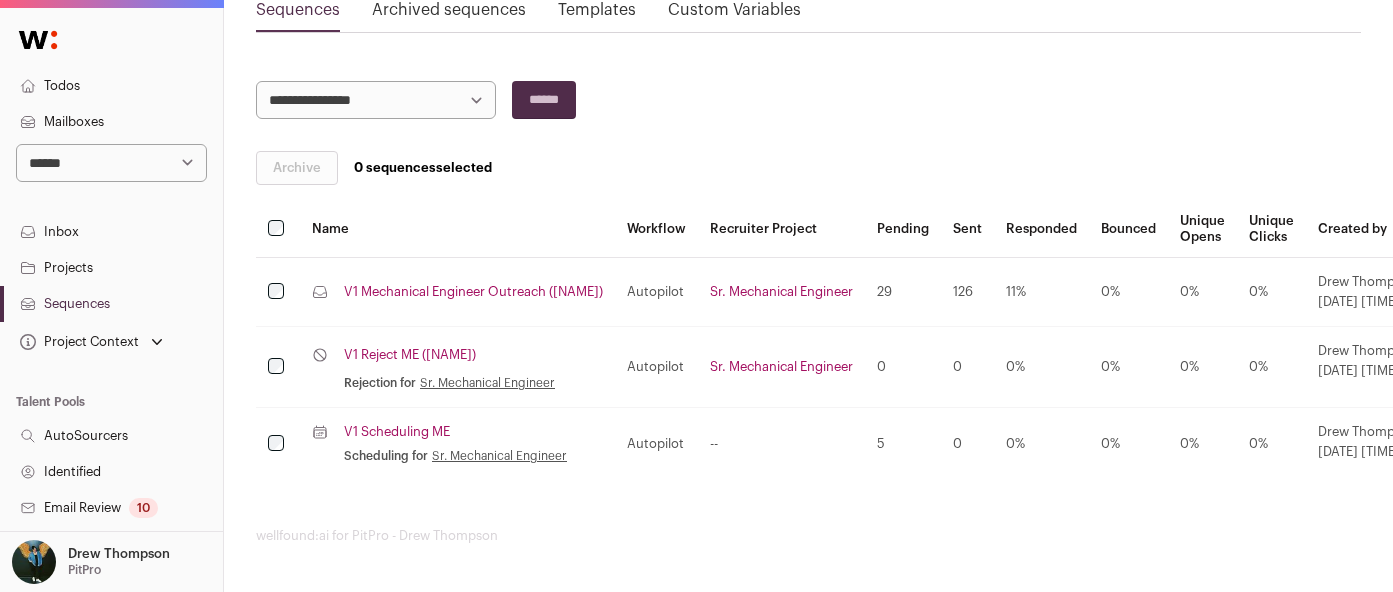 click on "V1 Scheduling ME" at bounding box center (397, 432) 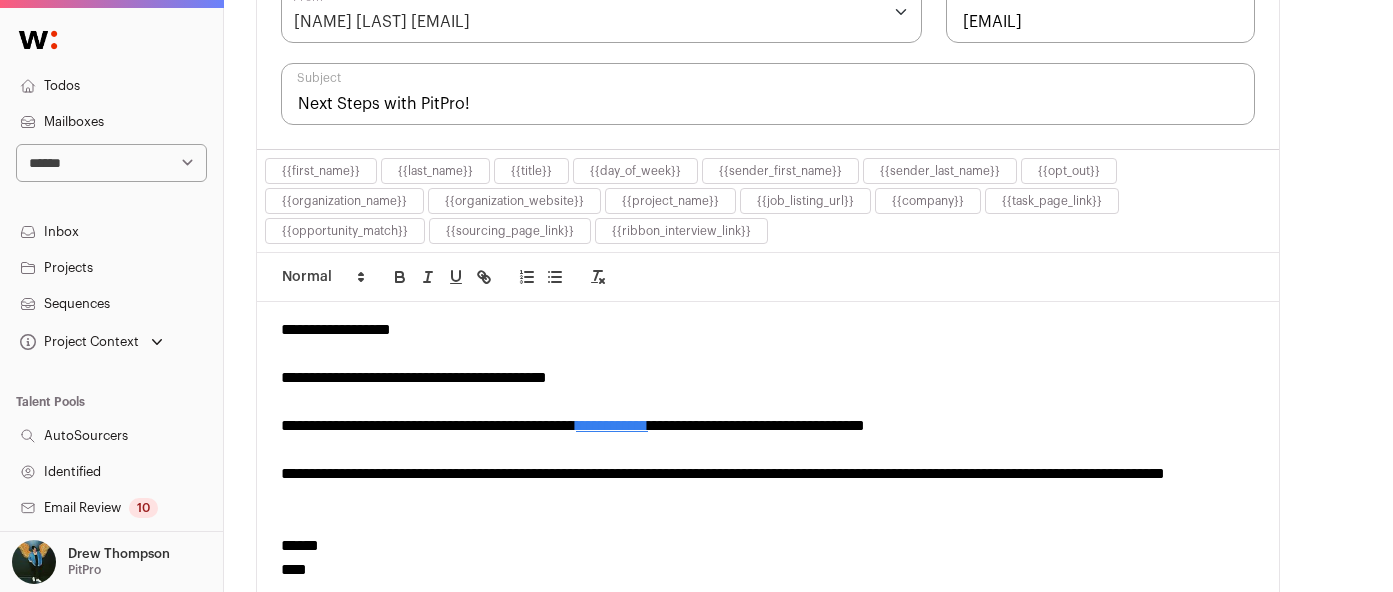 scroll, scrollTop: 648, scrollLeft: 0, axis: vertical 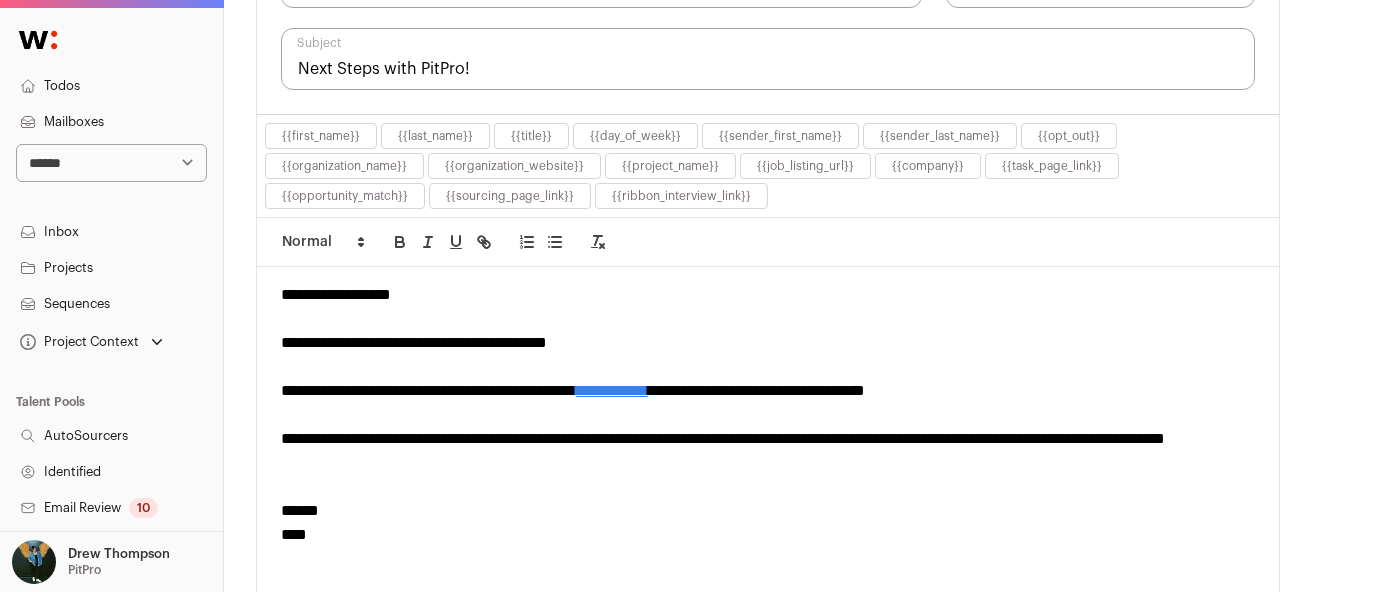 click at bounding box center [768, 415] 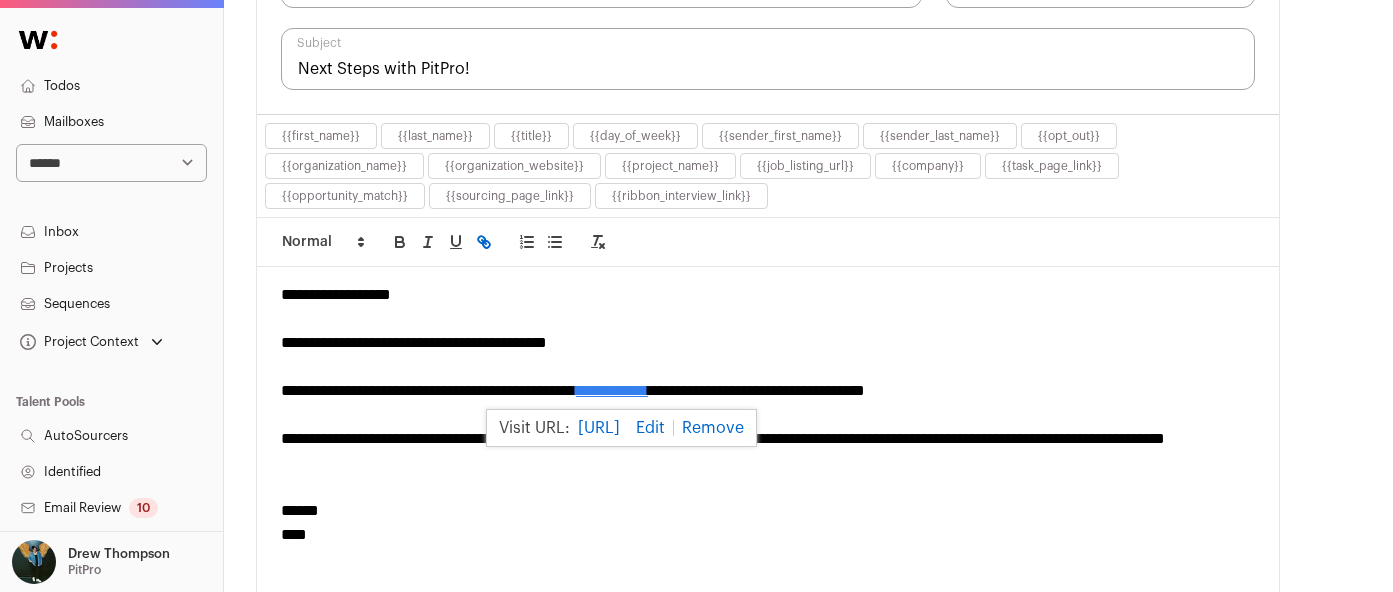 click on "[URL]" at bounding box center [599, 428] 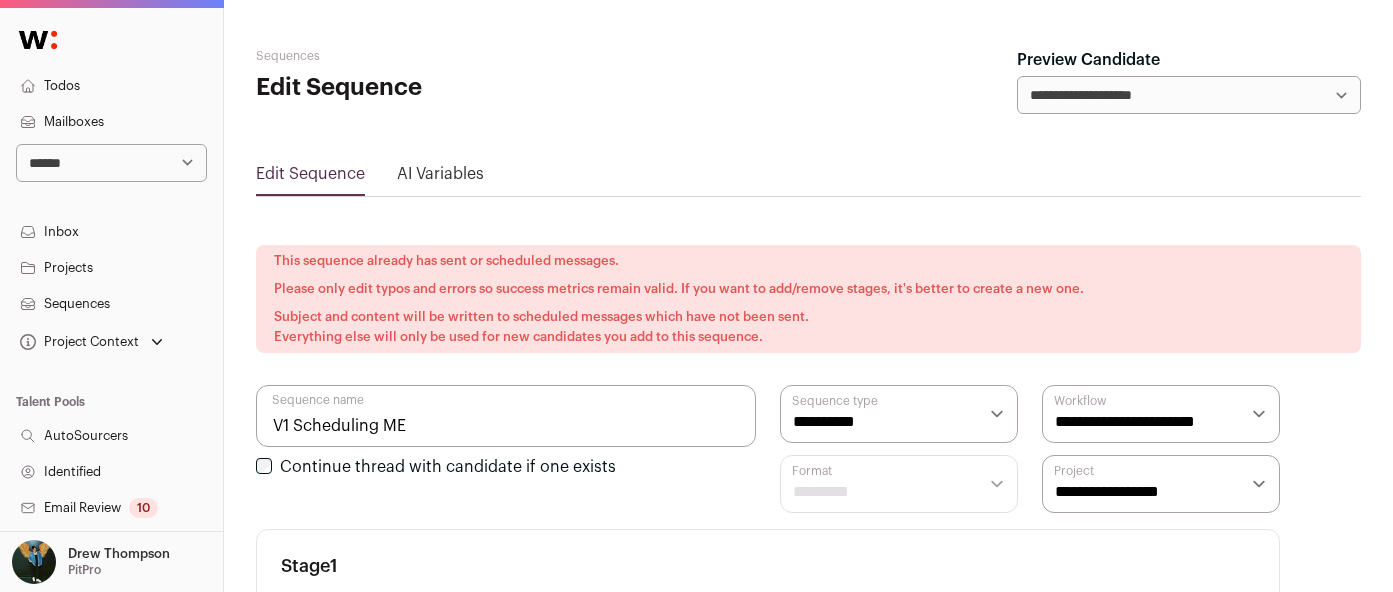 scroll, scrollTop: 541, scrollLeft: 0, axis: vertical 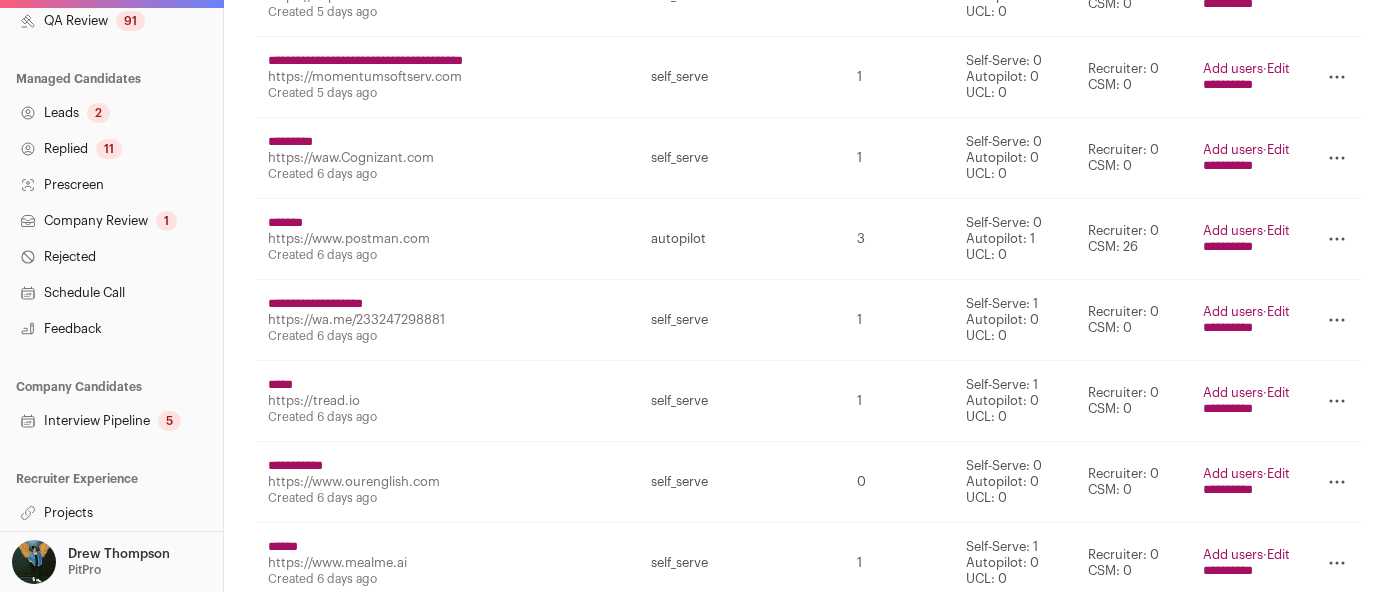 click on "Projects" at bounding box center [111, 513] 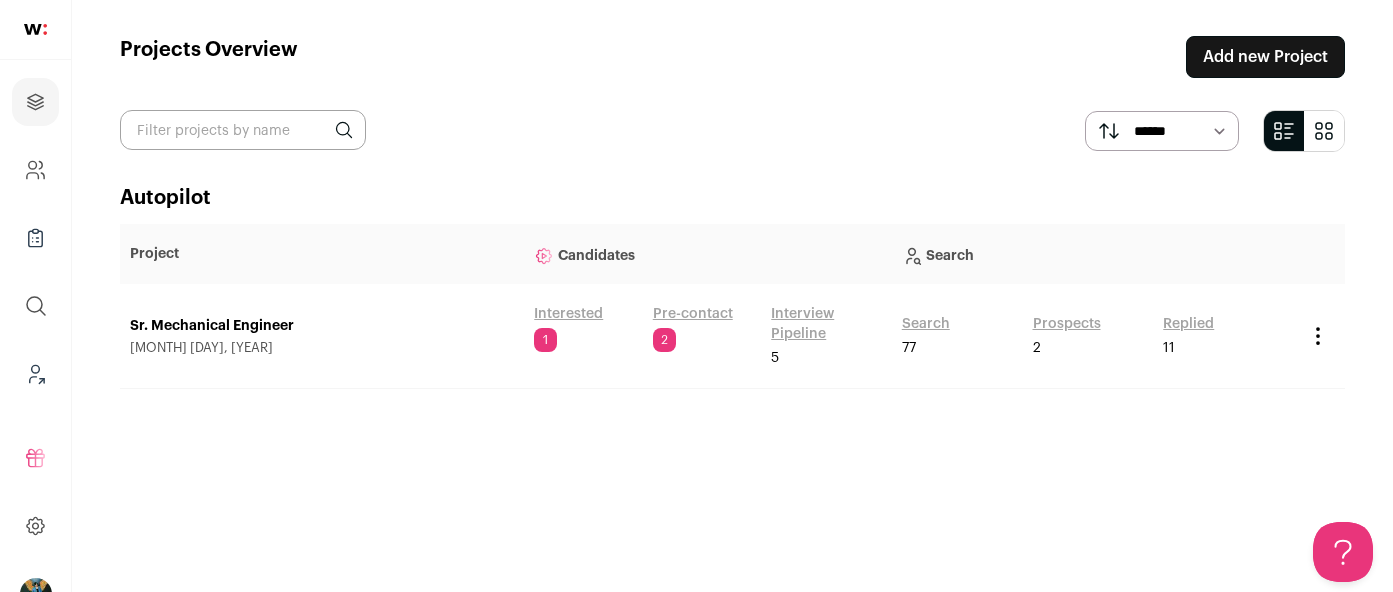 scroll, scrollTop: 0, scrollLeft: 0, axis: both 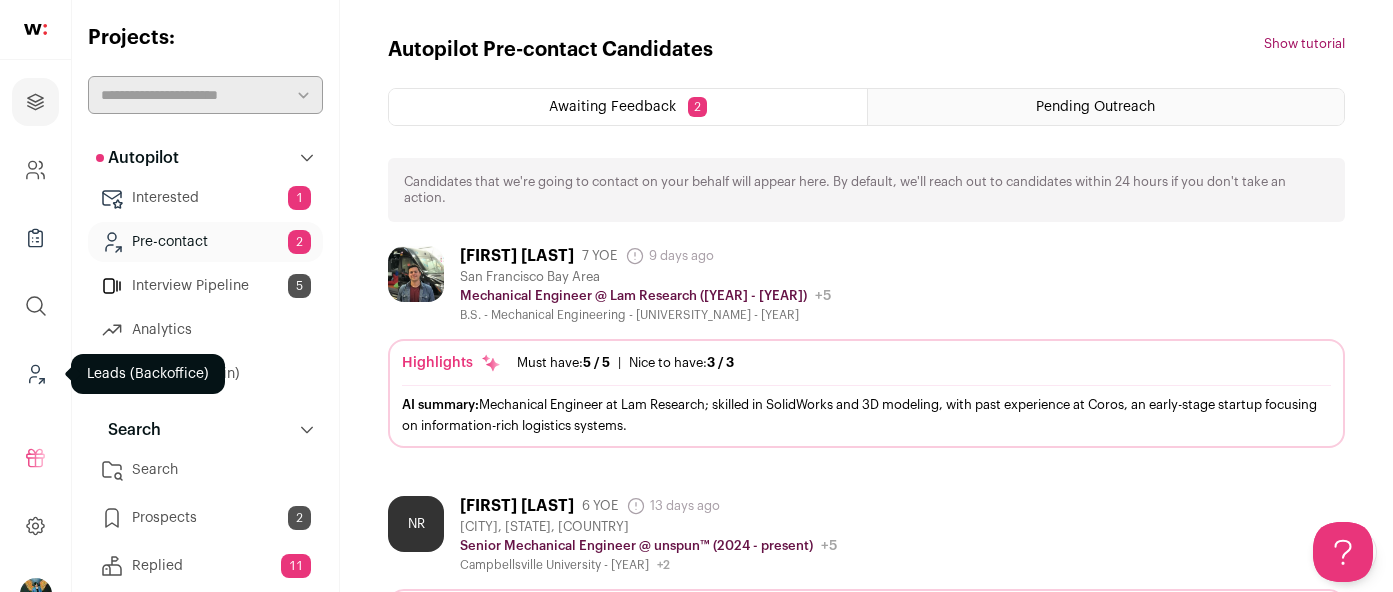 click at bounding box center [41, 381] 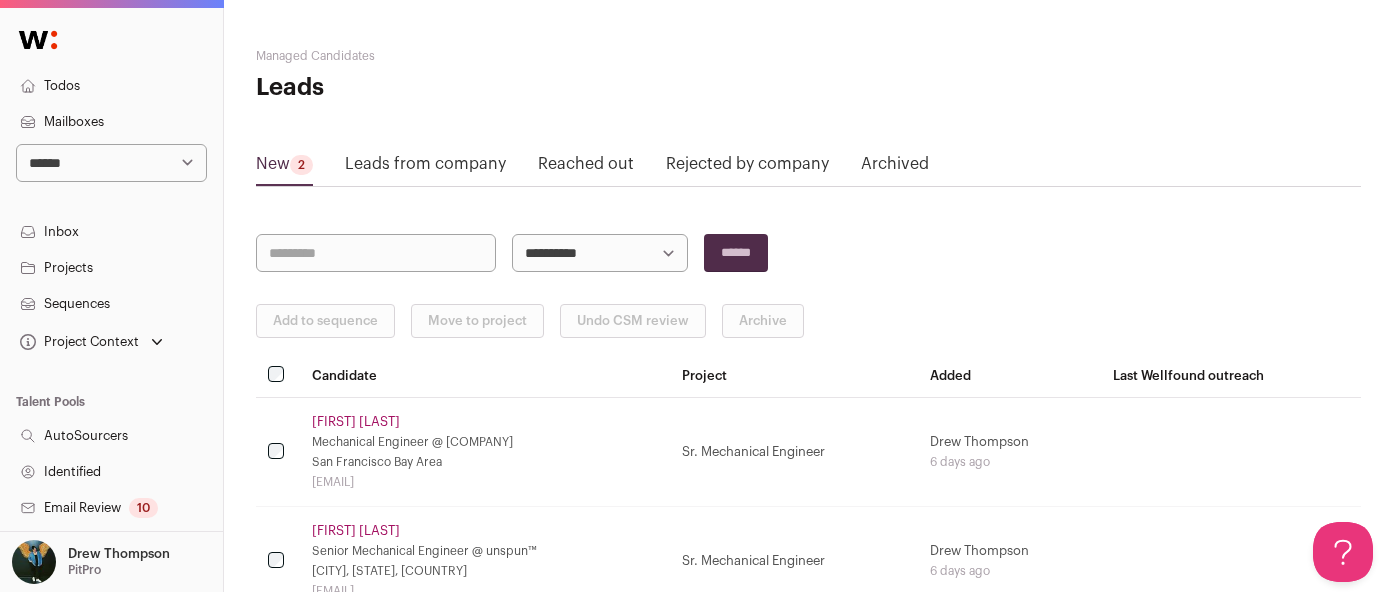 scroll, scrollTop: 0, scrollLeft: 0, axis: both 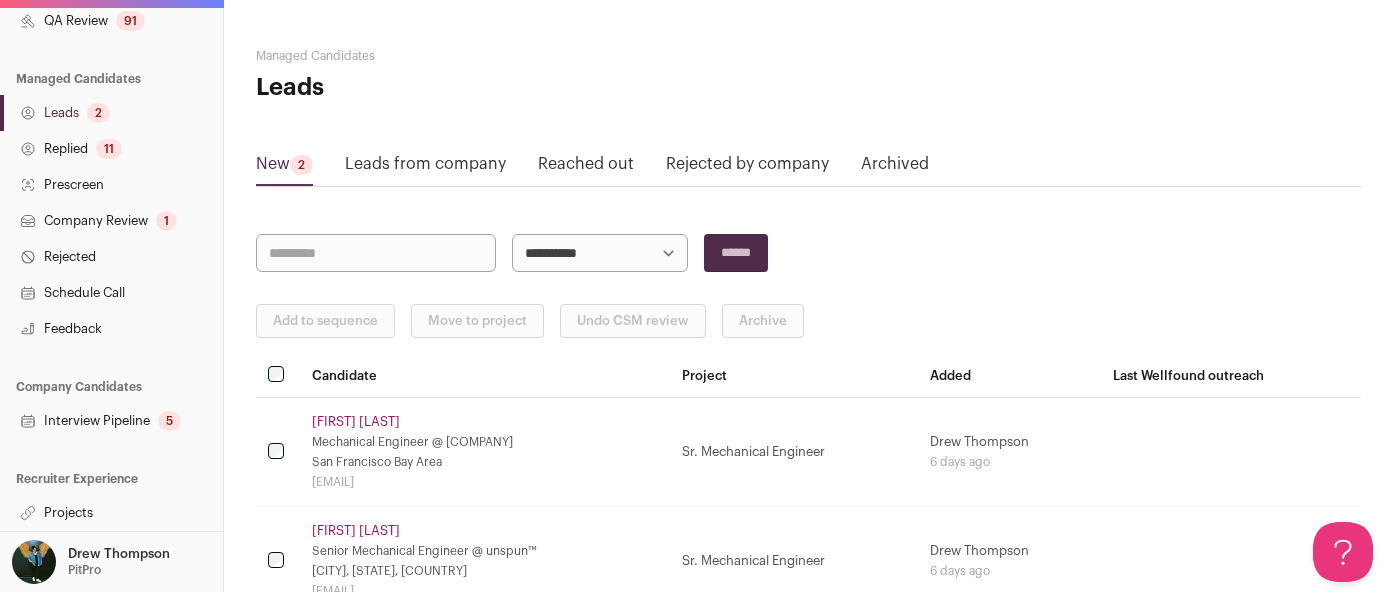 click on "Leads
2" at bounding box center [111, 113] 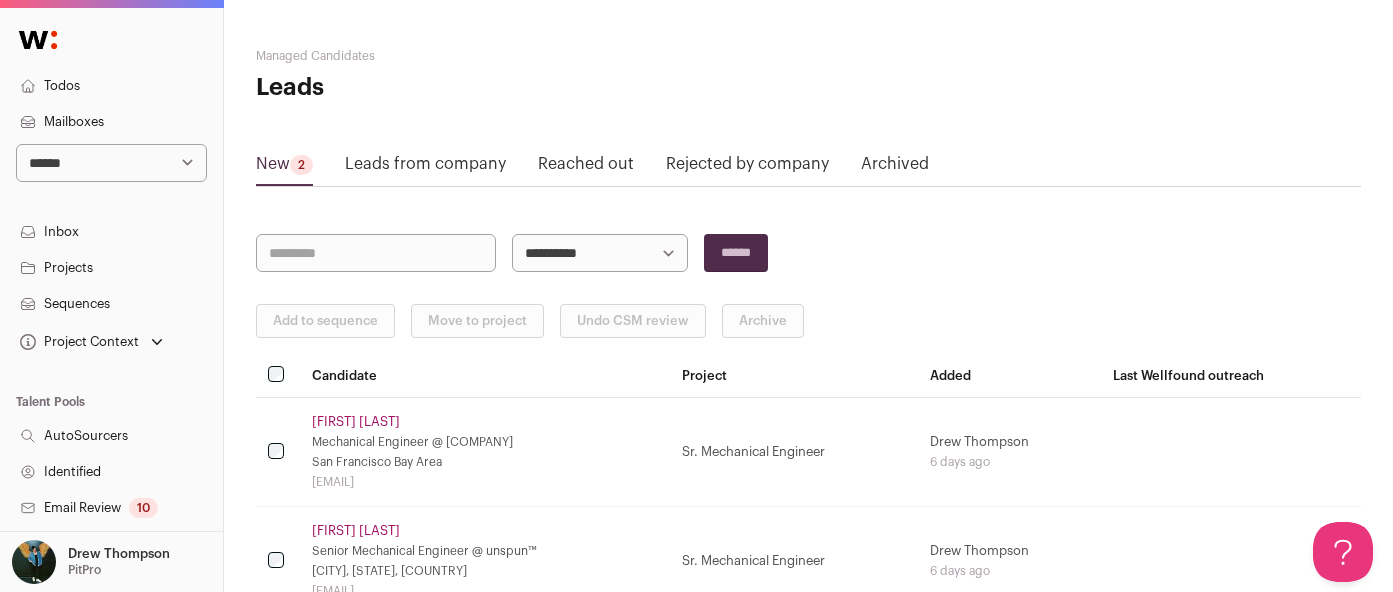 scroll, scrollTop: 0, scrollLeft: 0, axis: both 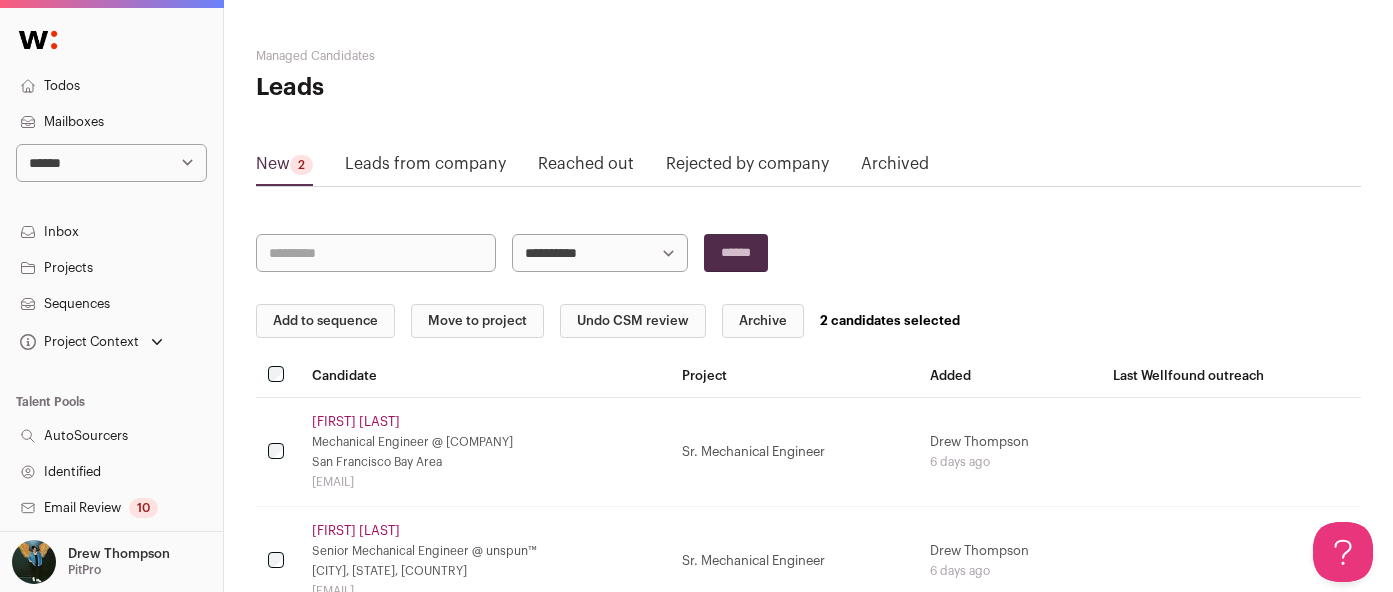 click on "Add to sequence" at bounding box center (325, 321) 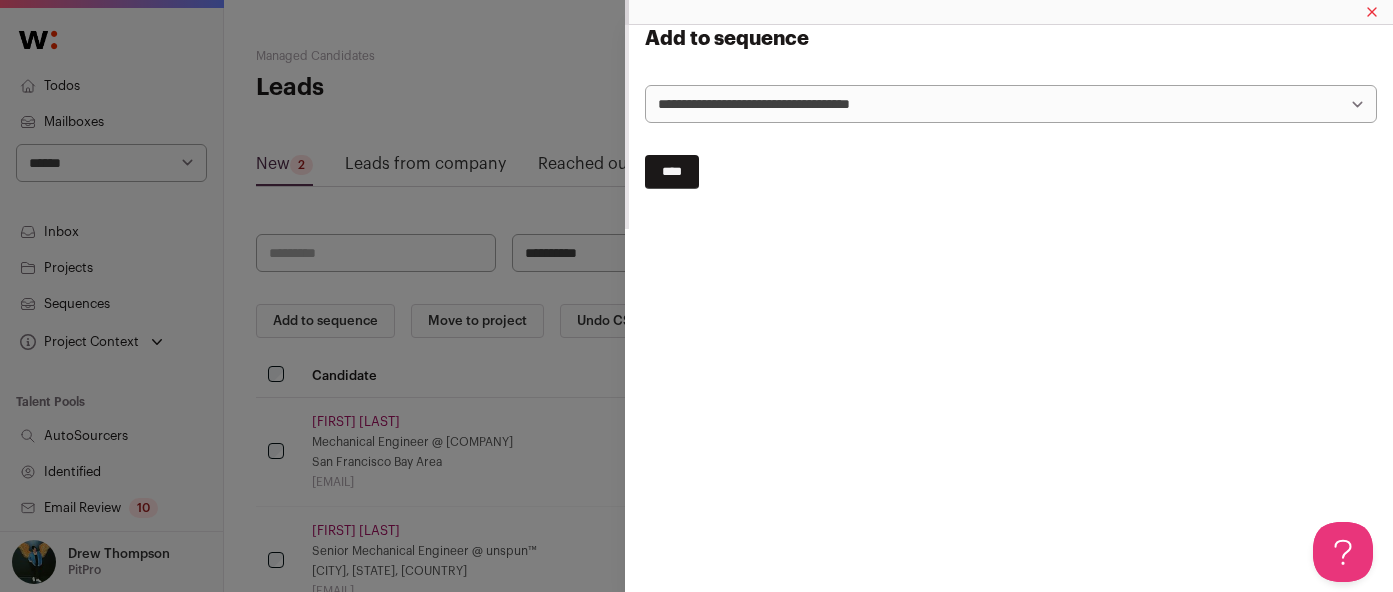 click on "**********" at bounding box center [1011, 104] 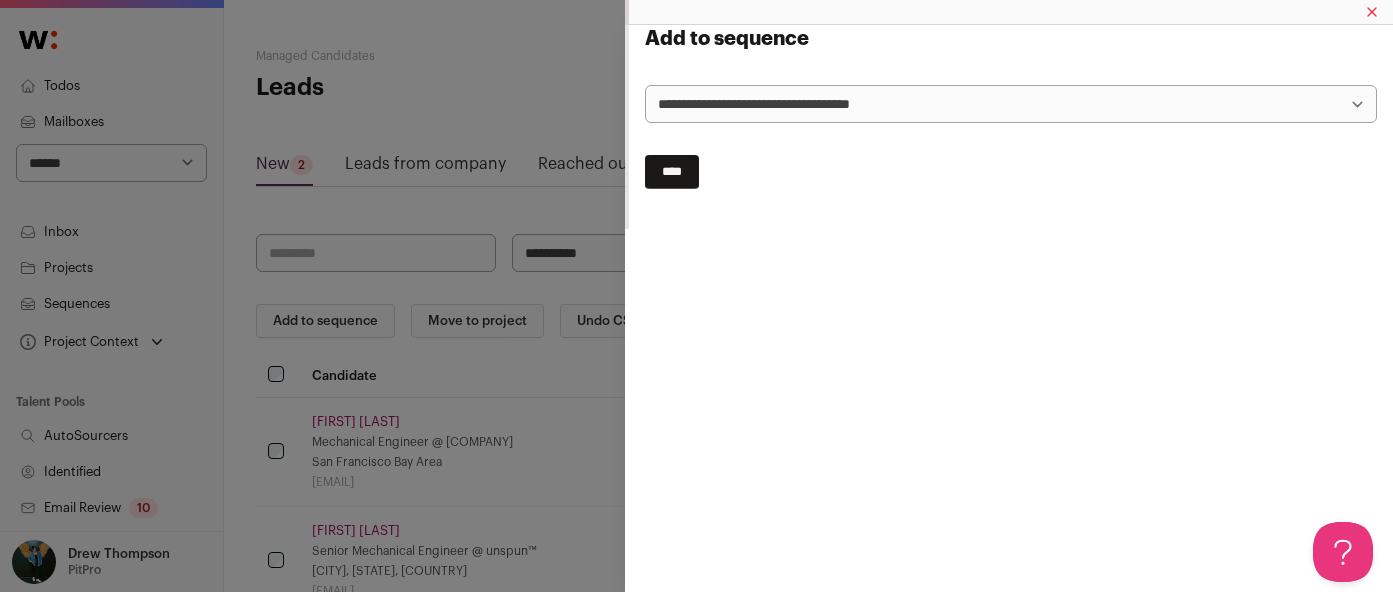 click on "****" at bounding box center (672, 172) 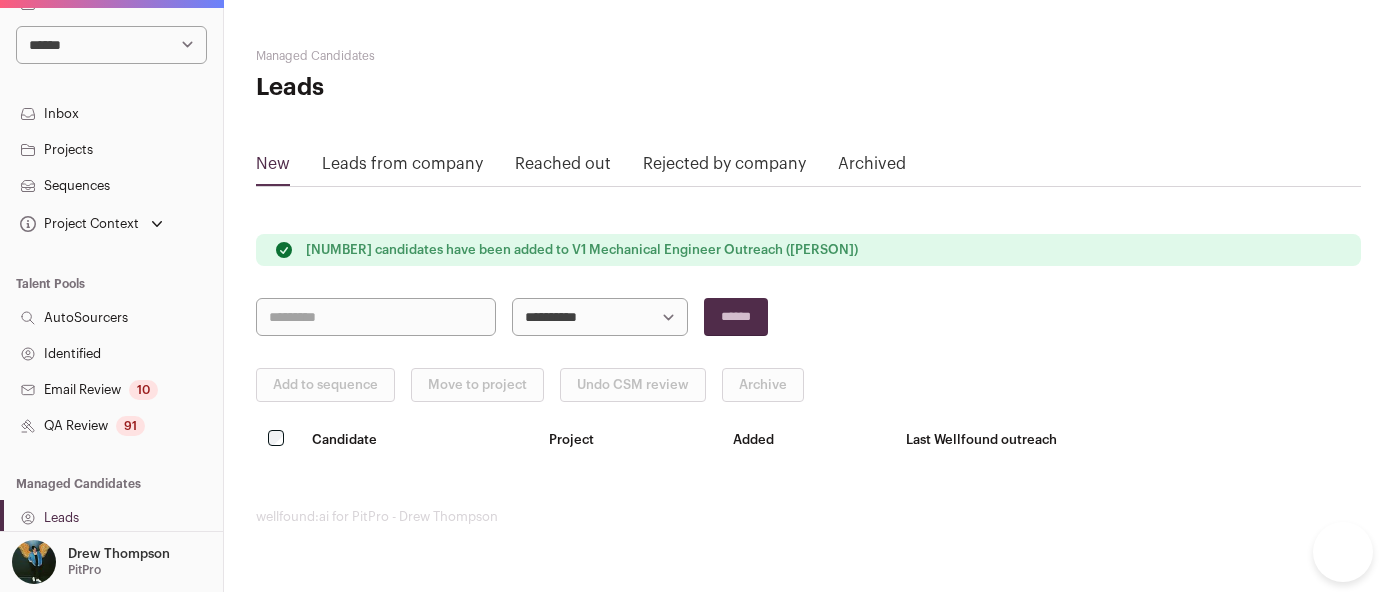 scroll, scrollTop: 523, scrollLeft: 0, axis: vertical 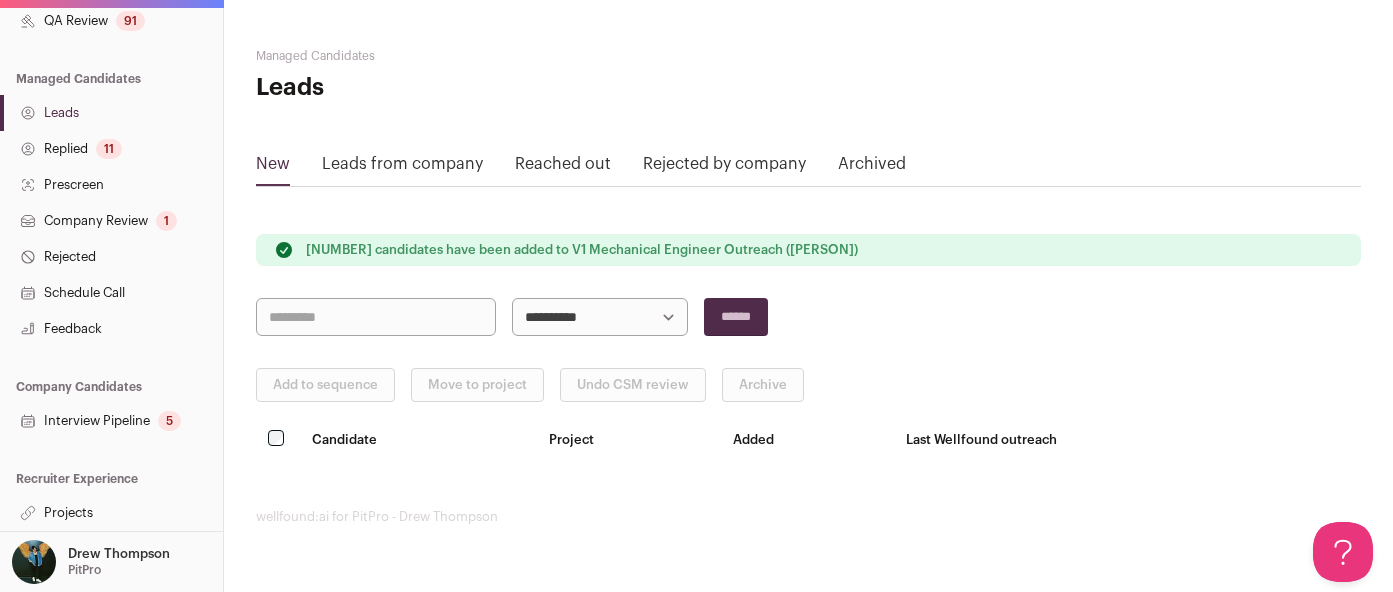 click on "Projects" at bounding box center (111, 513) 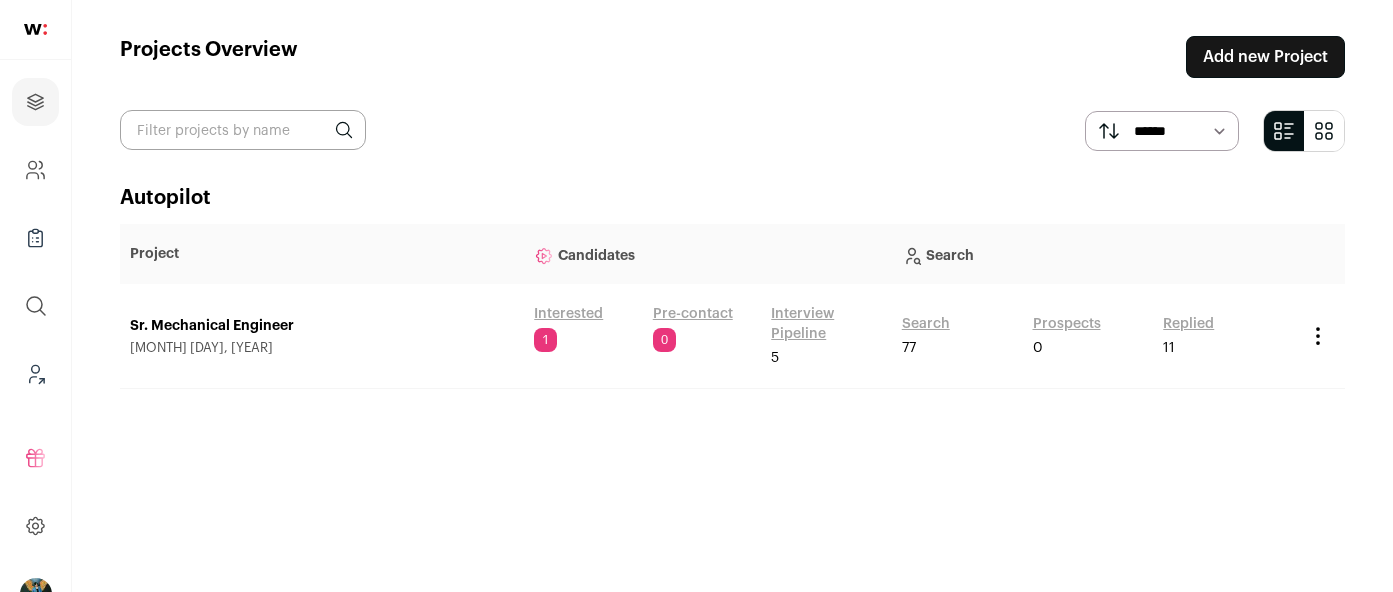 scroll, scrollTop: 0, scrollLeft: 0, axis: both 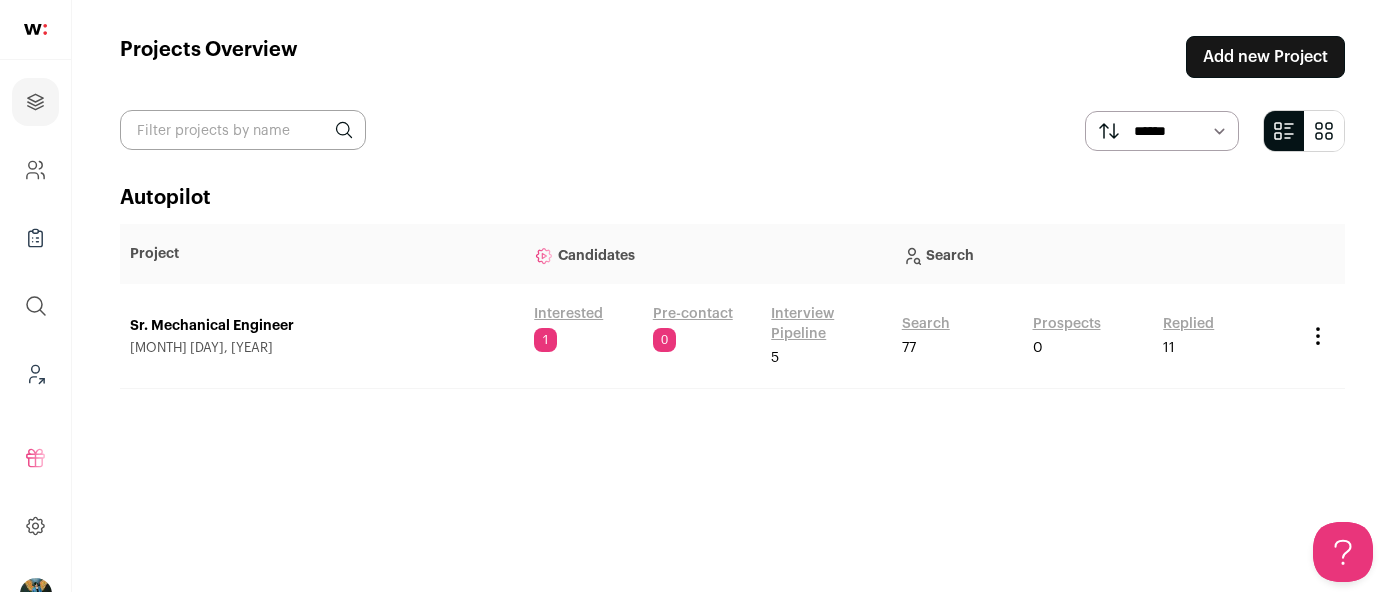 click on "Search" at bounding box center (926, 324) 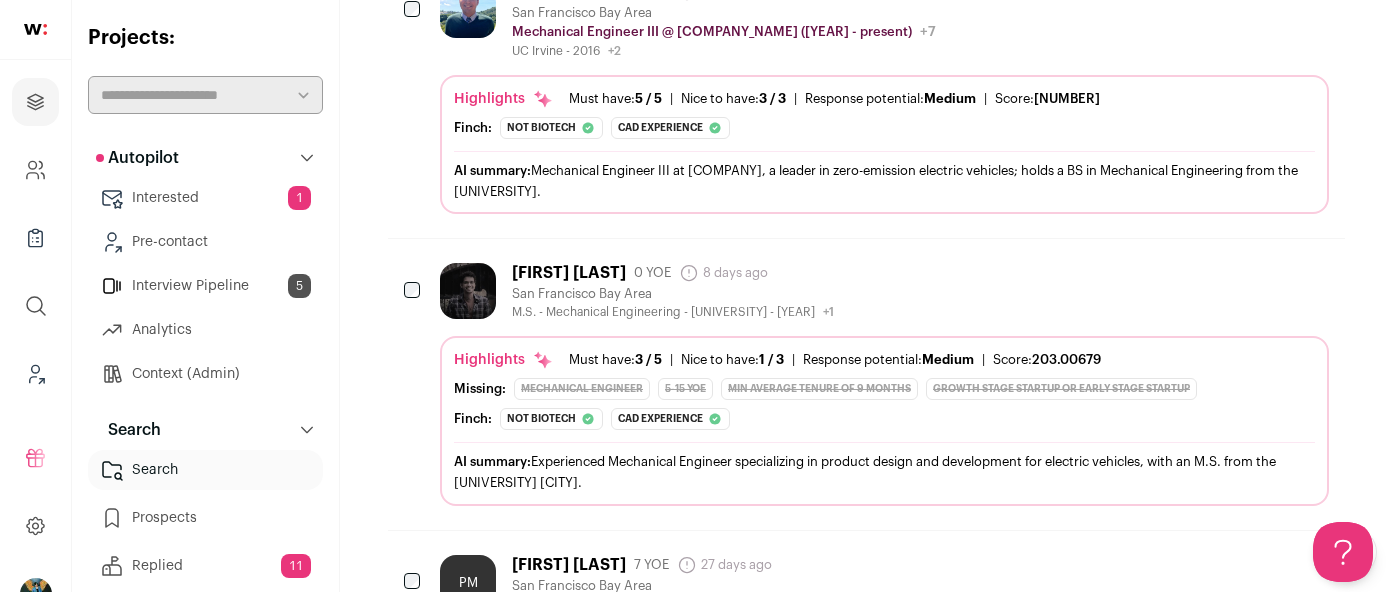 scroll, scrollTop: 391, scrollLeft: 0, axis: vertical 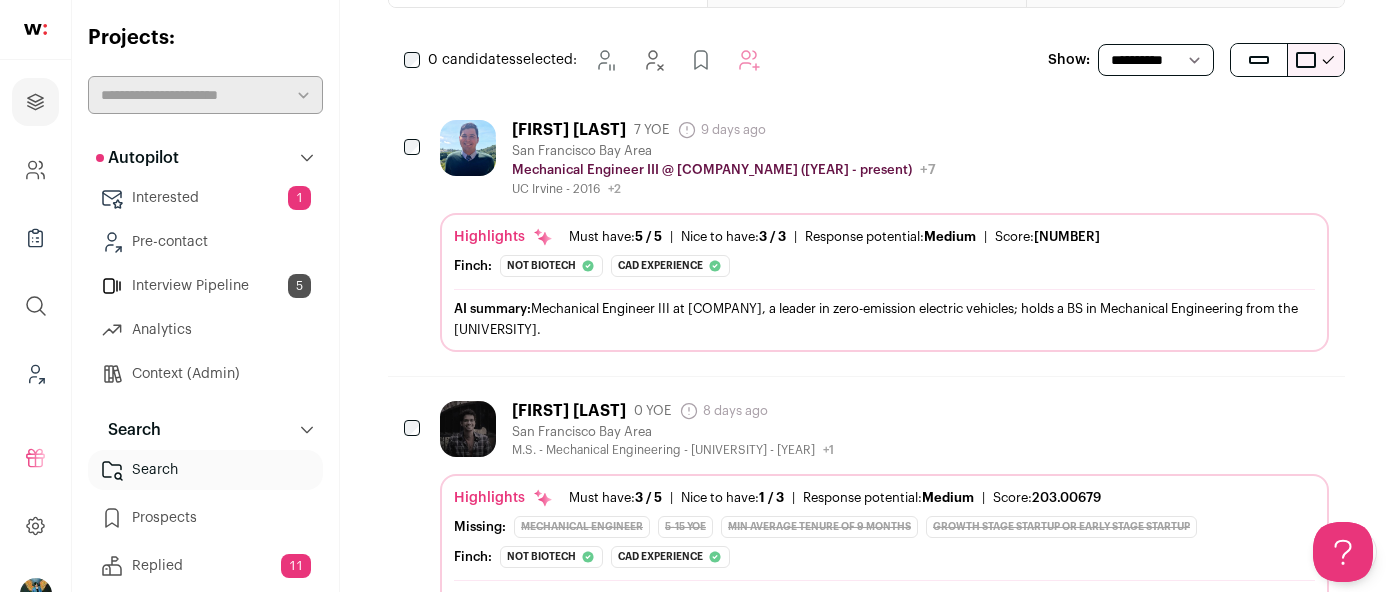 click on "[FIRST] [LAST]
[YEAR] YOE
[DURATION] ago
Admin only. The last time the profile was updated.
[CITY] [STATE]
[DEGREE] - Mechanical Engineering - [UNIVERSITY] - [YEAR]
+1
[YEAR] - [YEAR] [UNIVERSITY]" at bounding box center [866, 522] 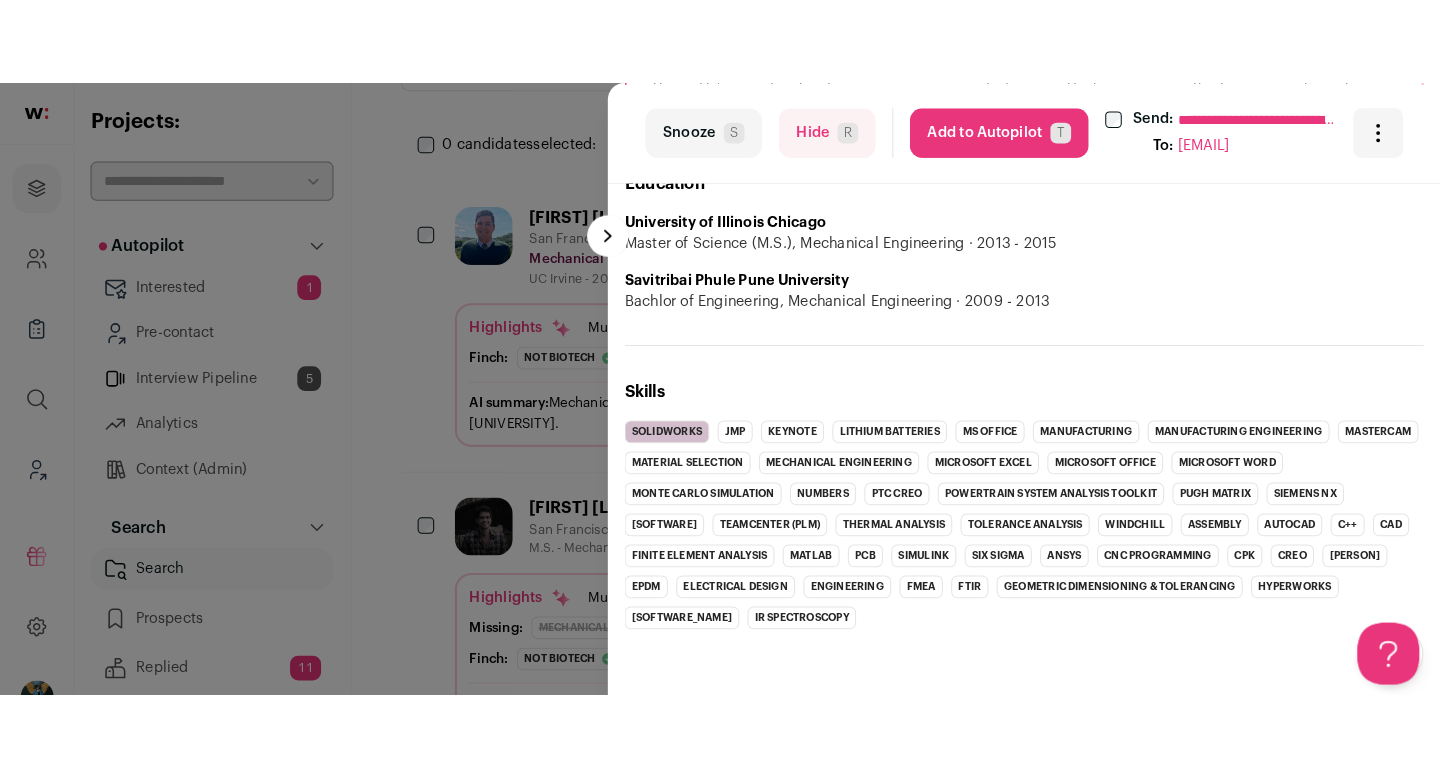 scroll, scrollTop: 0, scrollLeft: 0, axis: both 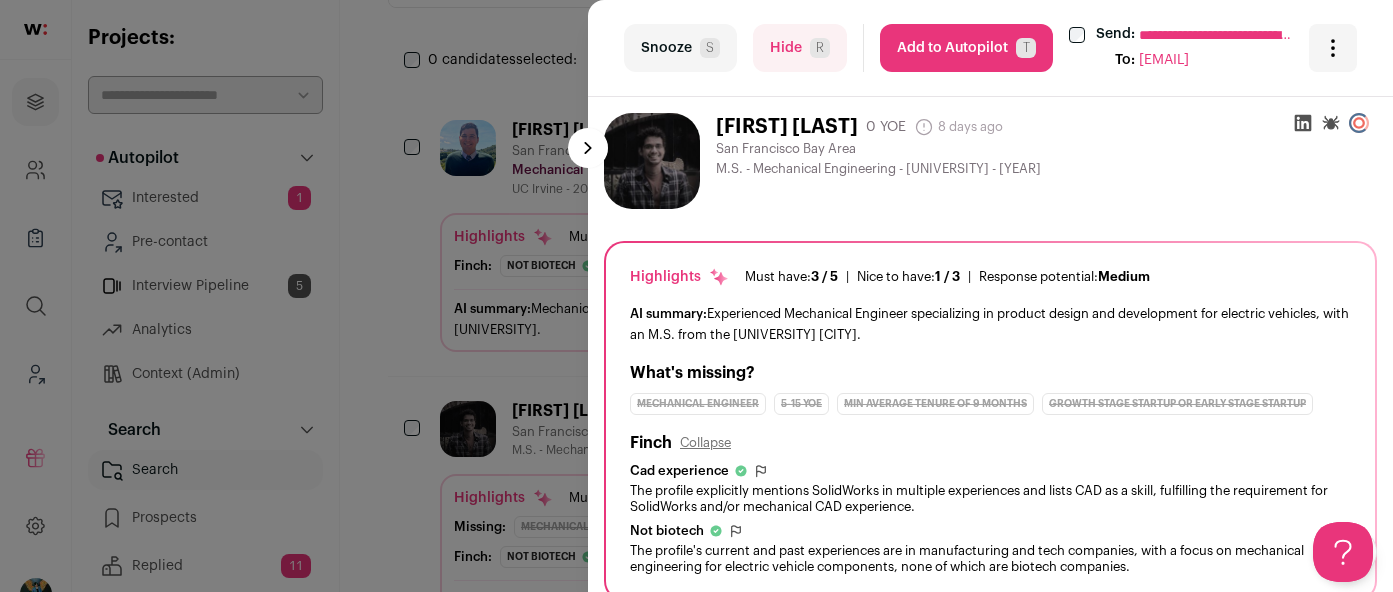click at bounding box center [1333, 48] 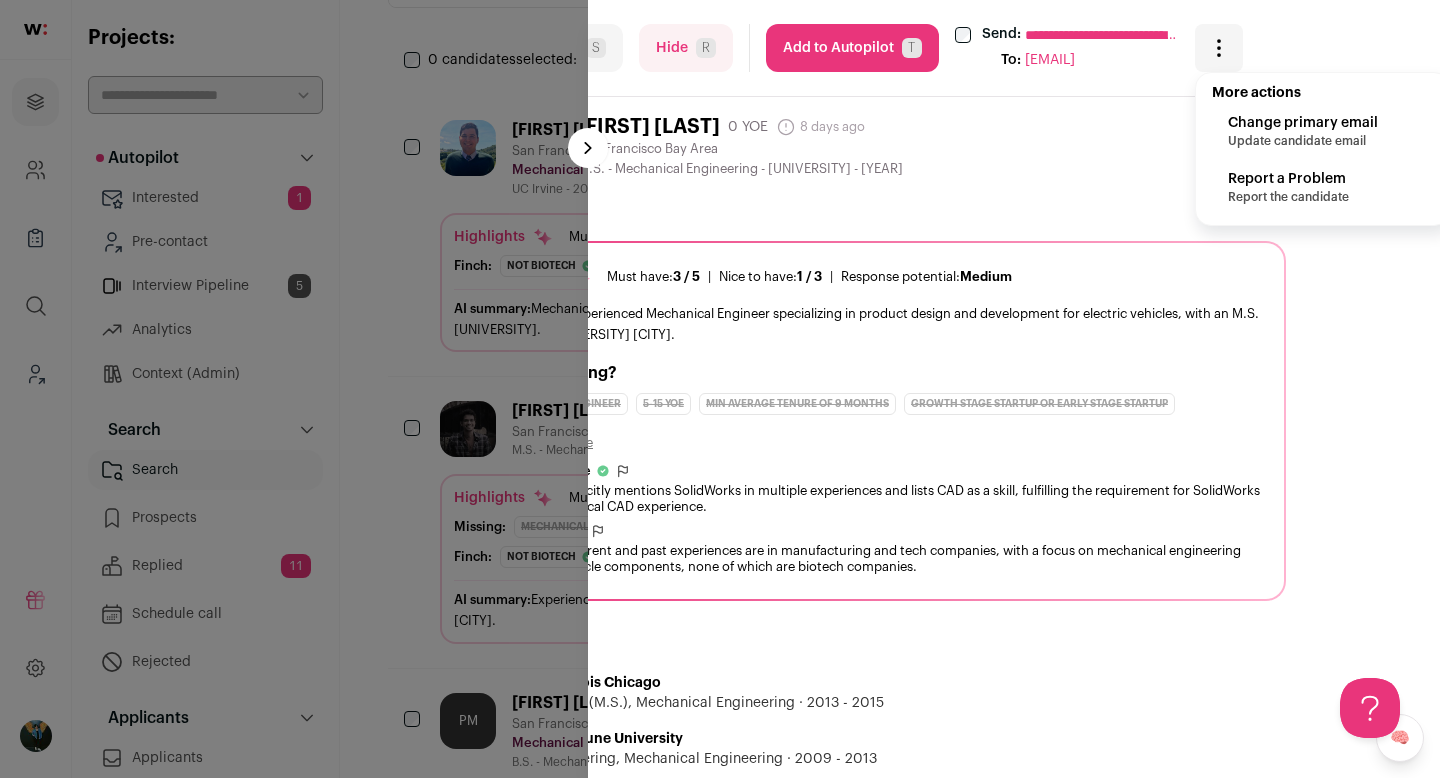 scroll, scrollTop: 0, scrollLeft: 145, axis: horizontal 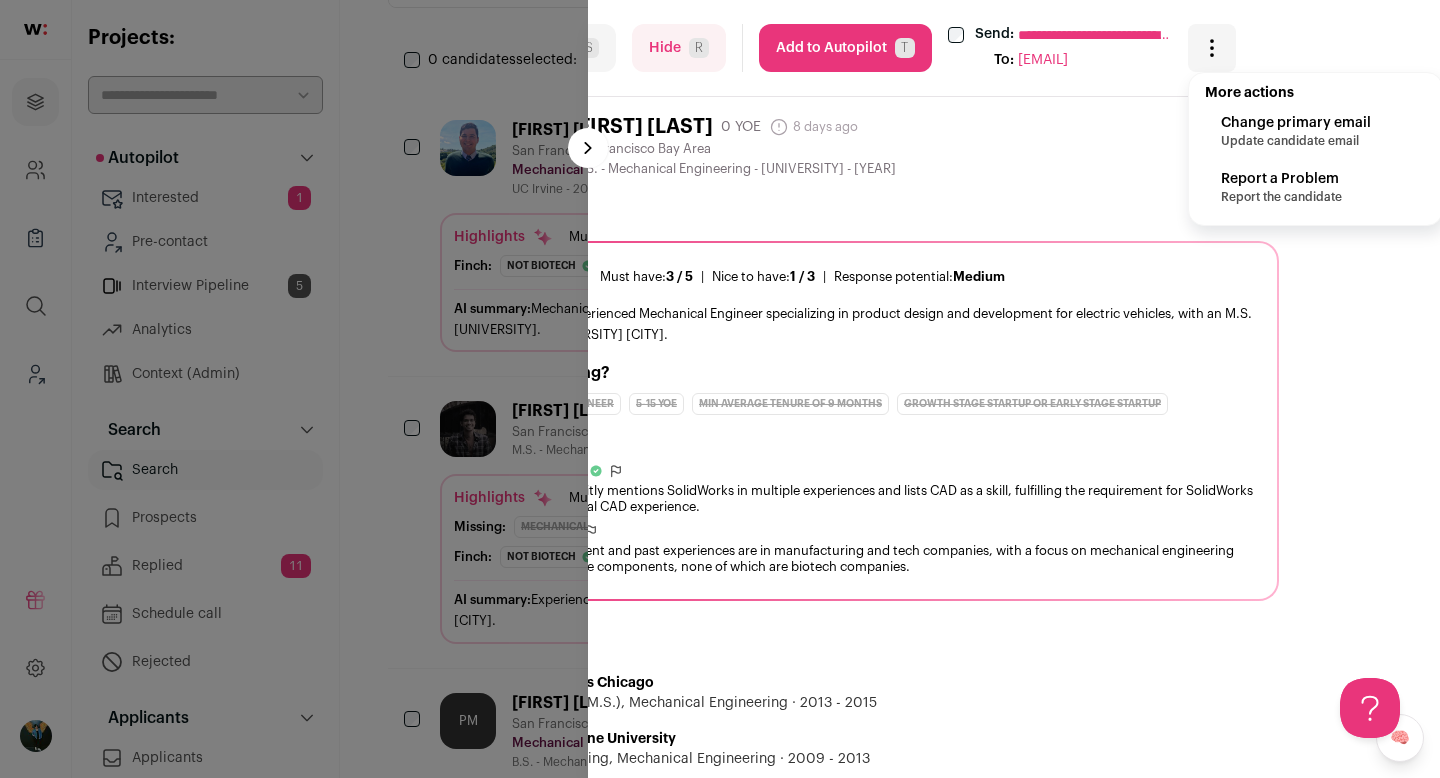 click on "Report a Problem" at bounding box center (1315, 179) 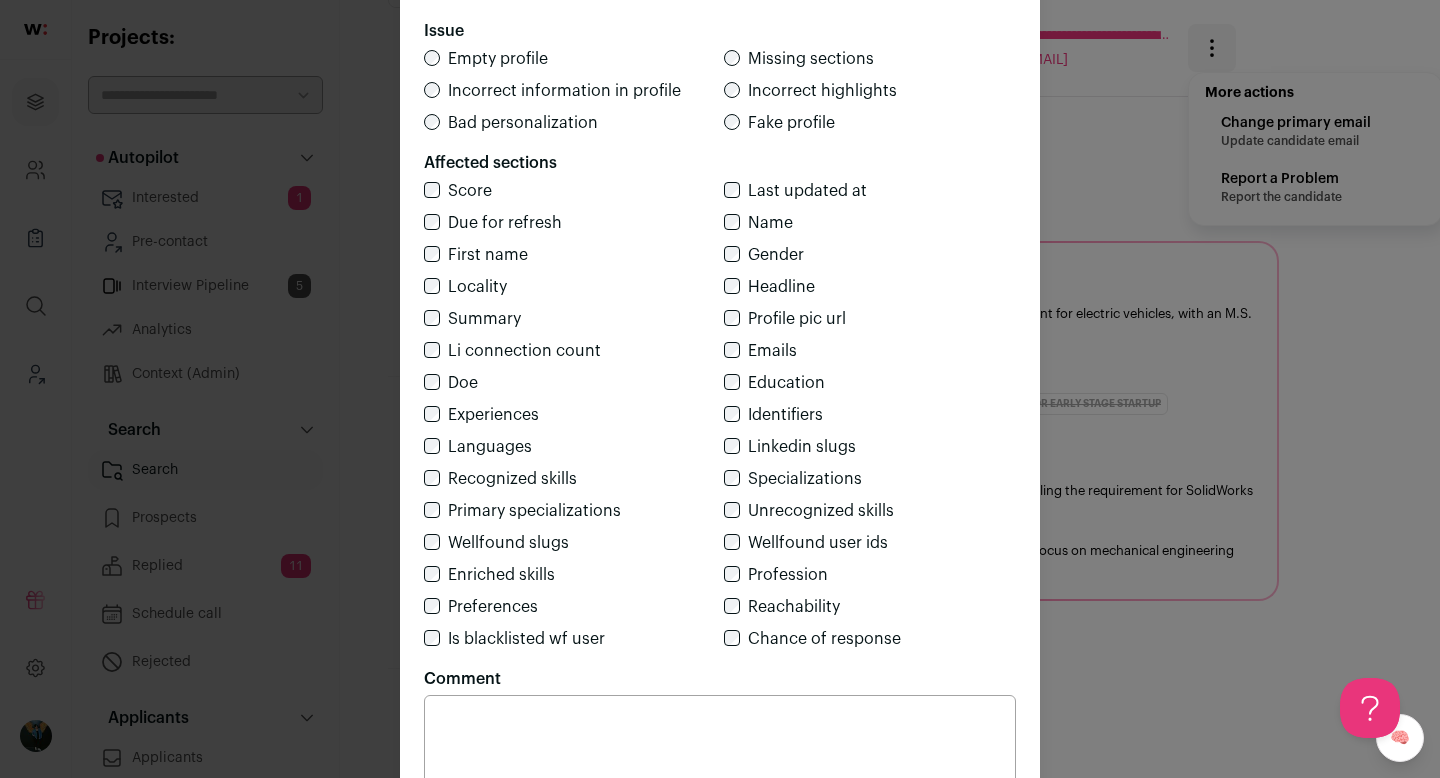 click on "Empty profile" at bounding box center (498, 59) 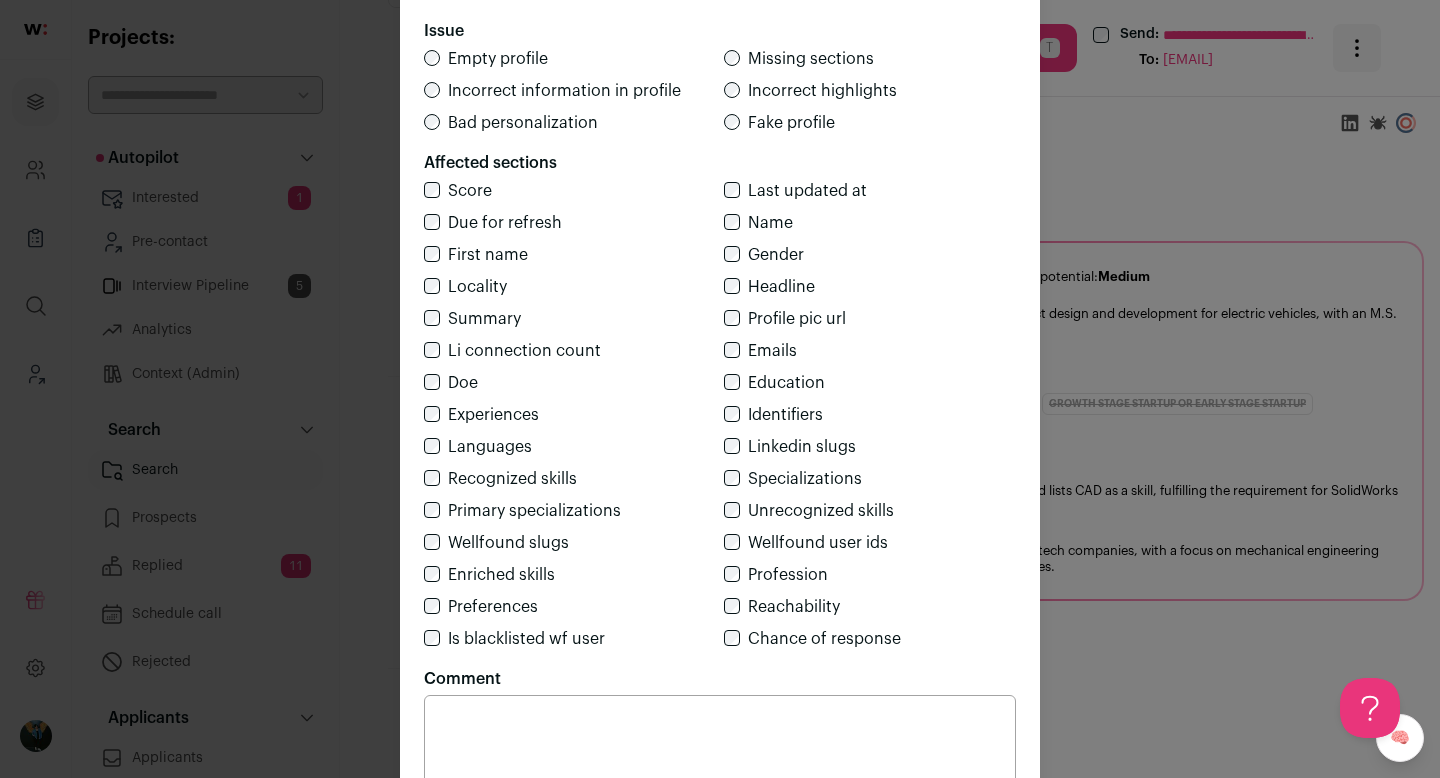 scroll, scrollTop: 0, scrollLeft: 0, axis: both 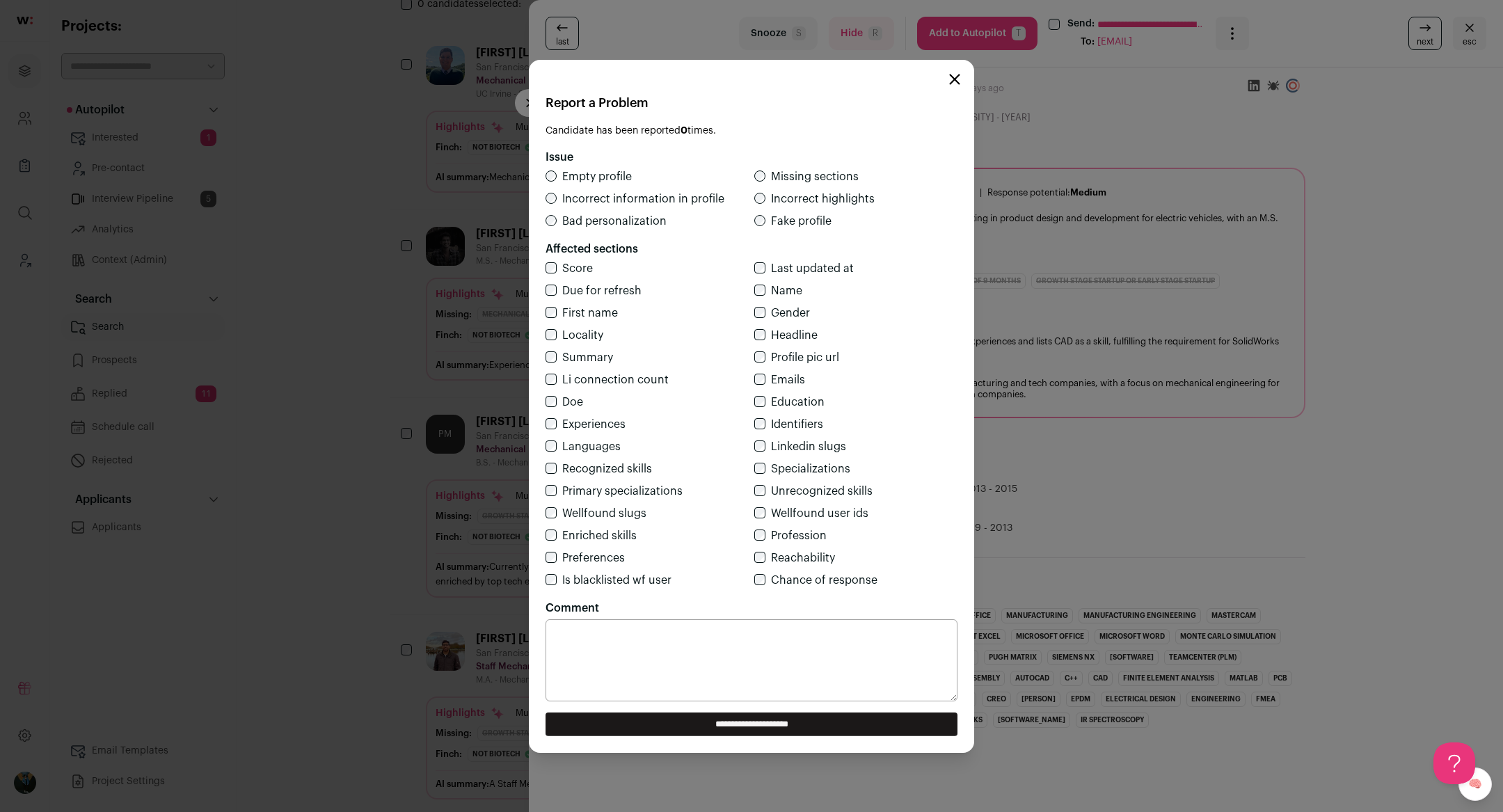 click on "**********" at bounding box center [752, 724] 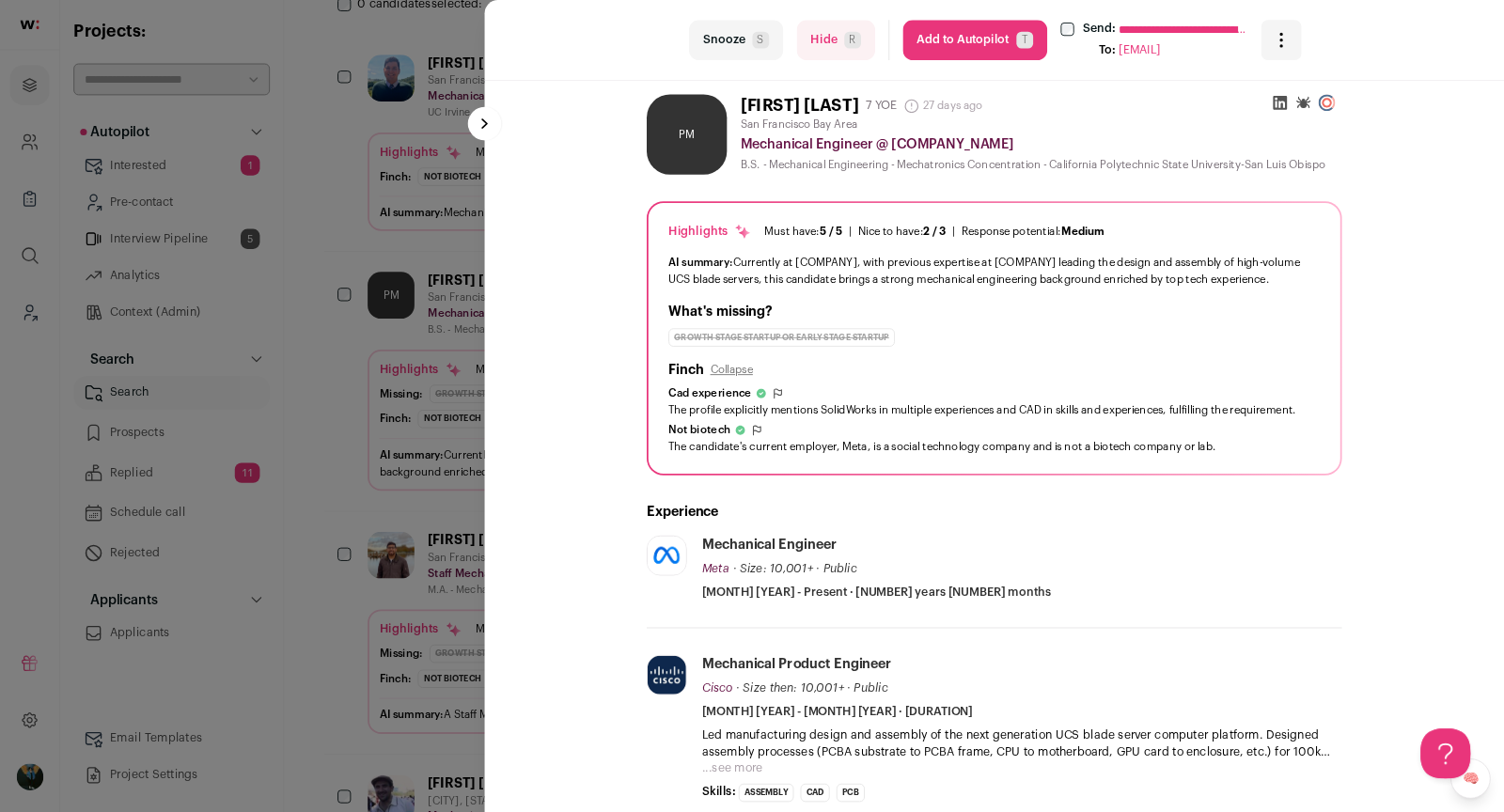 scroll, scrollTop: 367, scrollLeft: 0, axis: vertical 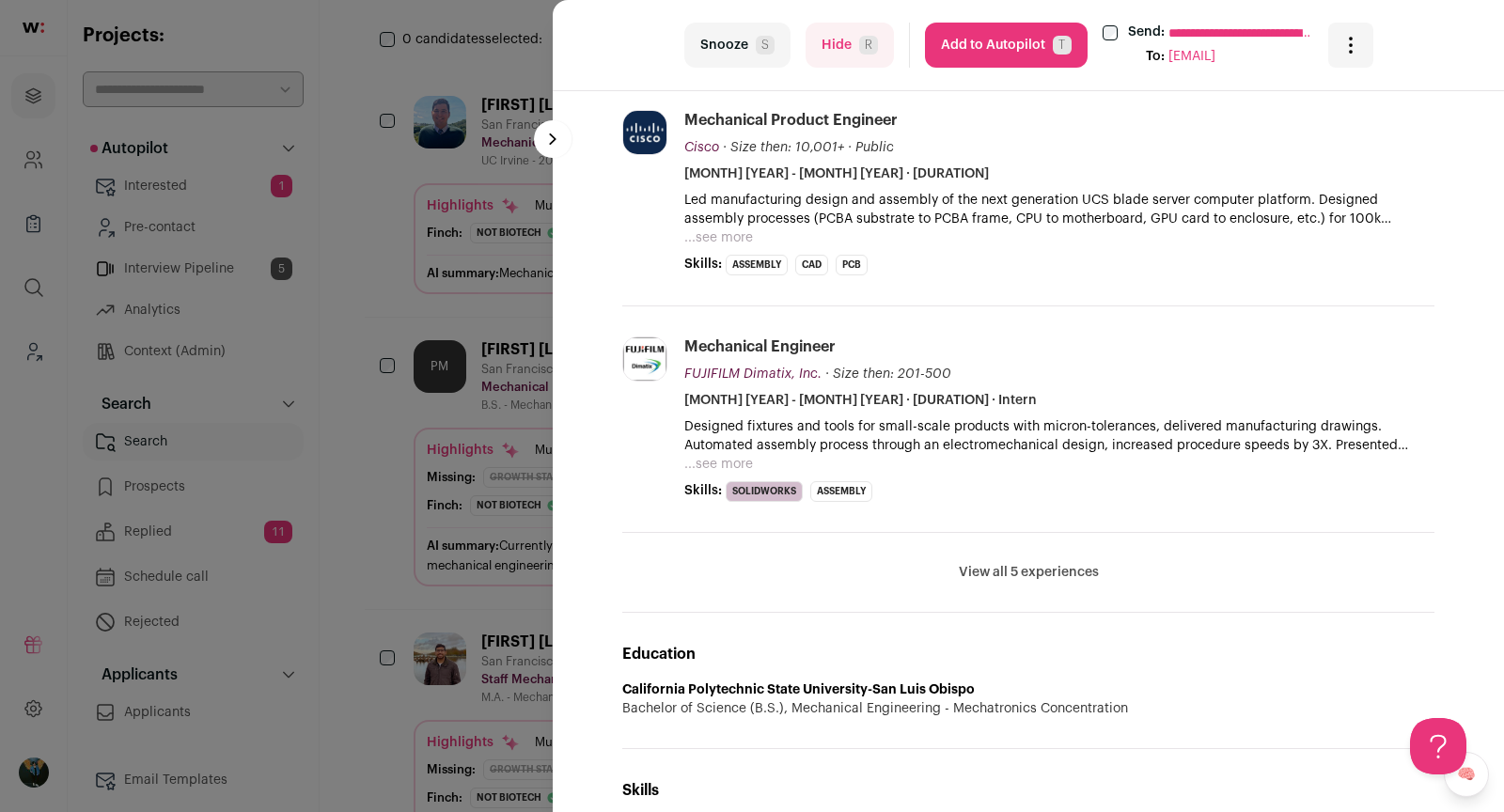 click on "**********" at bounding box center [752, 406] 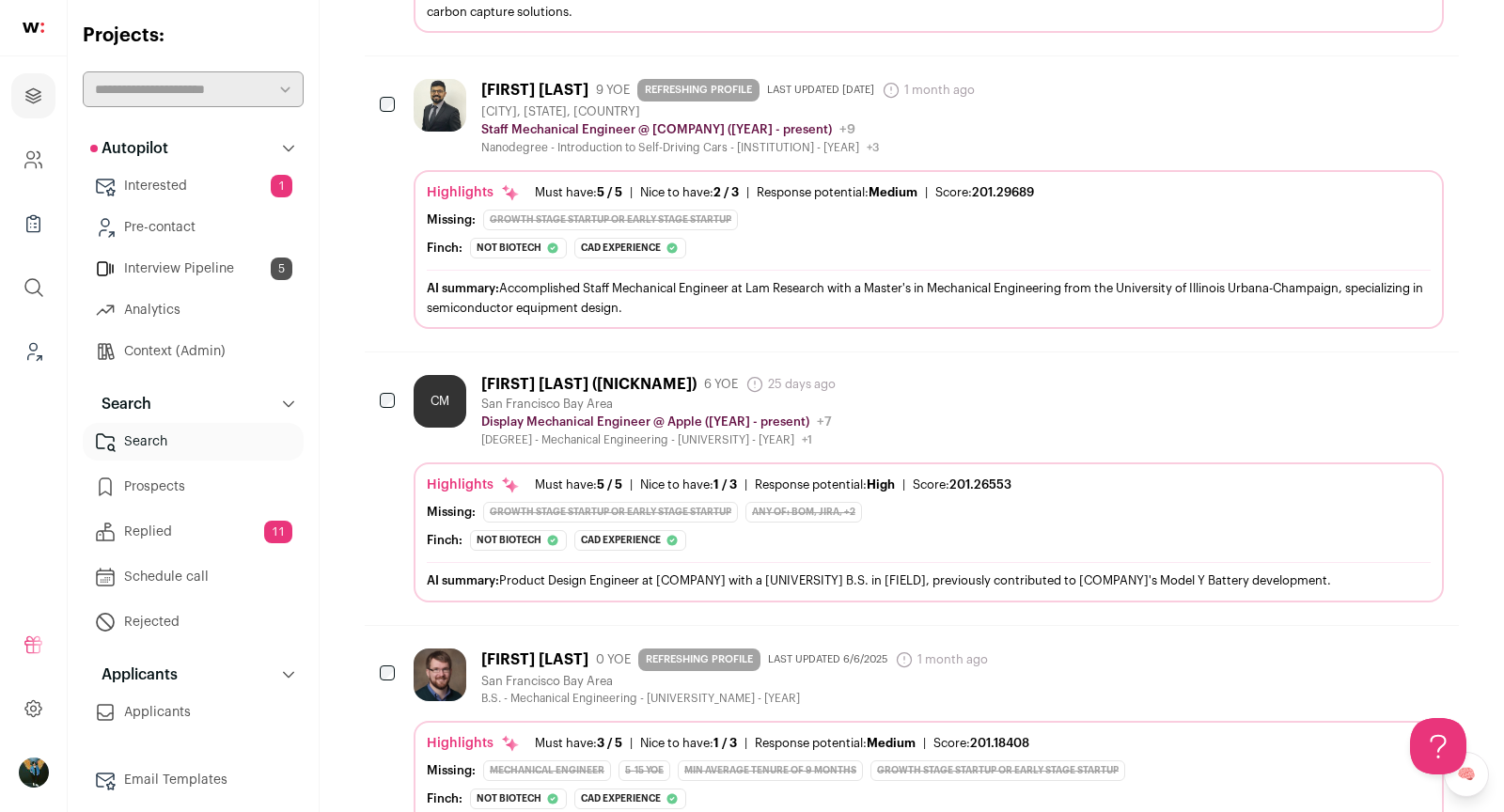 scroll, scrollTop: 2052, scrollLeft: 0, axis: vertical 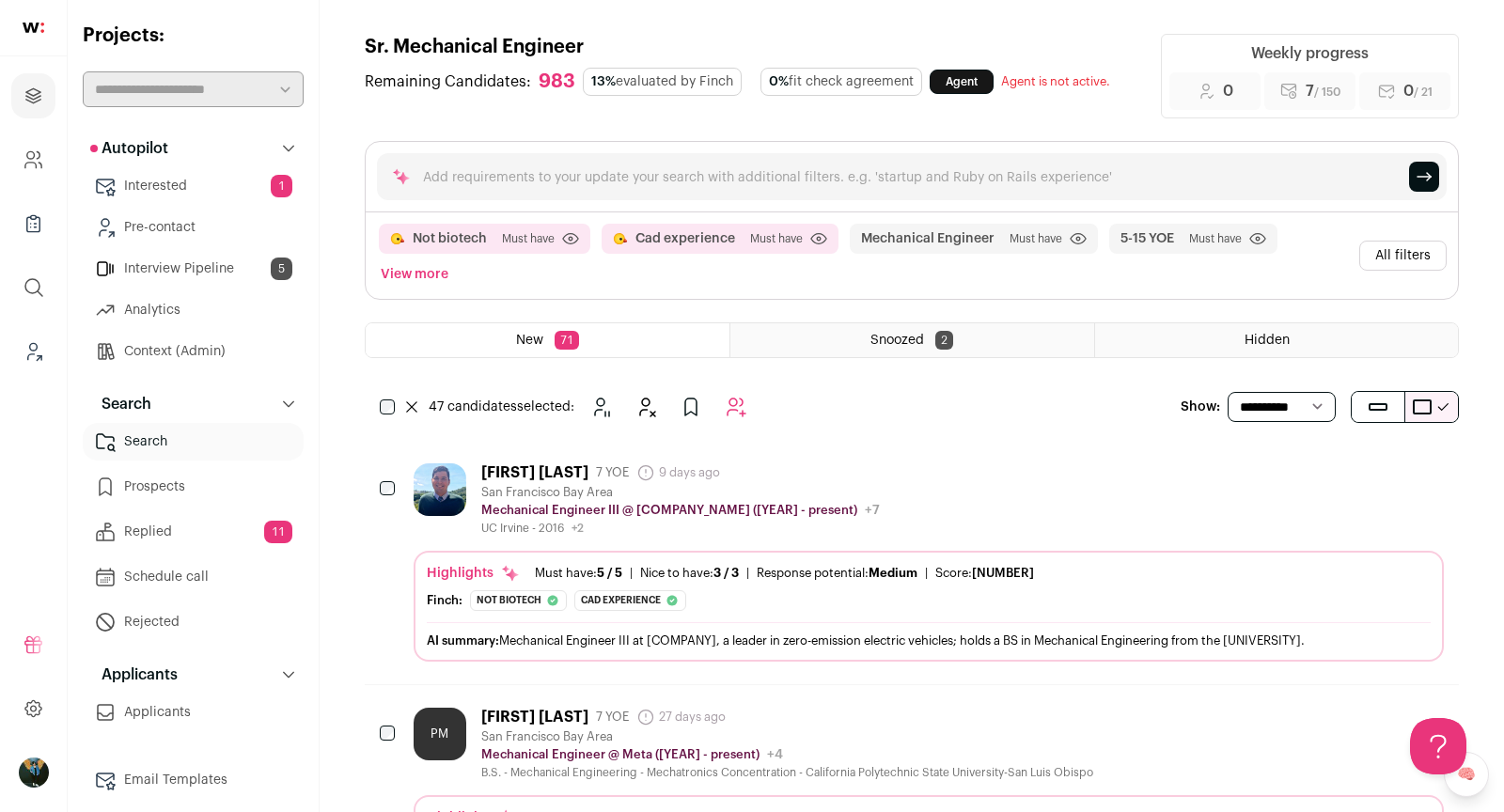 click on "All filters" at bounding box center (1402, 256) 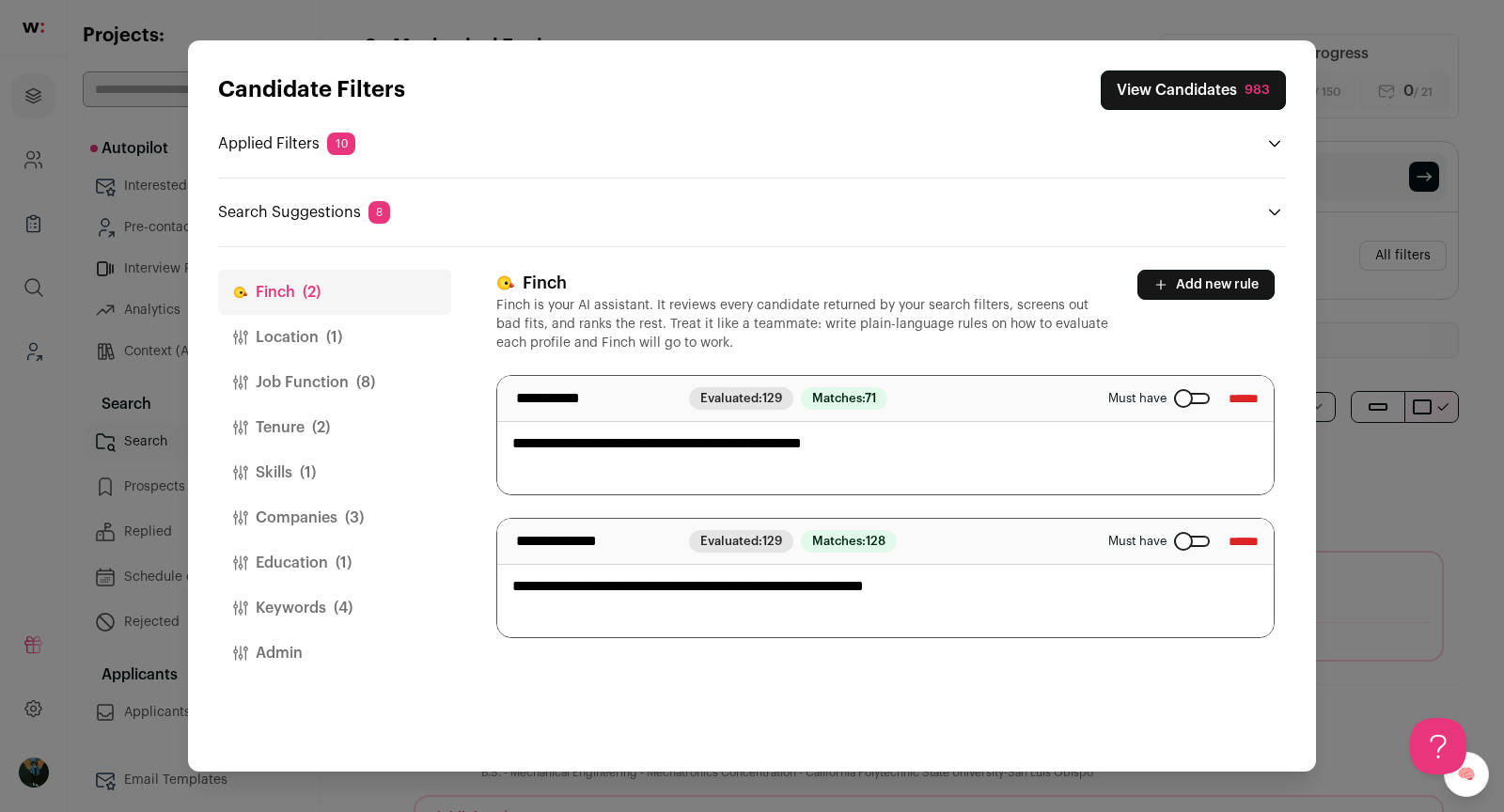 click on "Job Function
(8)" at bounding box center (335, 383) 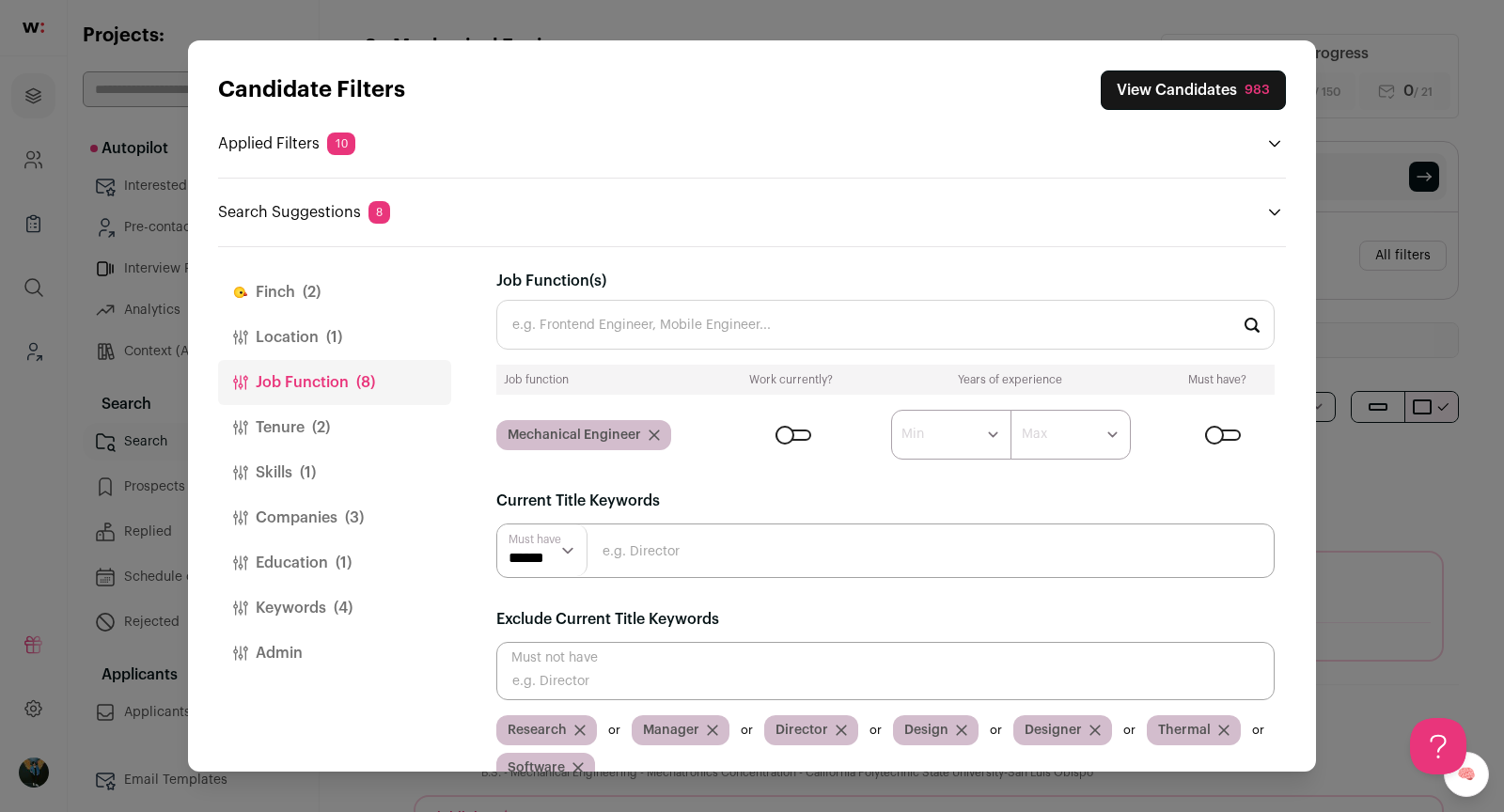 scroll, scrollTop: 29, scrollLeft: 0, axis: vertical 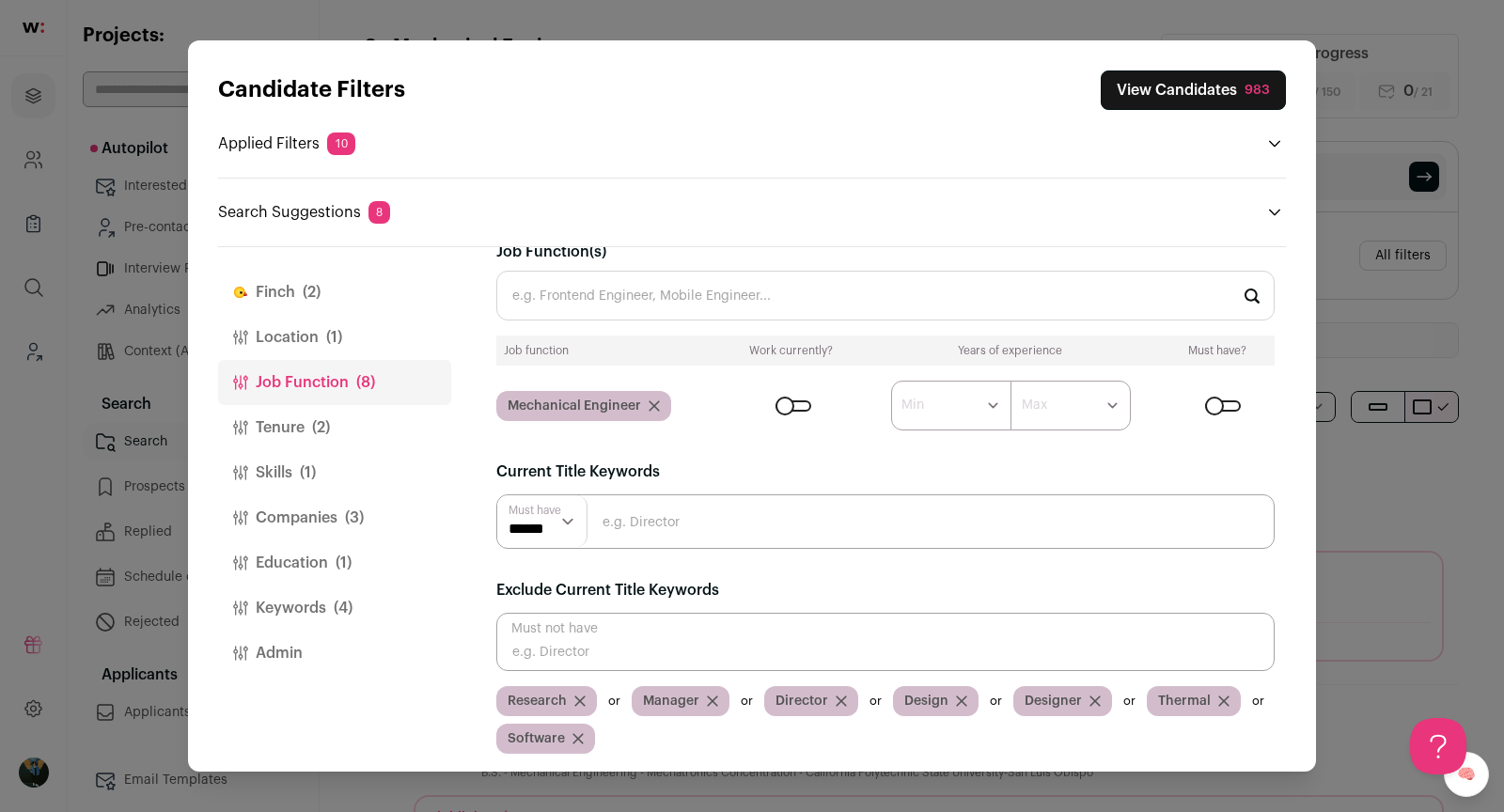 click at bounding box center [885, 522] 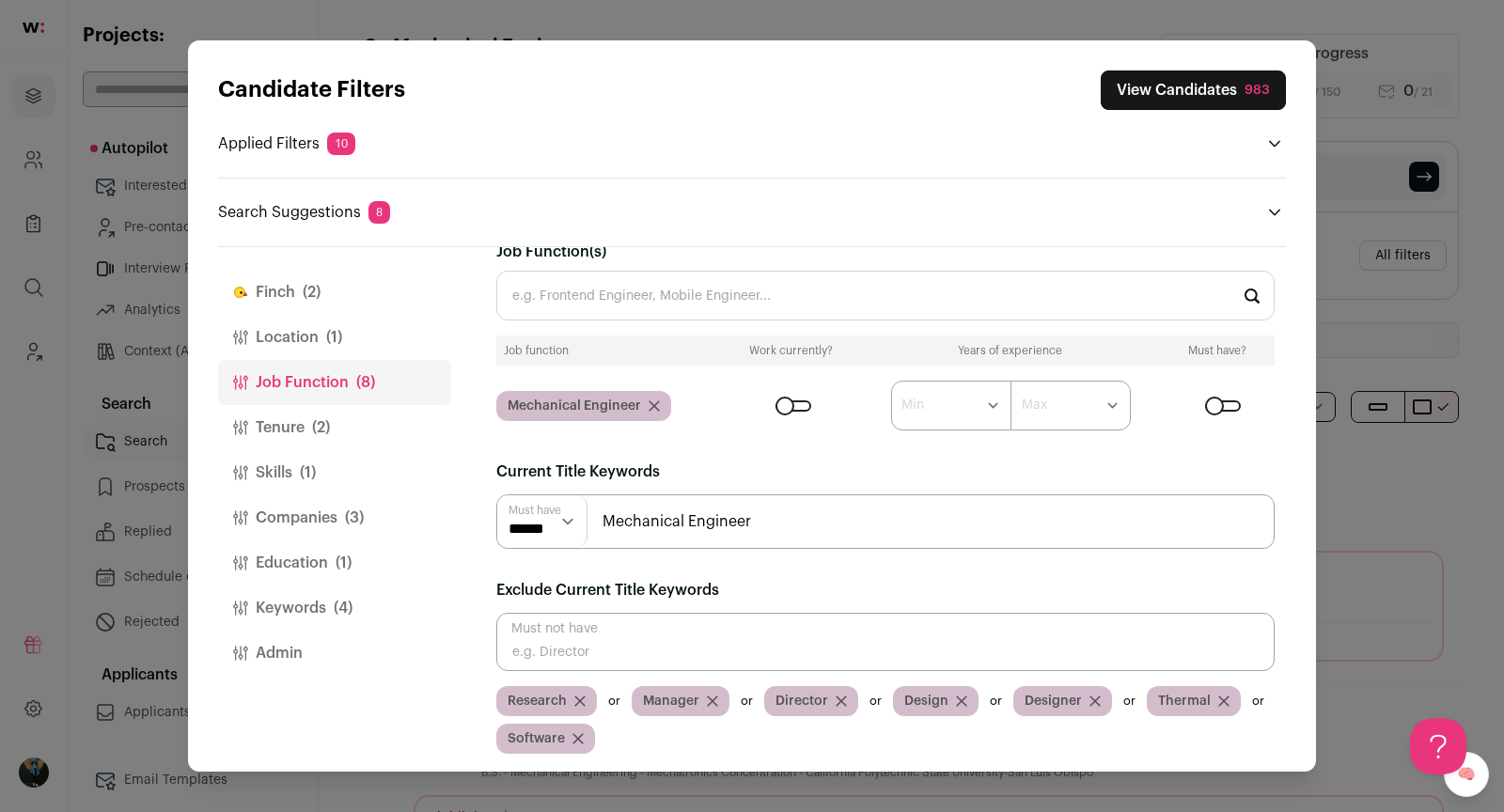 type on "Mechanical Engineer" 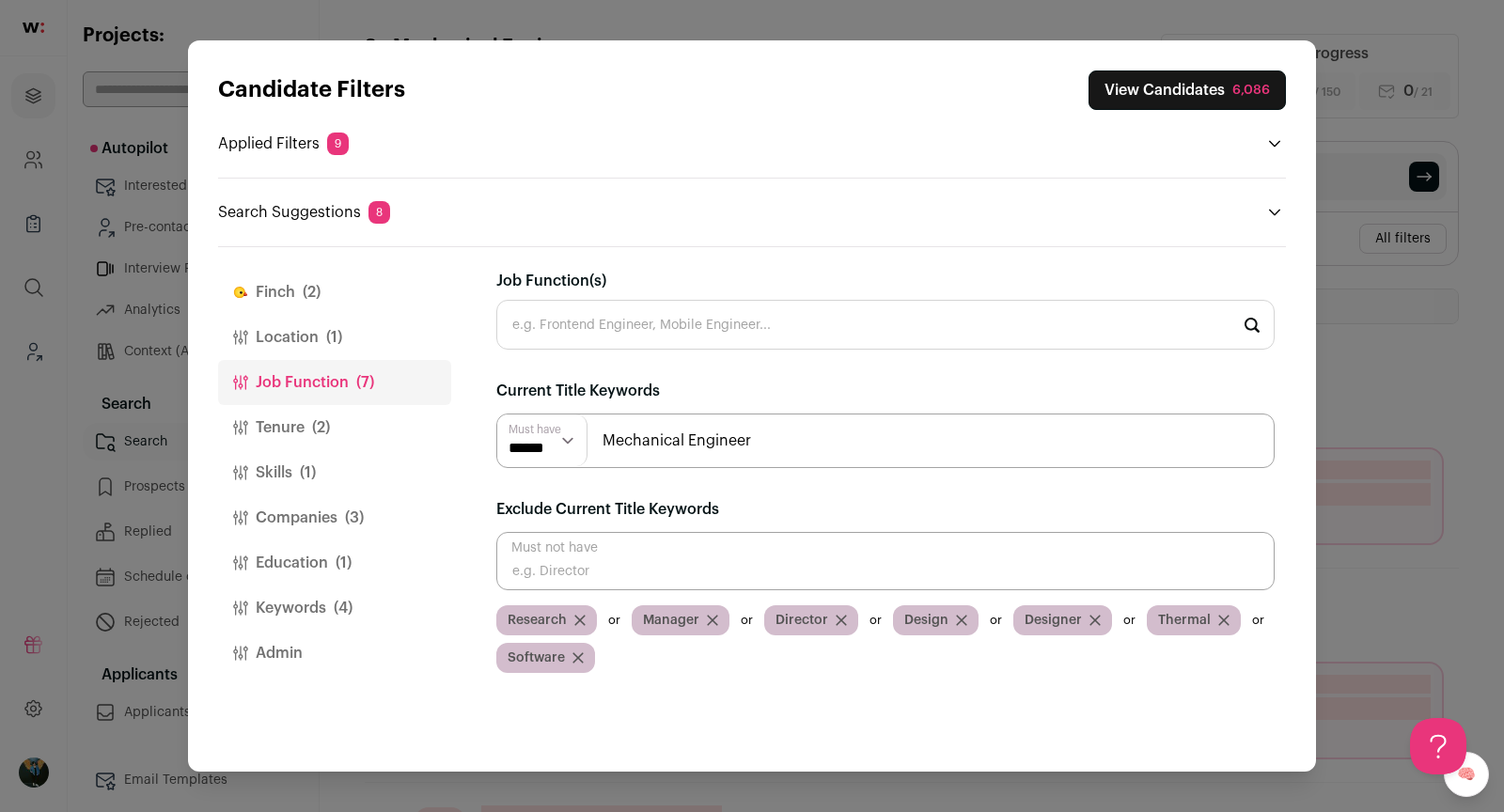 click on "Mechanical Engineer" at bounding box center [885, 441] 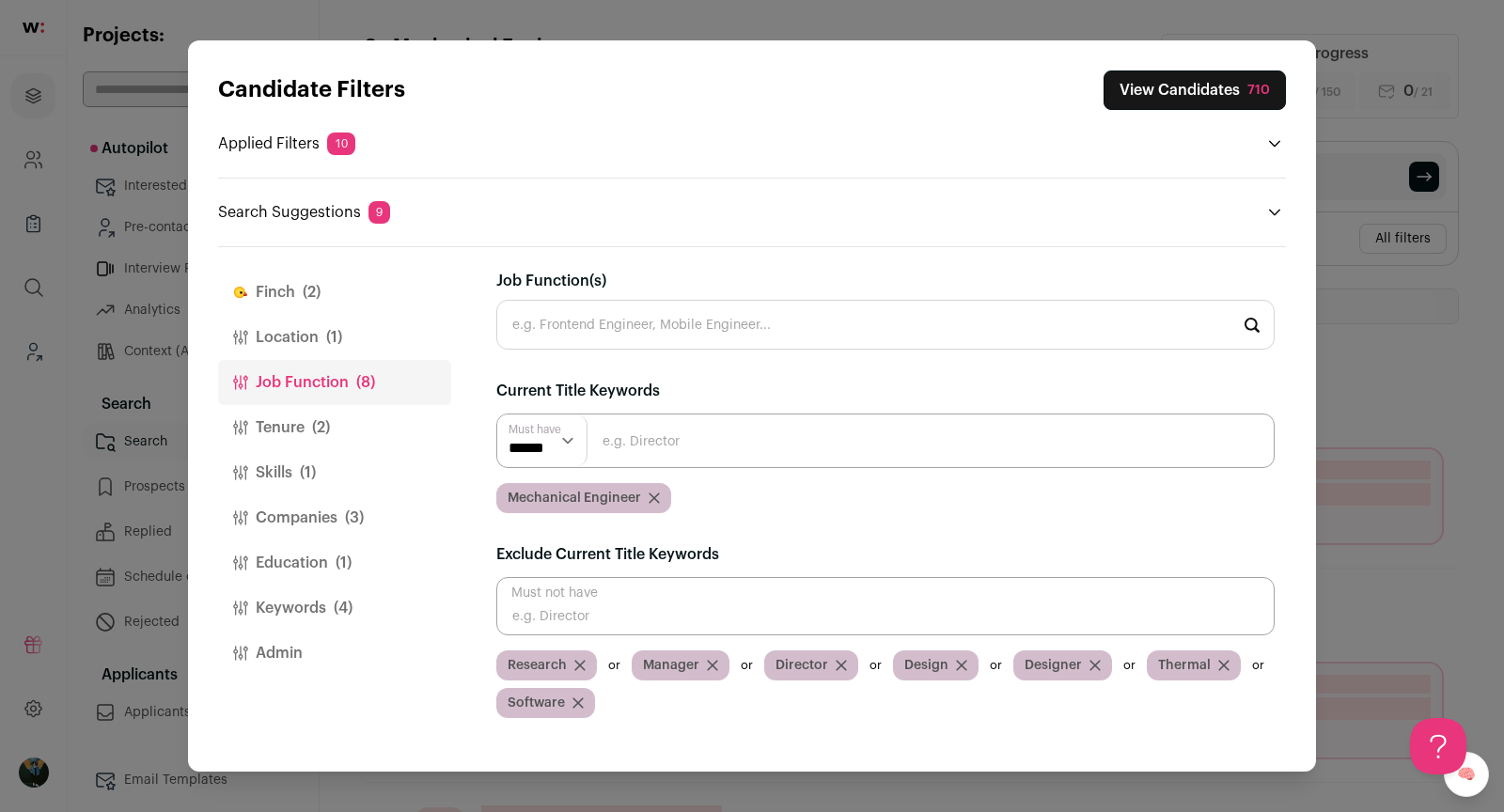 click on "View Candidates
[NUMBER]" at bounding box center [1195, 90] 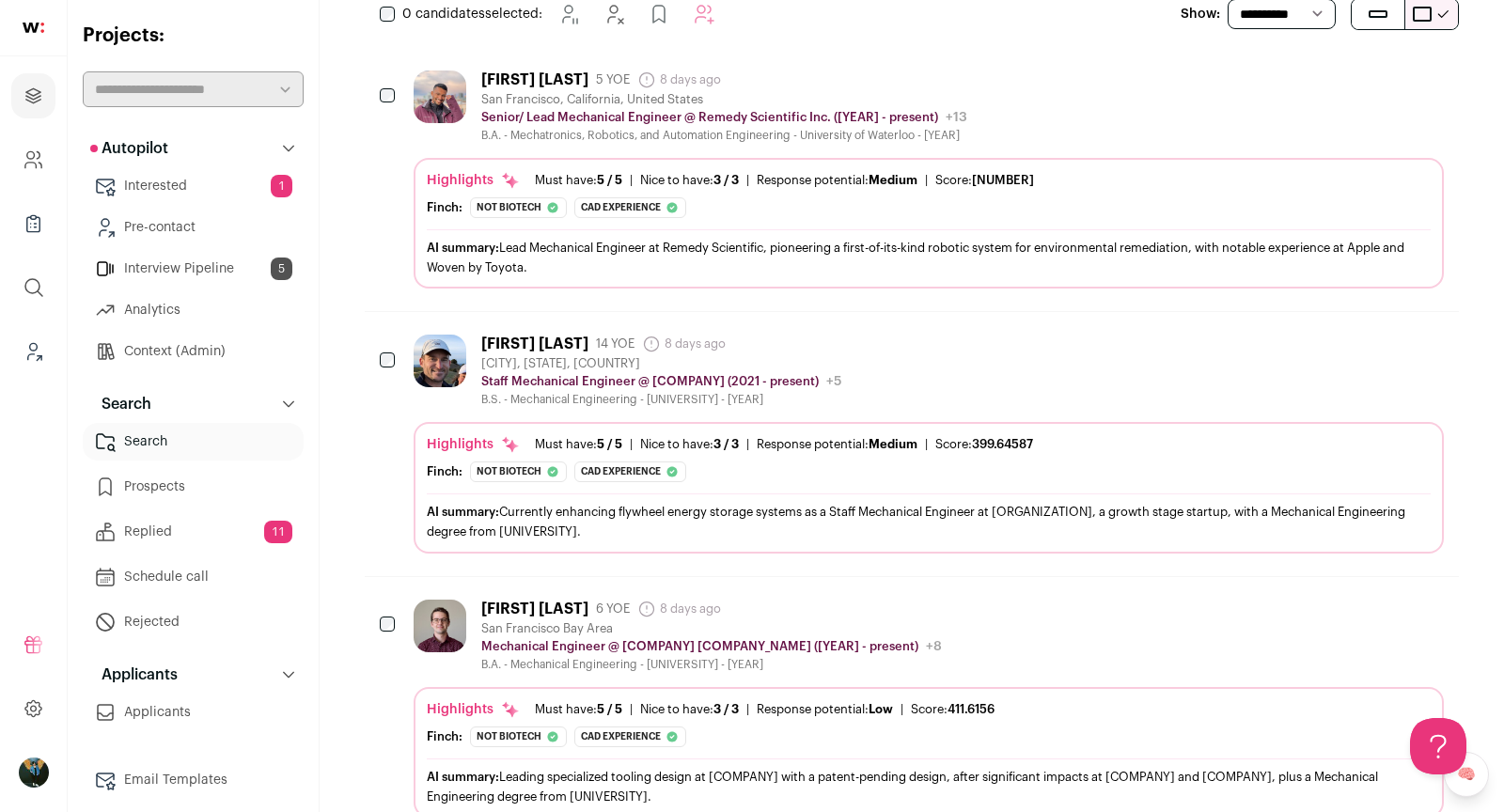 scroll, scrollTop: 0, scrollLeft: 0, axis: both 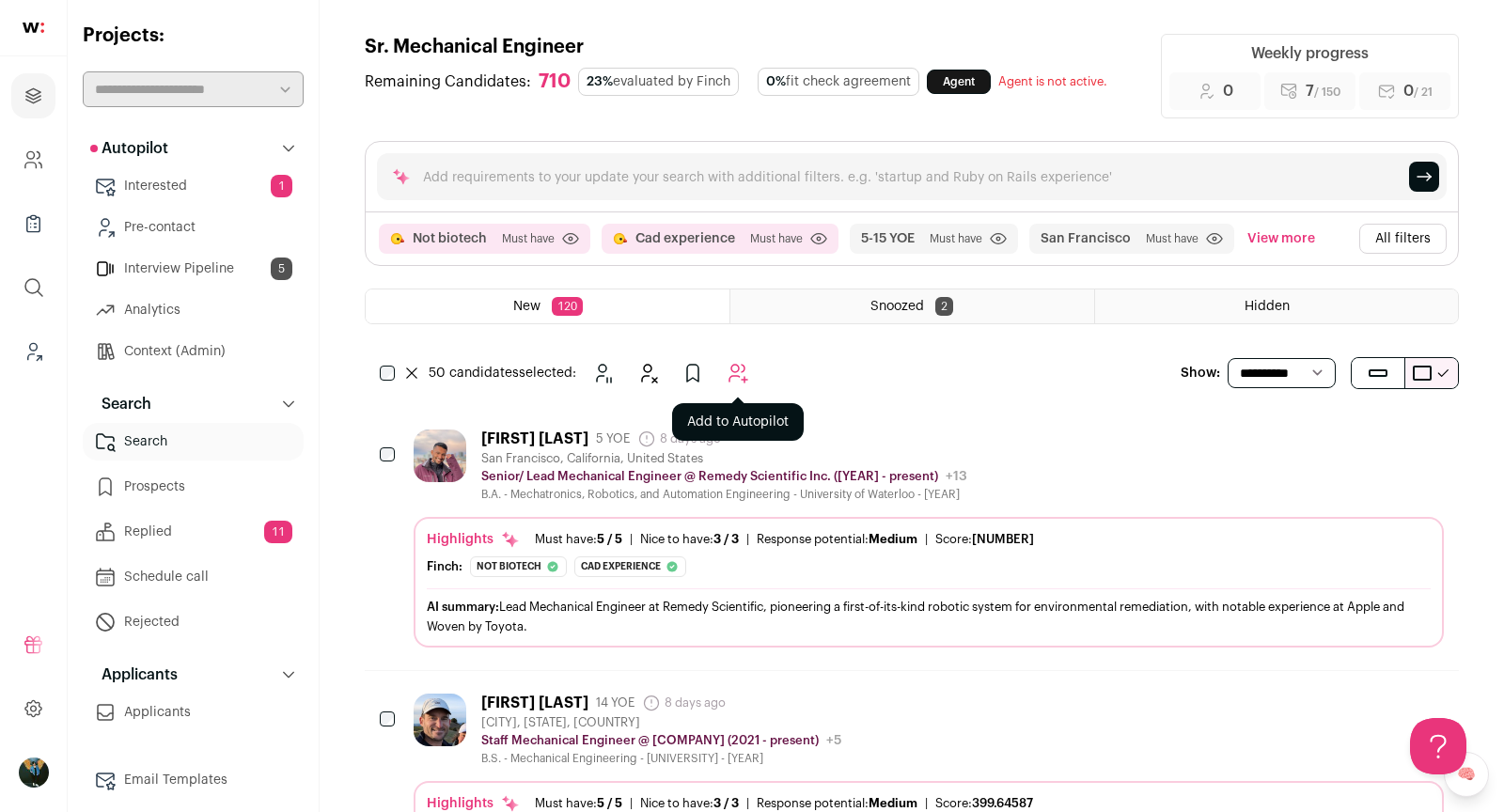 click at bounding box center [738, 373] 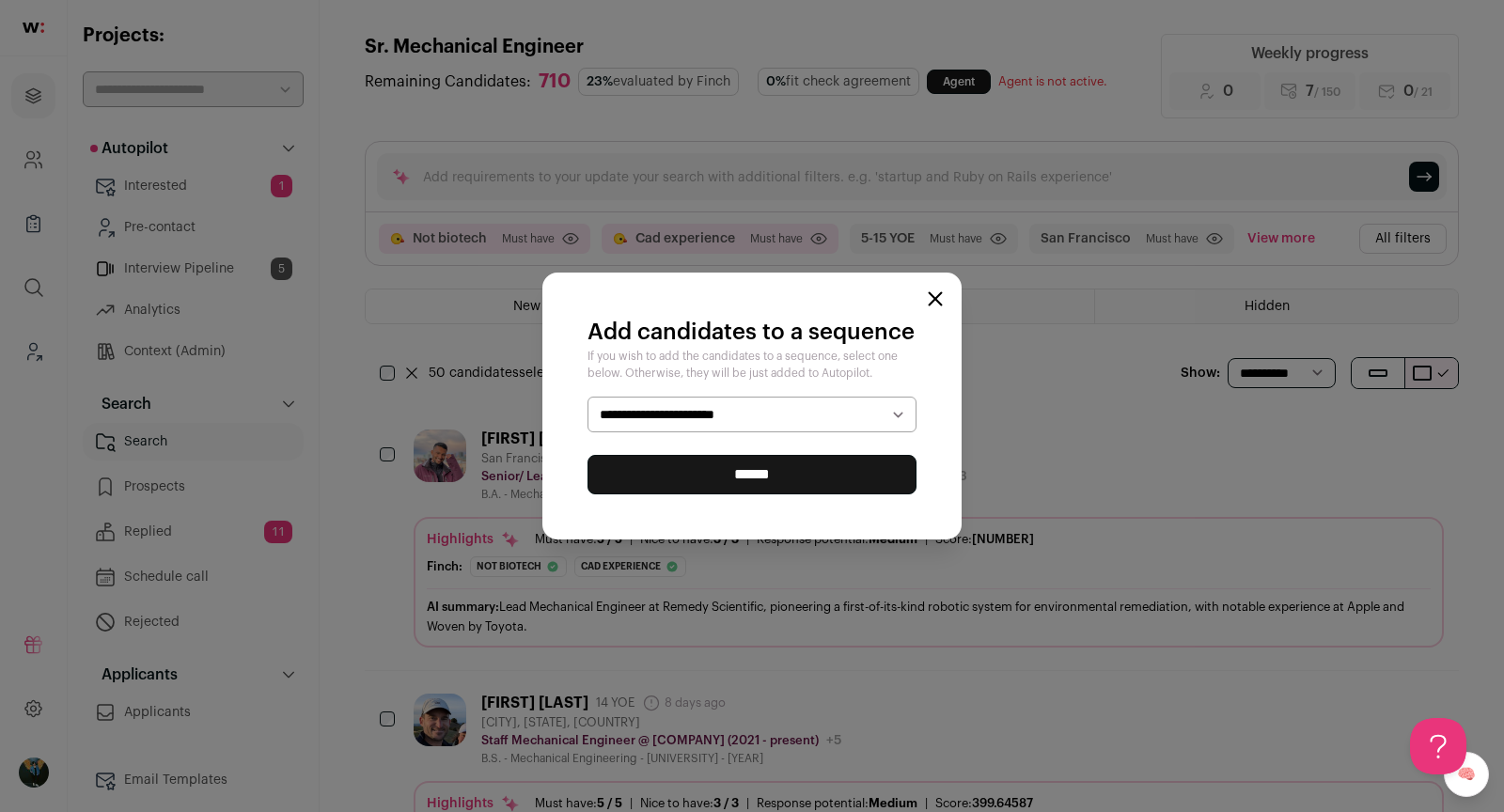 select on "*****" 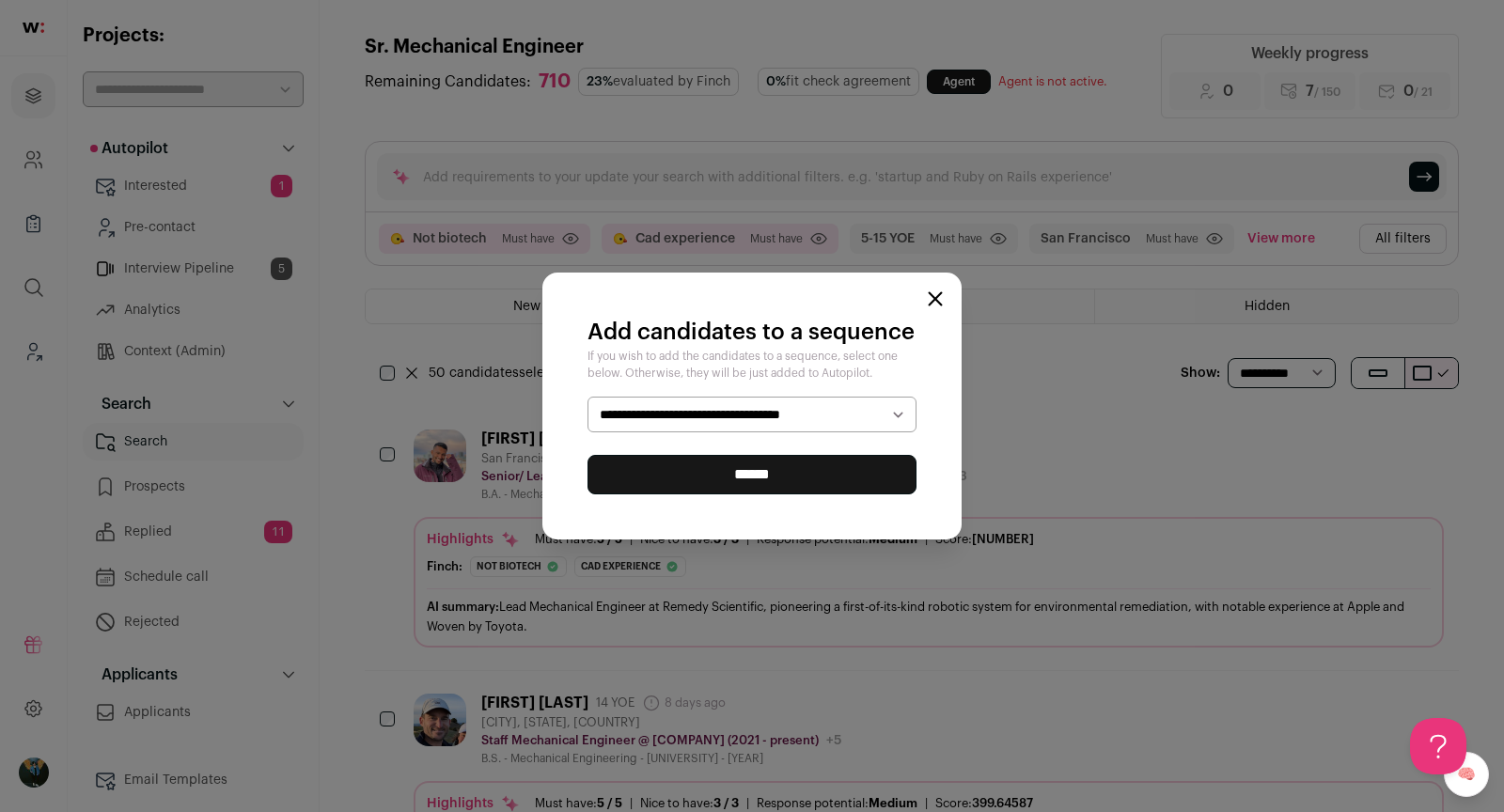 click on "******" at bounding box center (752, 475) 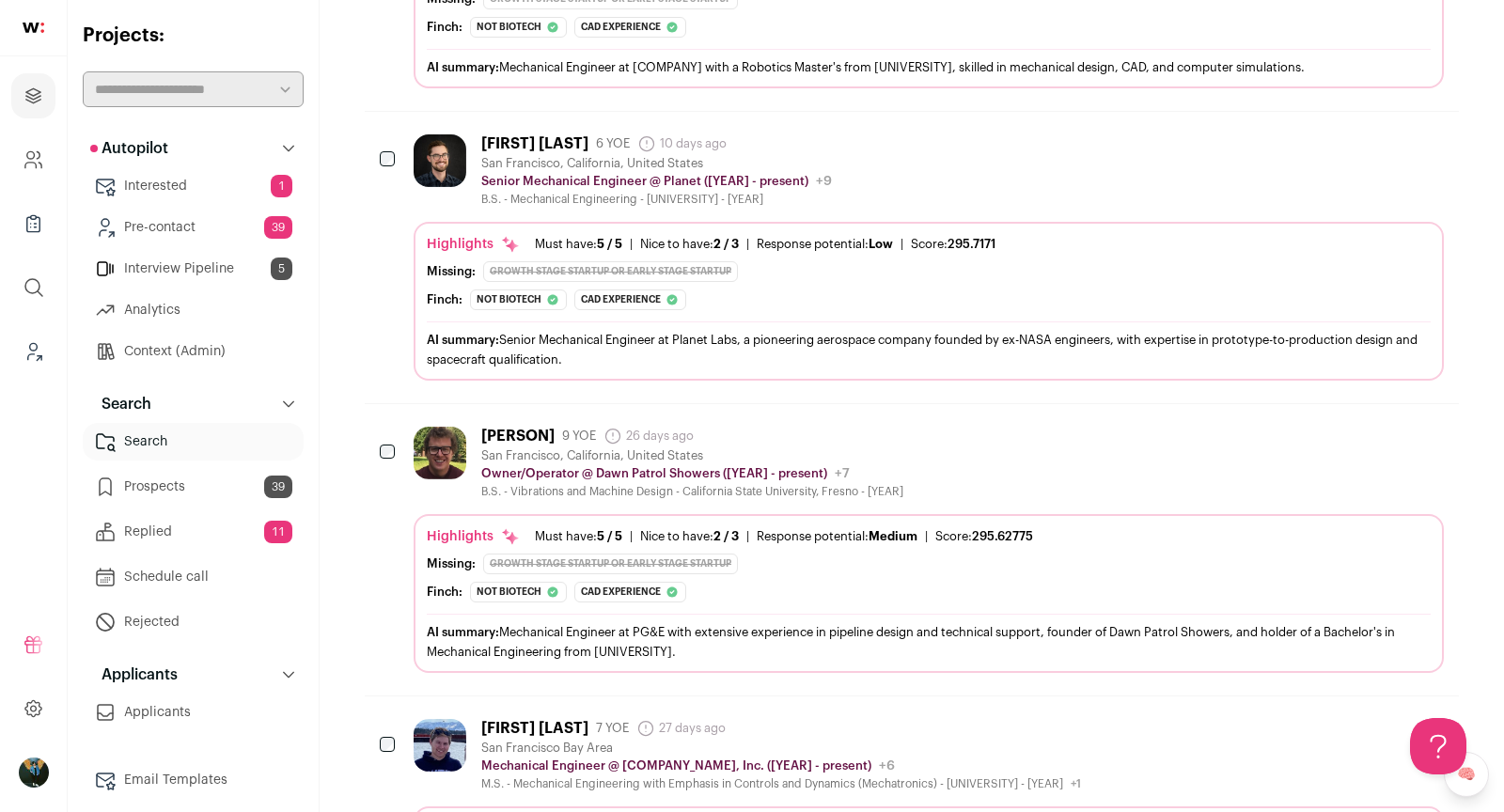 scroll, scrollTop: 8427, scrollLeft: 0, axis: vertical 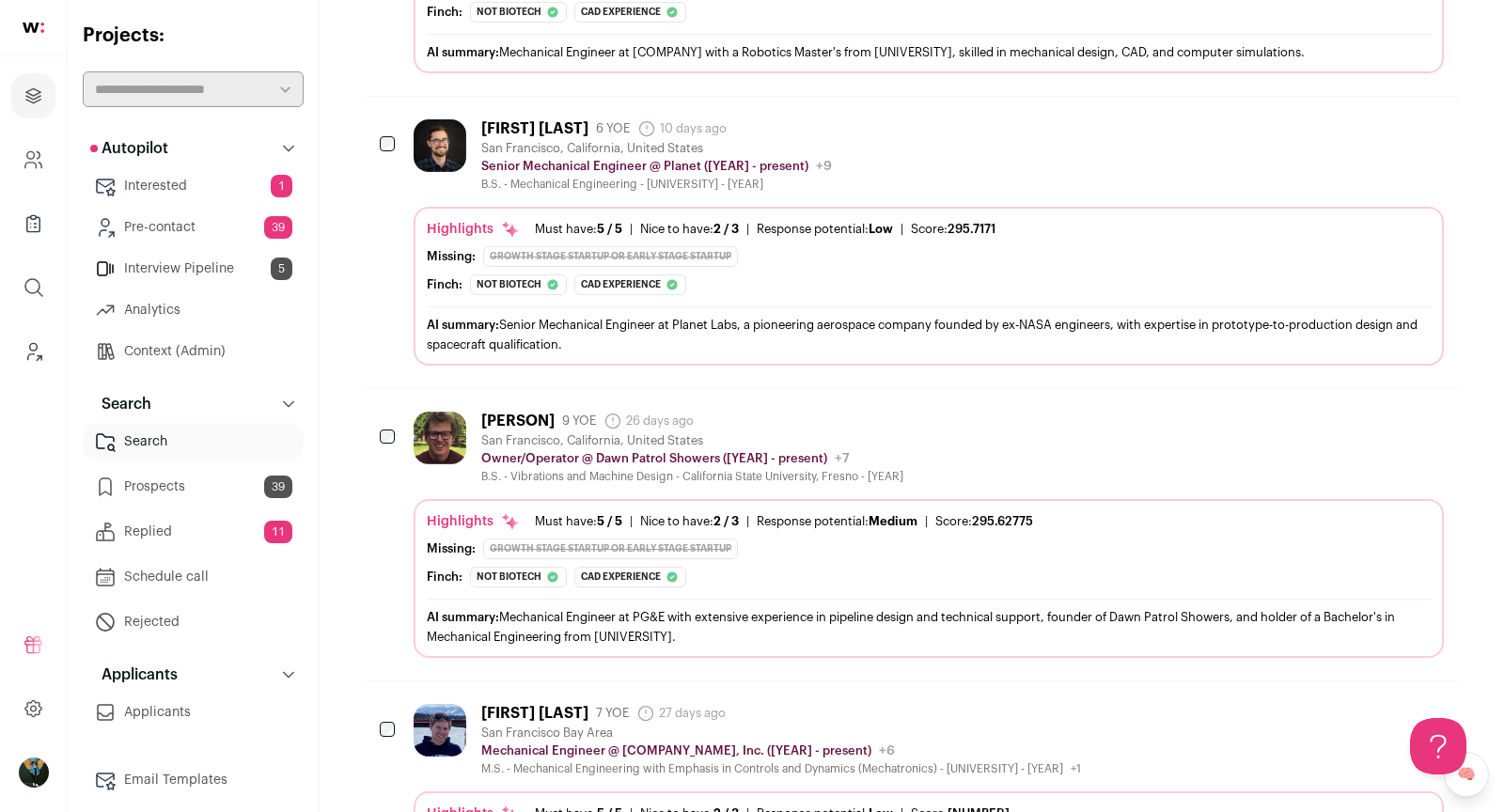 click at bounding box center [1326, 420] 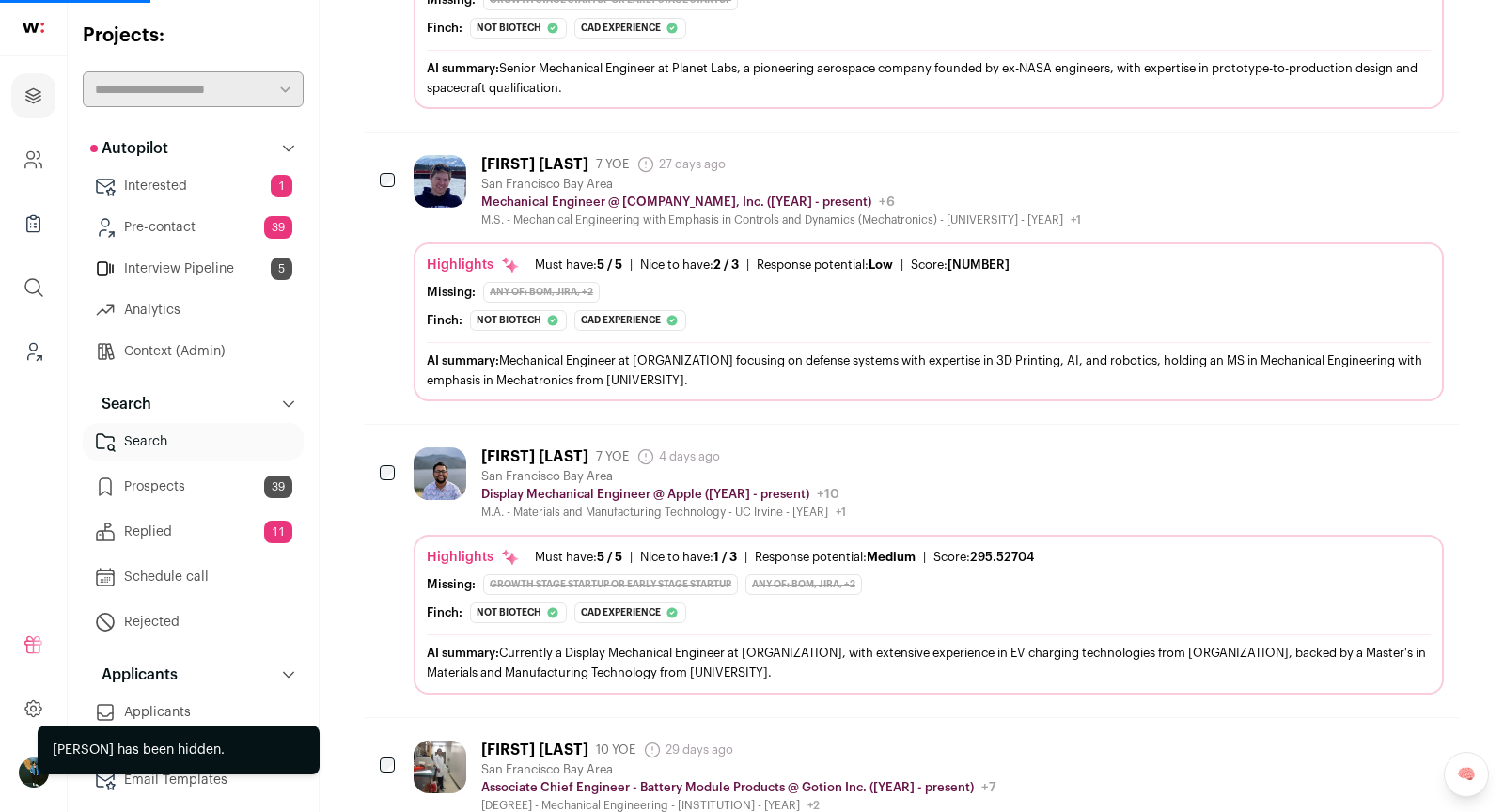 scroll, scrollTop: 8682, scrollLeft: 0, axis: vertical 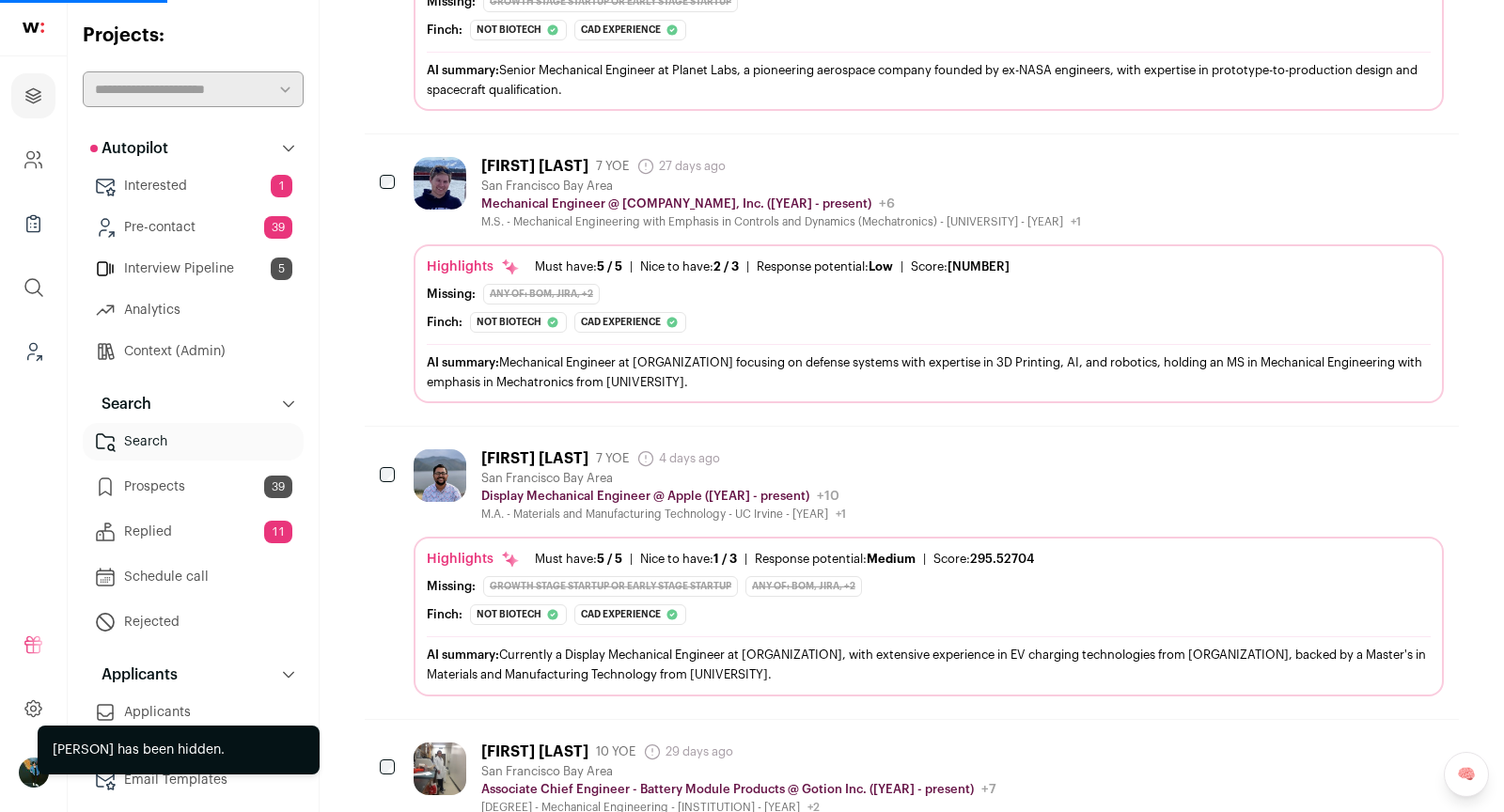 click at bounding box center (1326, 458) 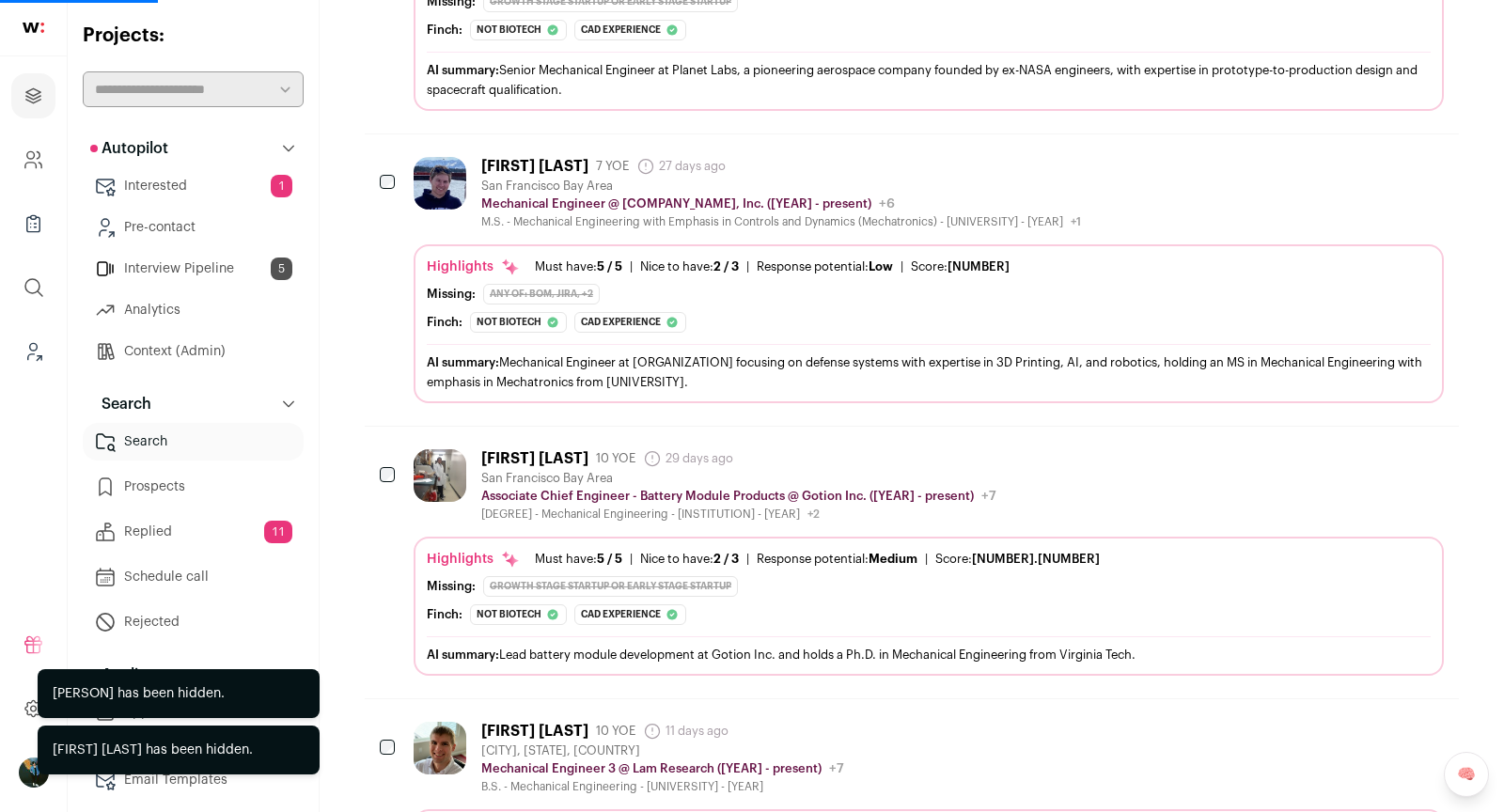 click at bounding box center [1326, 458] 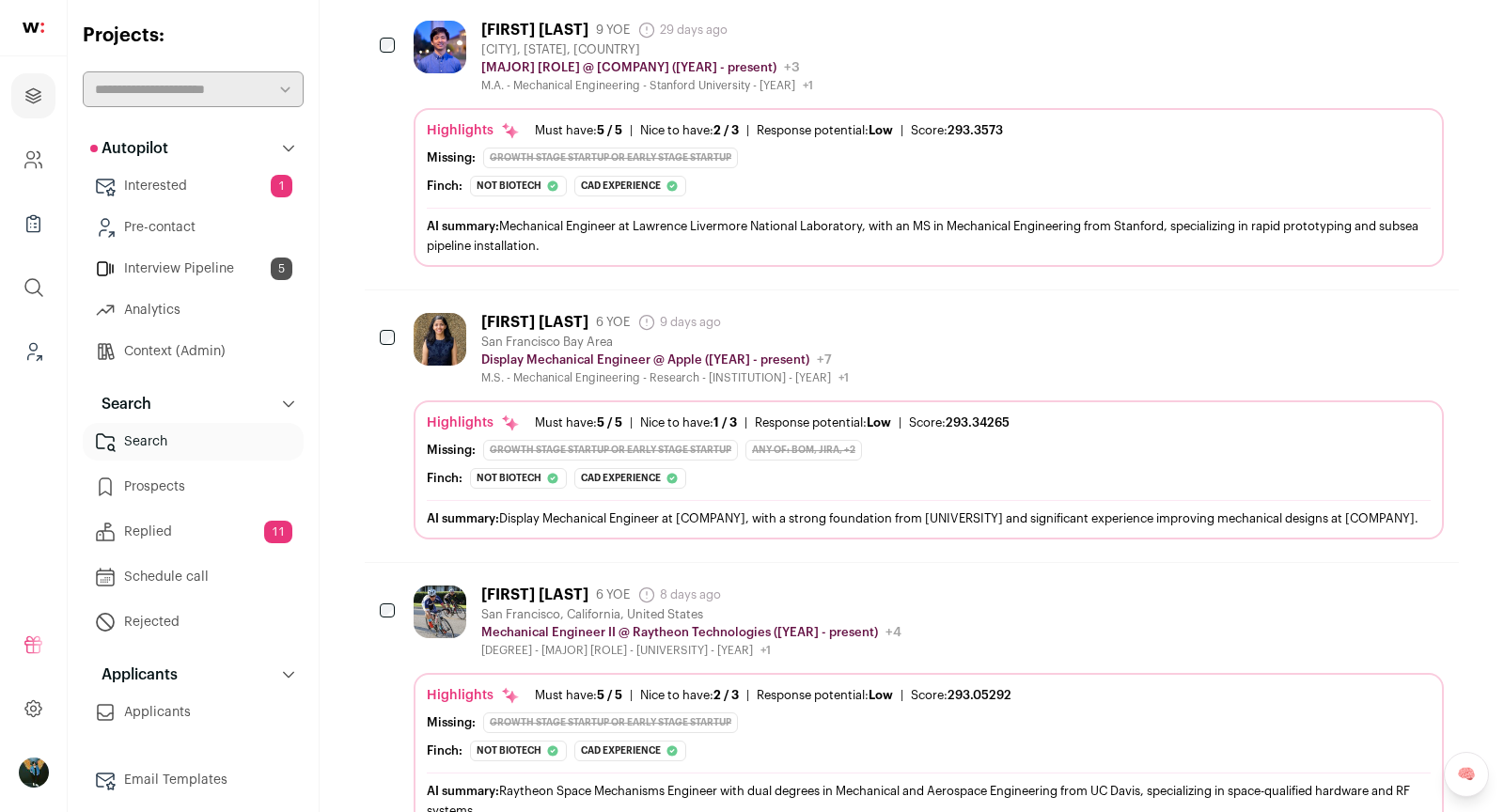 scroll, scrollTop: 10773, scrollLeft: 0, axis: vertical 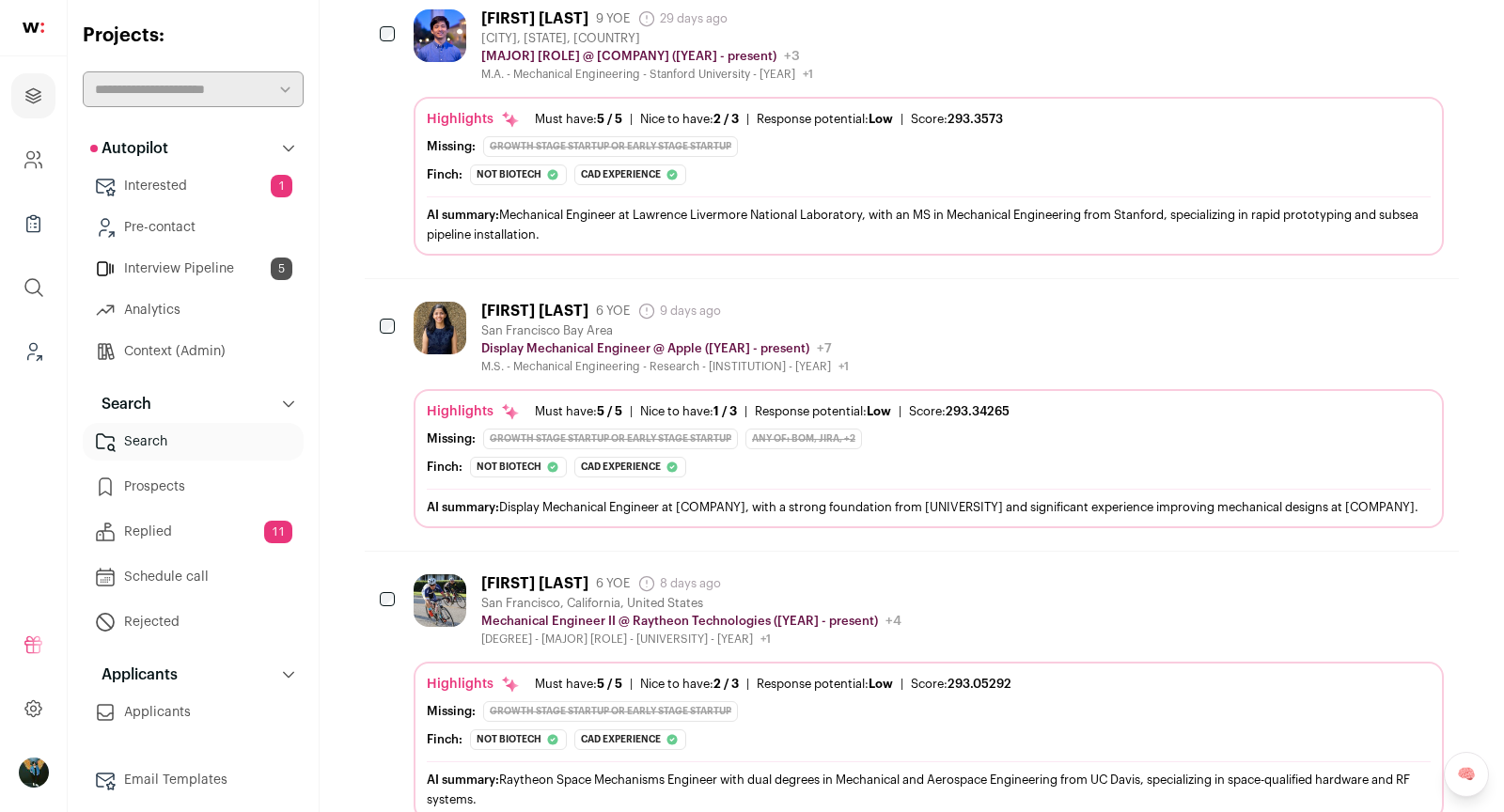 click at bounding box center [1326, 310] 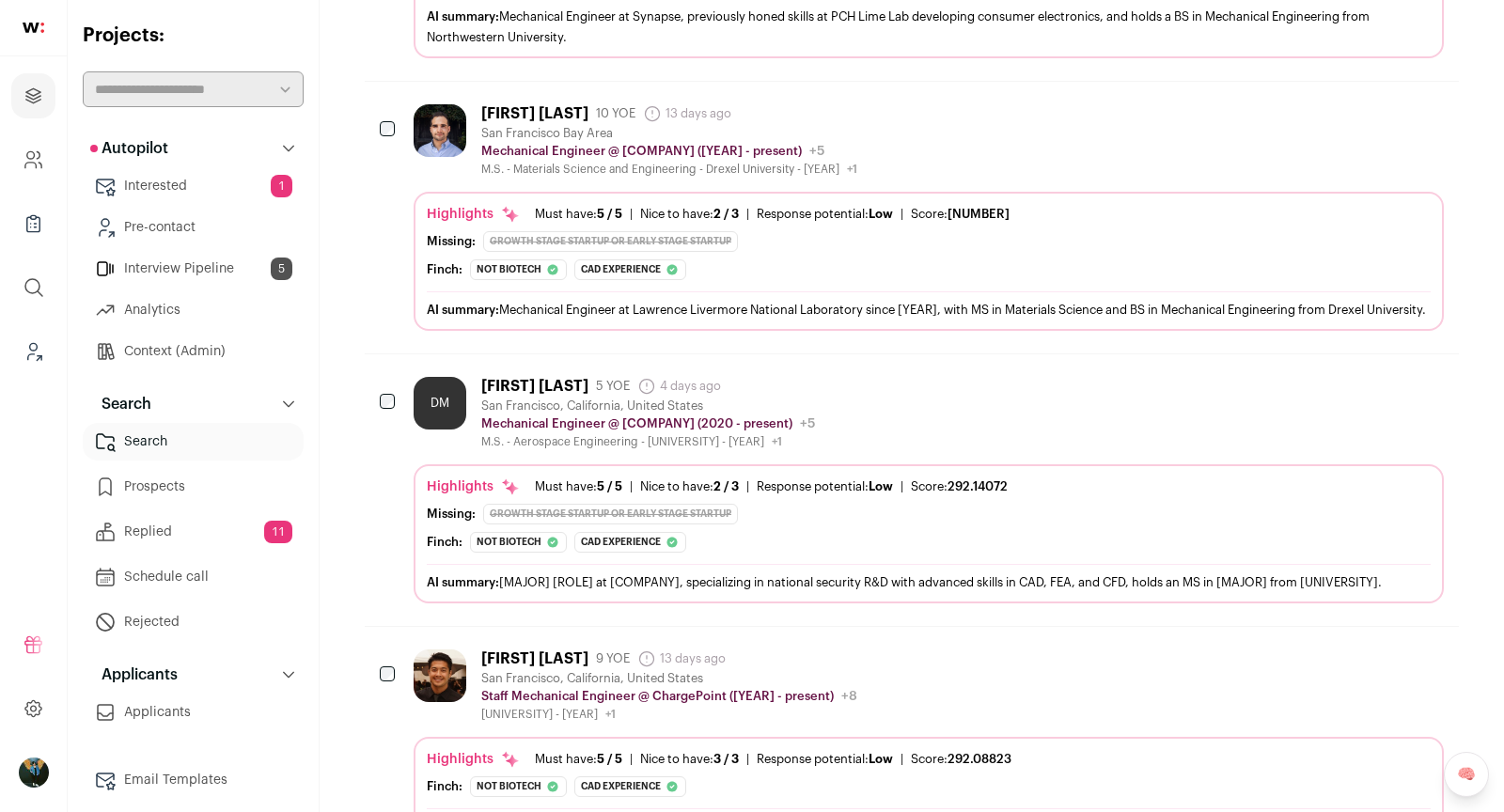 scroll, scrollTop: 11711, scrollLeft: 0, axis: vertical 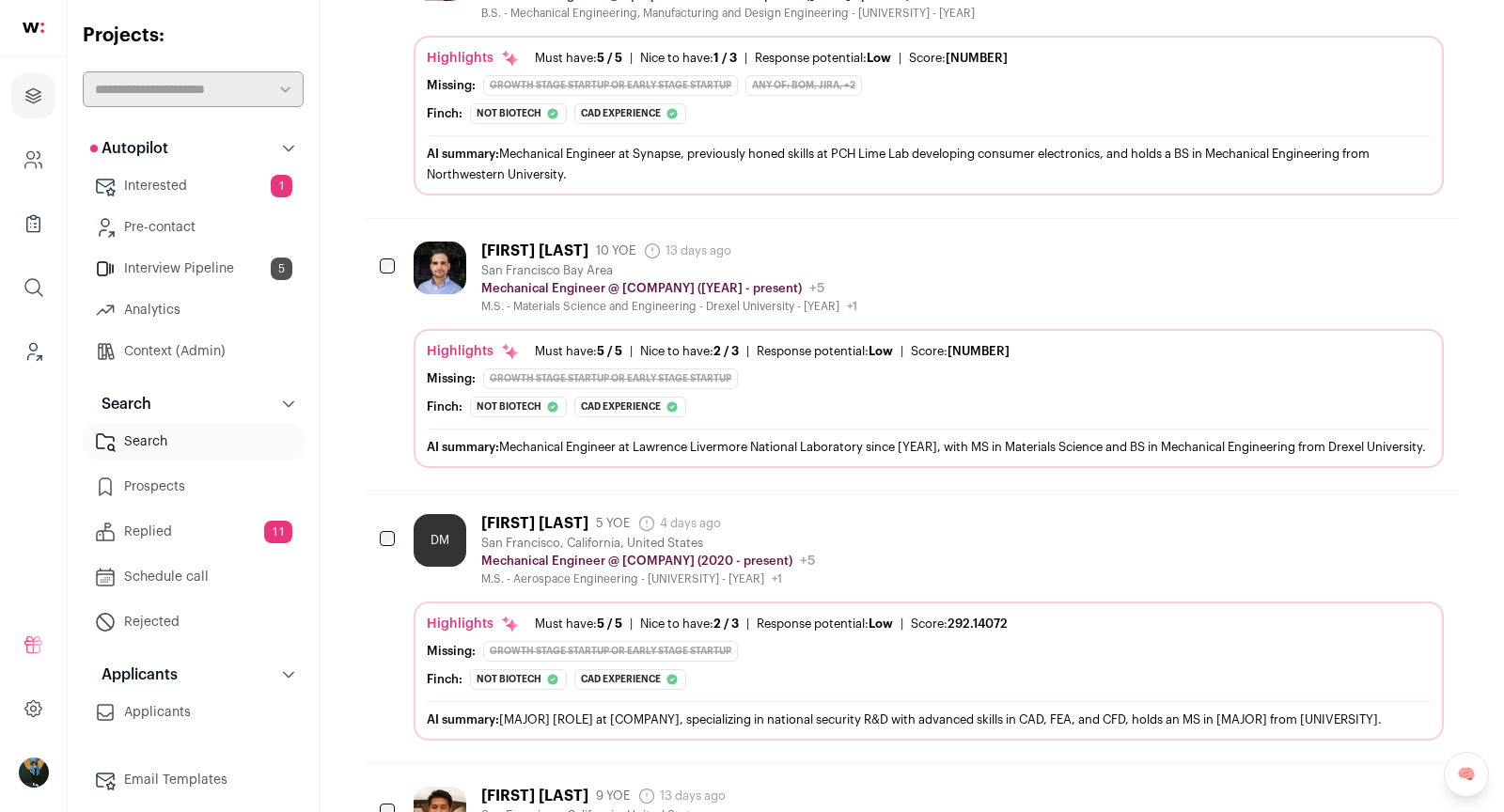 click at bounding box center [1328, 250] 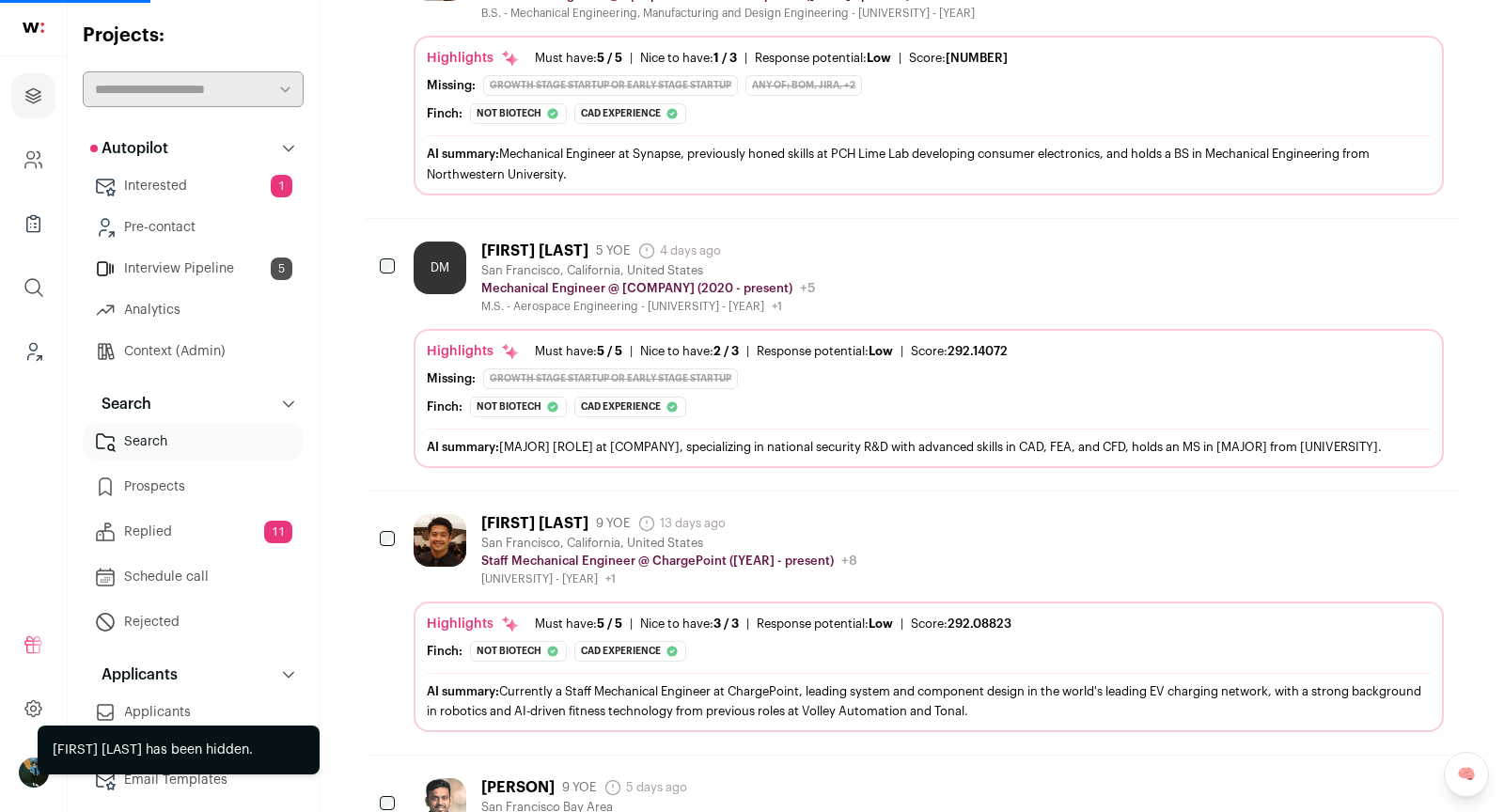 click at bounding box center (1326, 250) 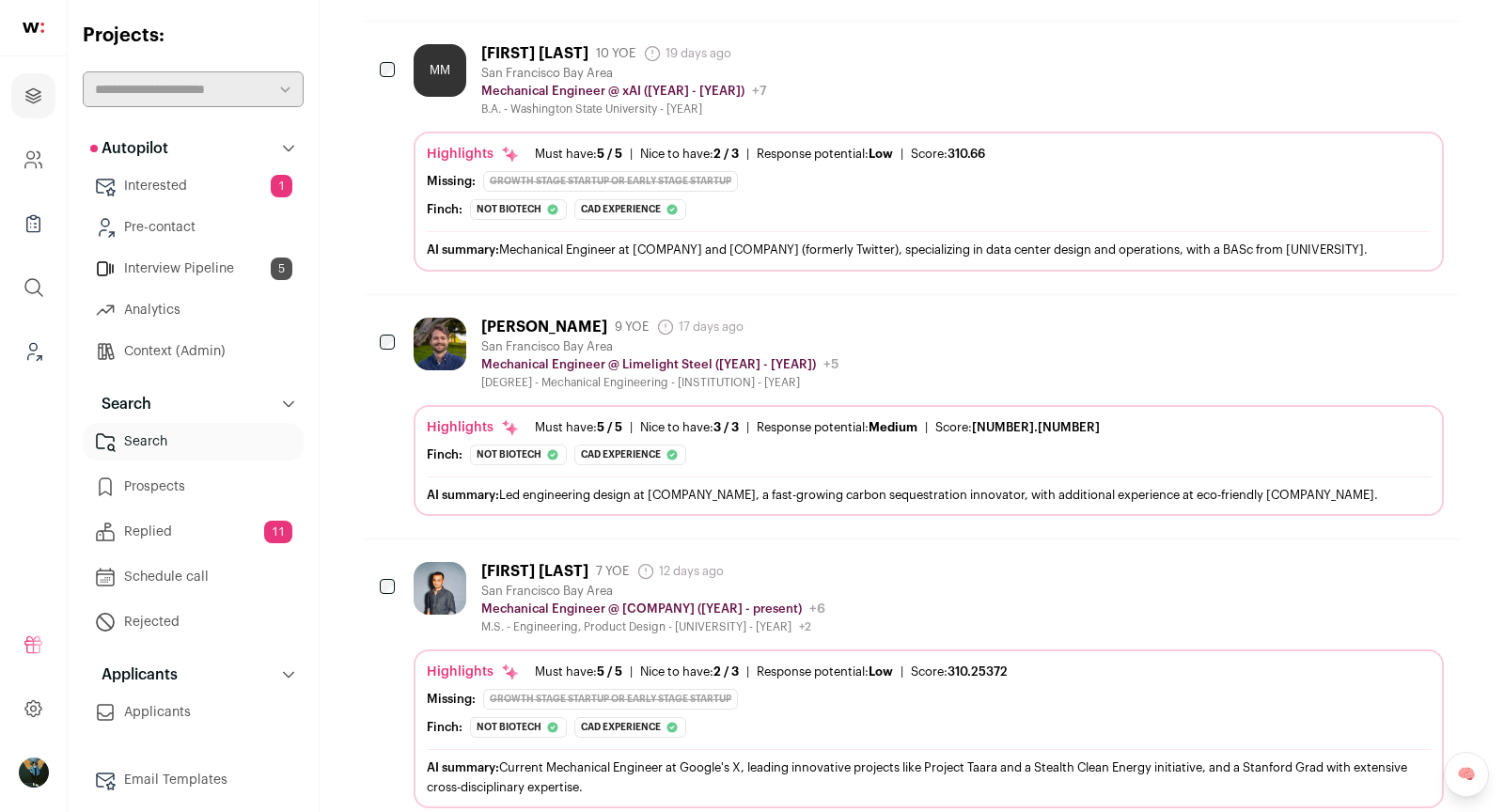 scroll, scrollTop: 0, scrollLeft: 0, axis: both 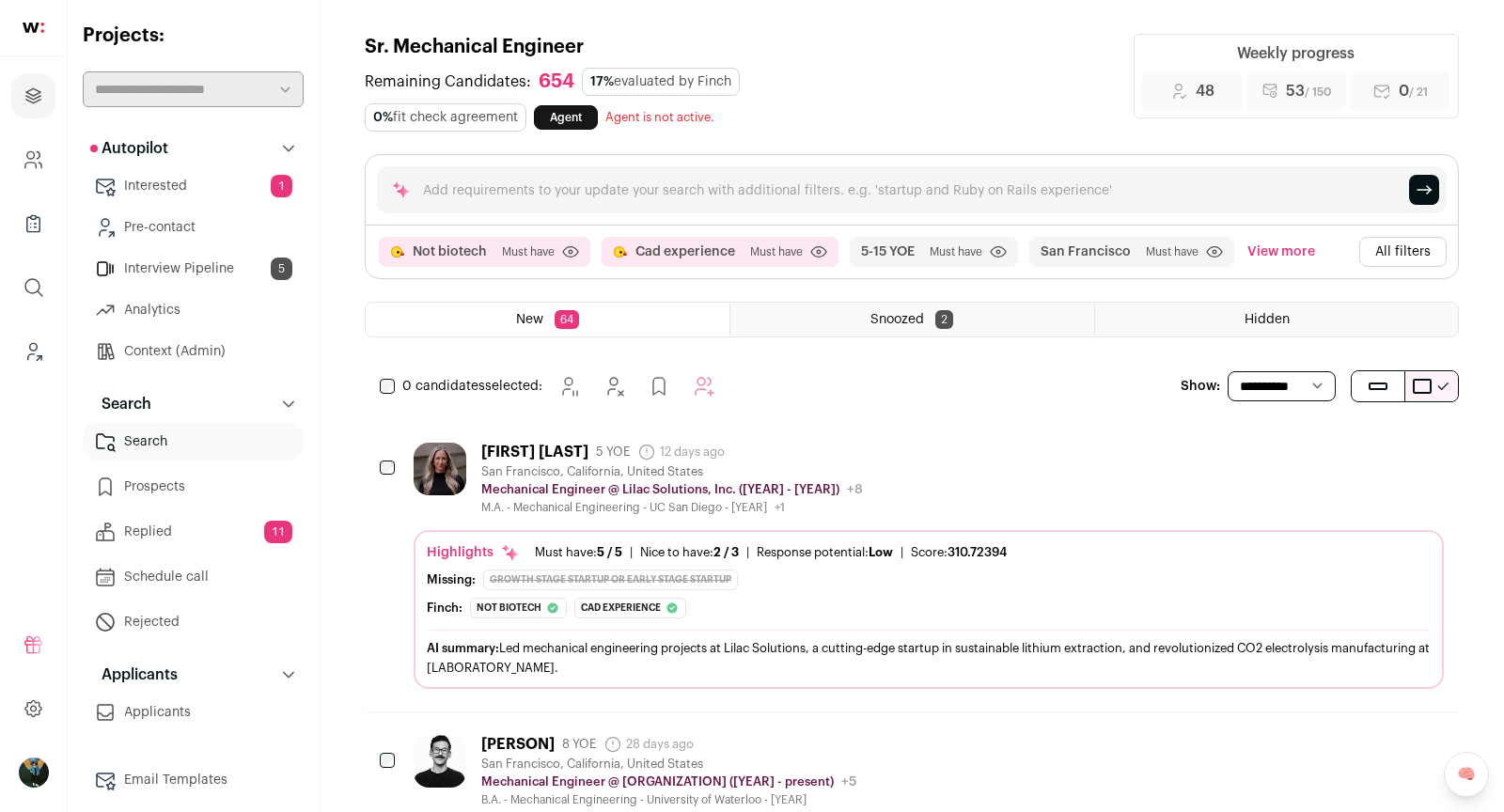 click on "0 candidates
selected:" at bounding box center (551, 386) 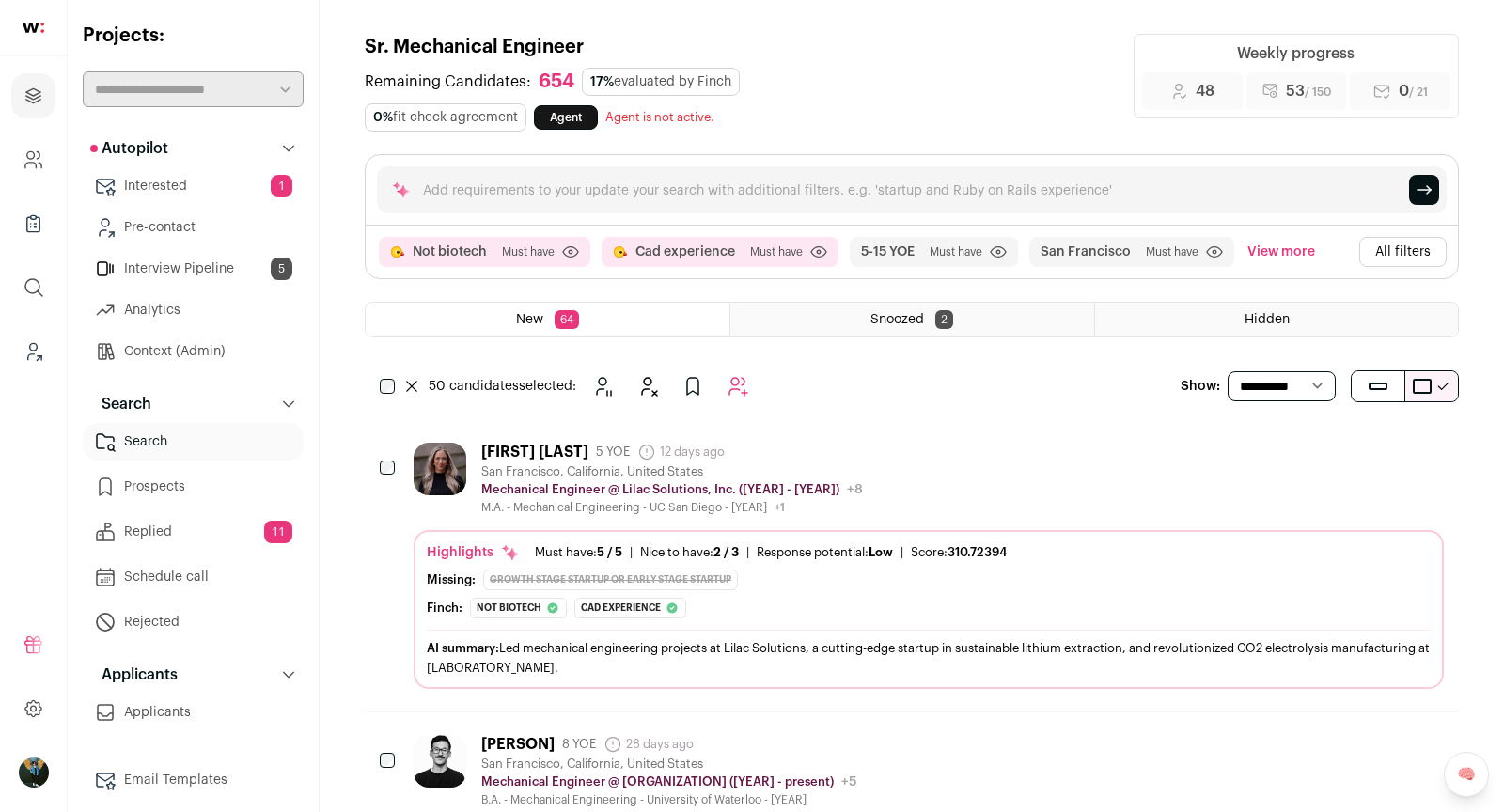 click at bounding box center [738, 386] 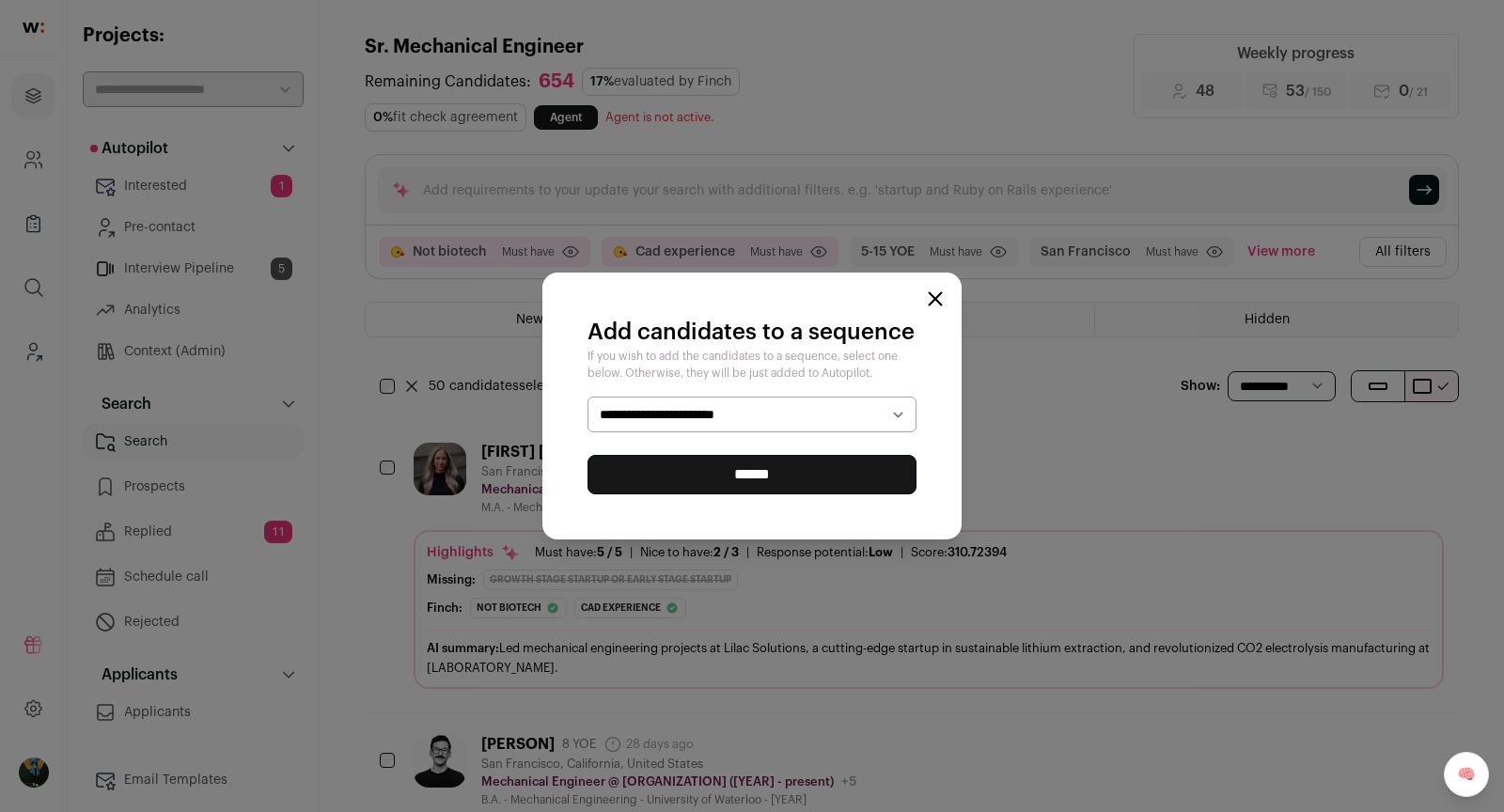 select on "*****" 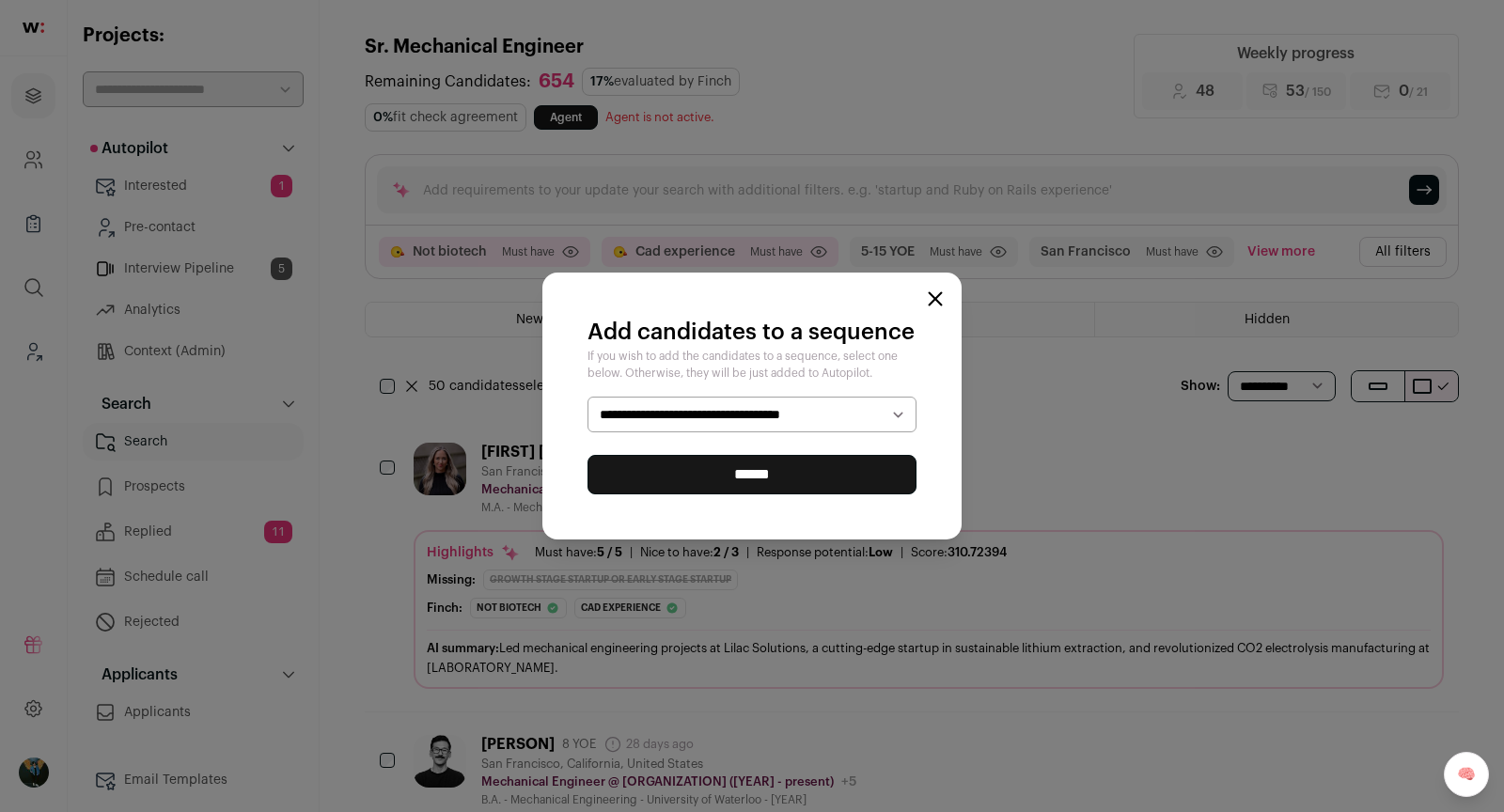 click on "******" at bounding box center [752, 475] 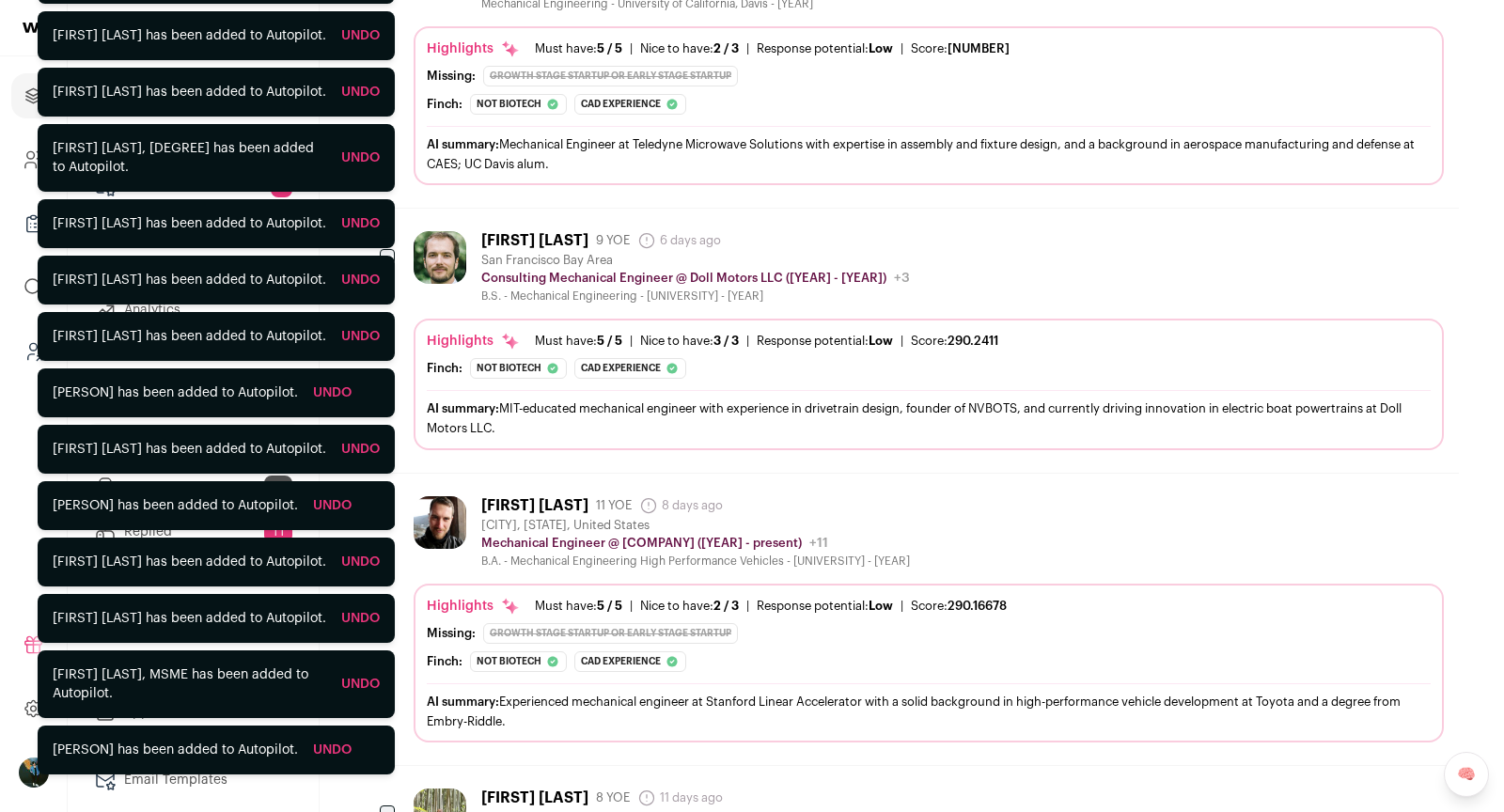 scroll, scrollTop: 493, scrollLeft: 0, axis: vertical 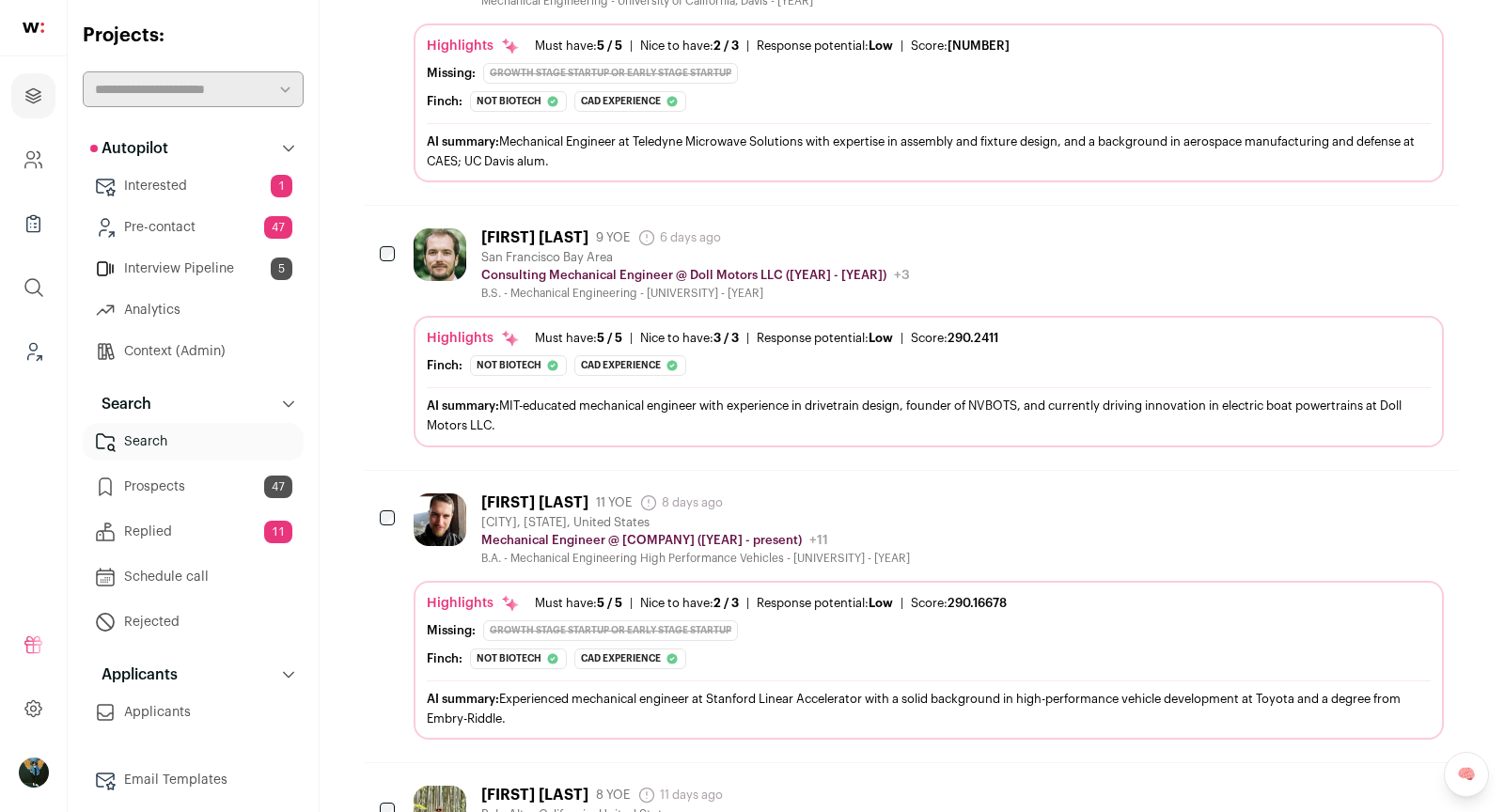 click at bounding box center [1326, 237] 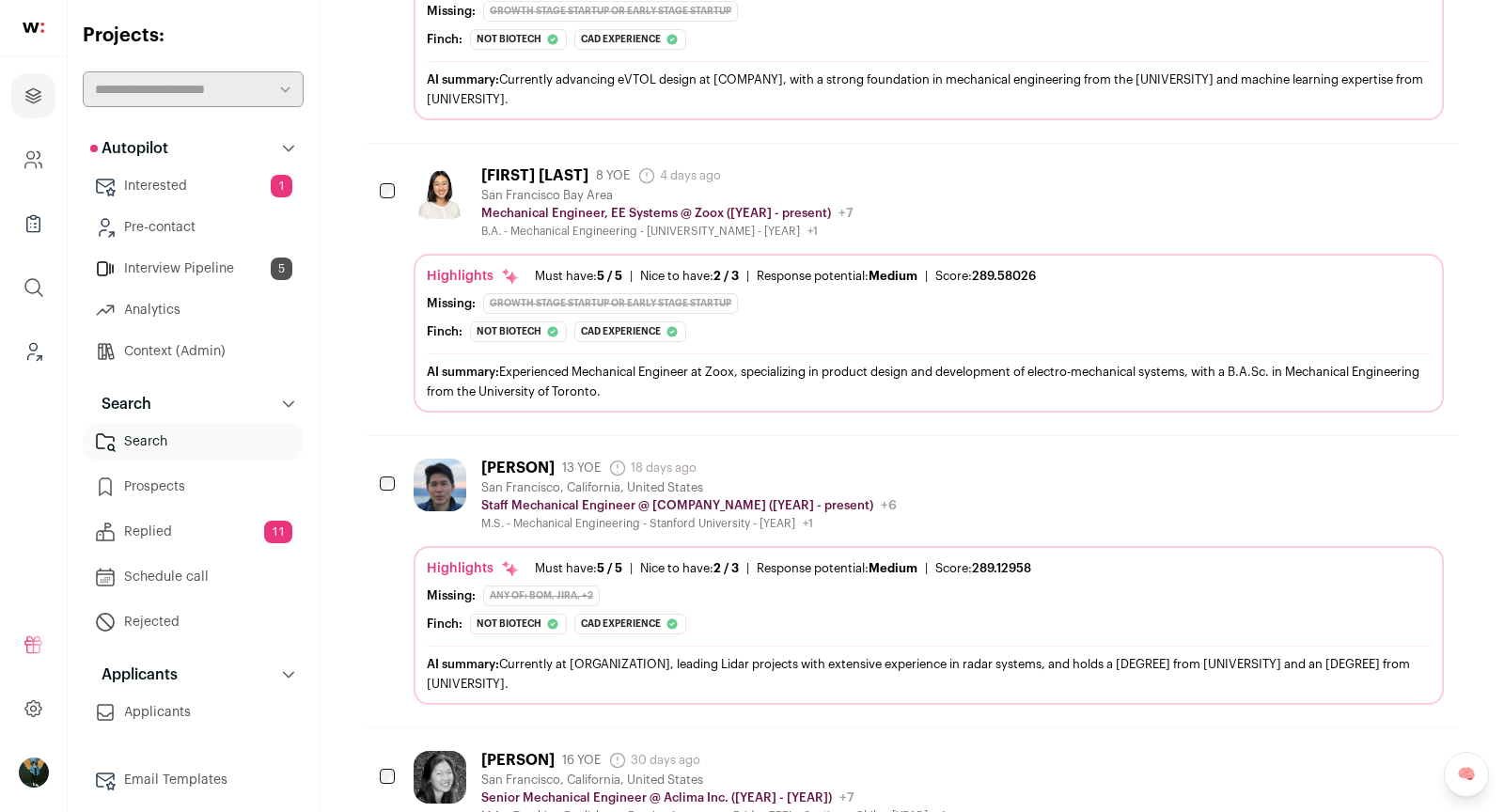 scroll, scrollTop: 0, scrollLeft: 0, axis: both 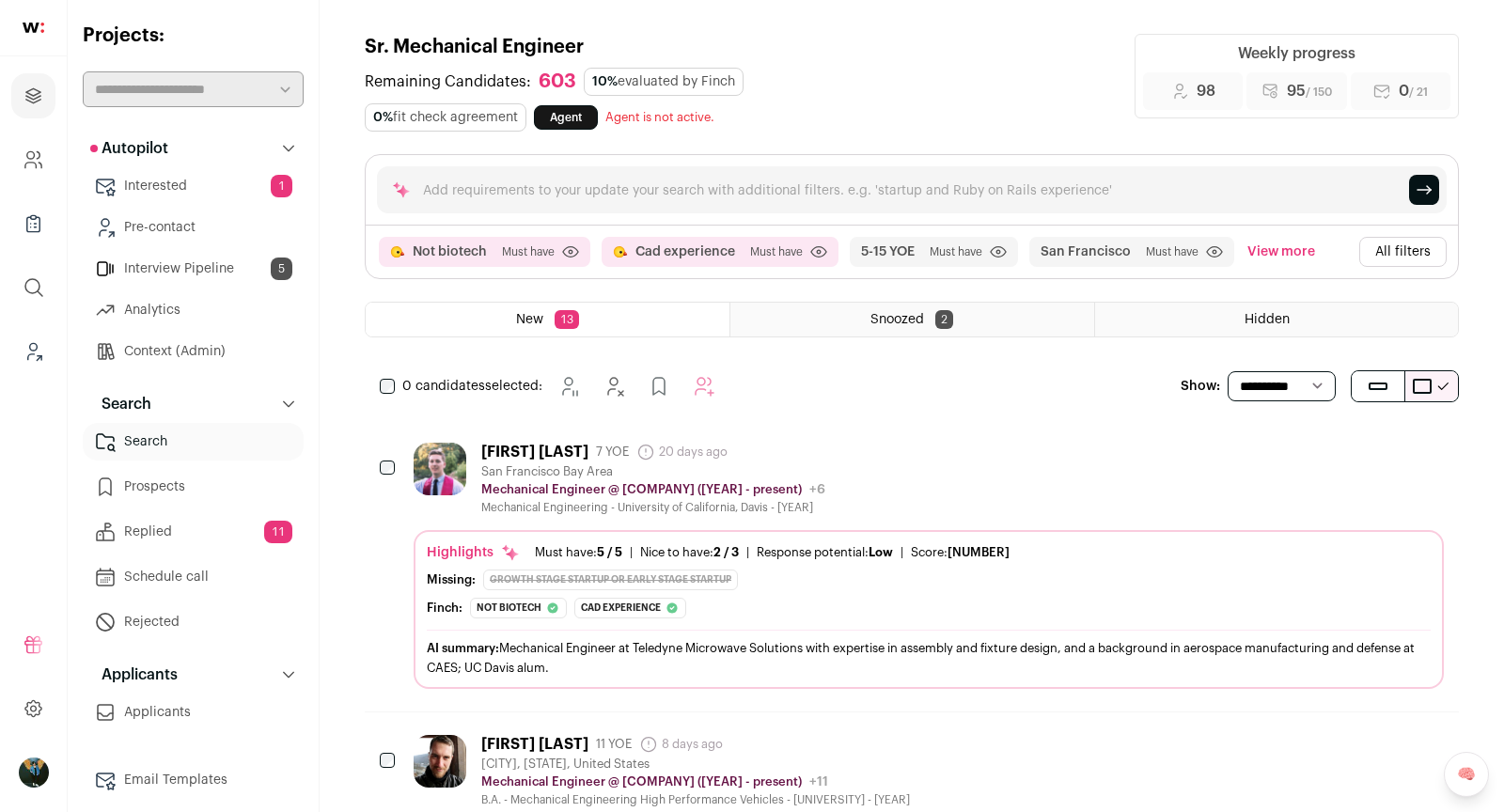 click on "0 candidates
selected:
Snooze
Hide" at bounding box center (551, 386) 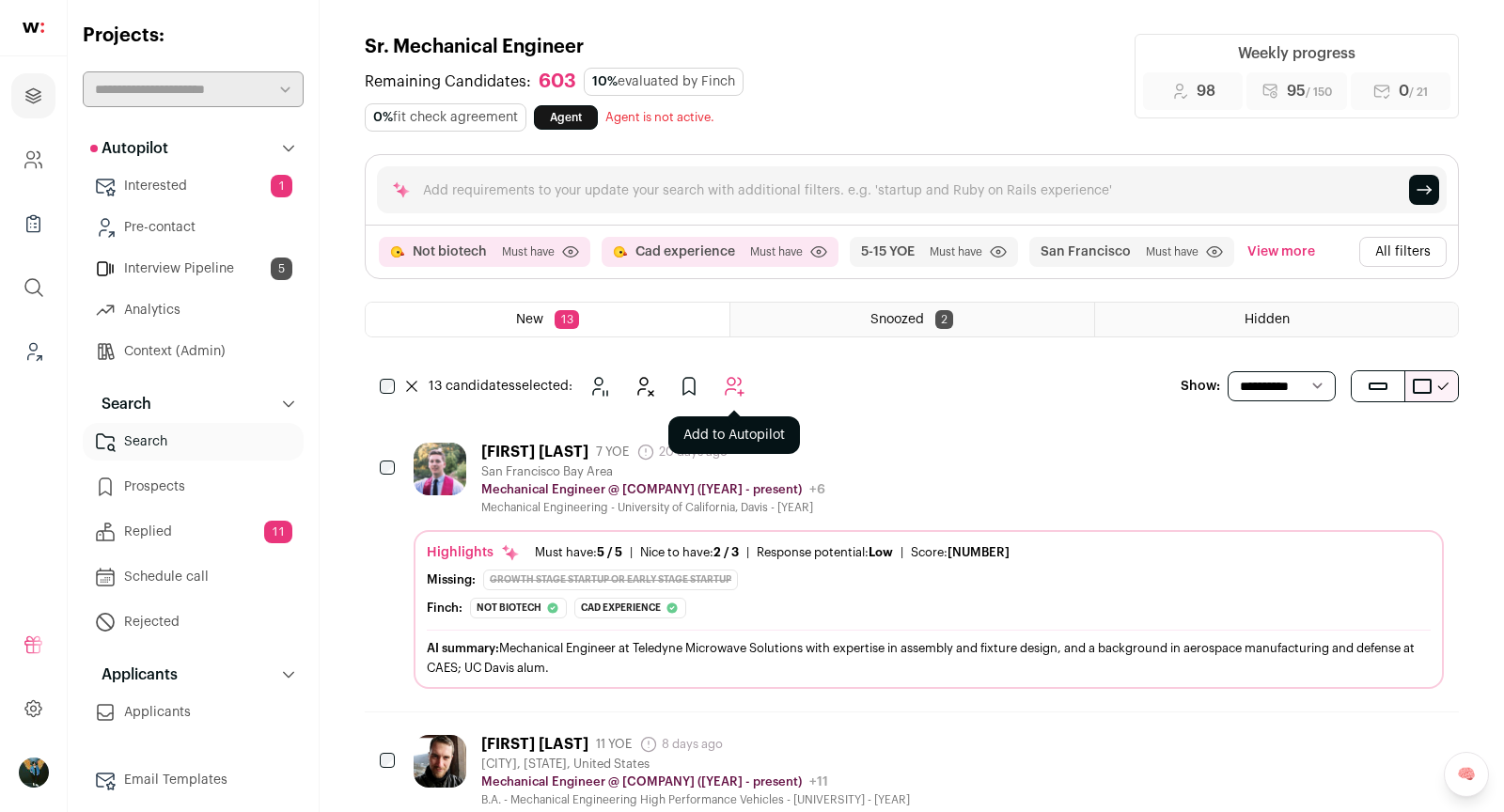click at bounding box center [734, 386] 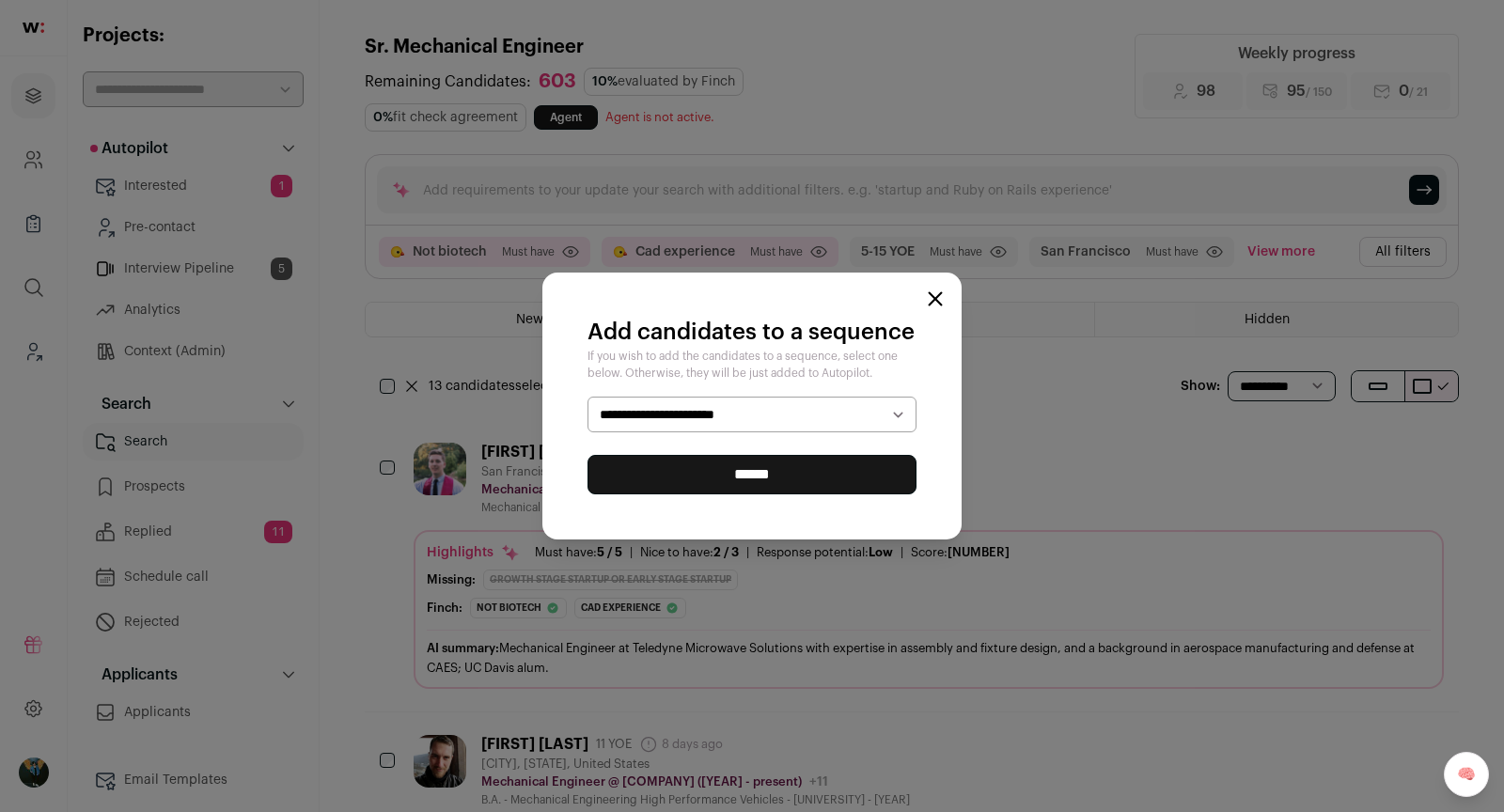 select on "*****" 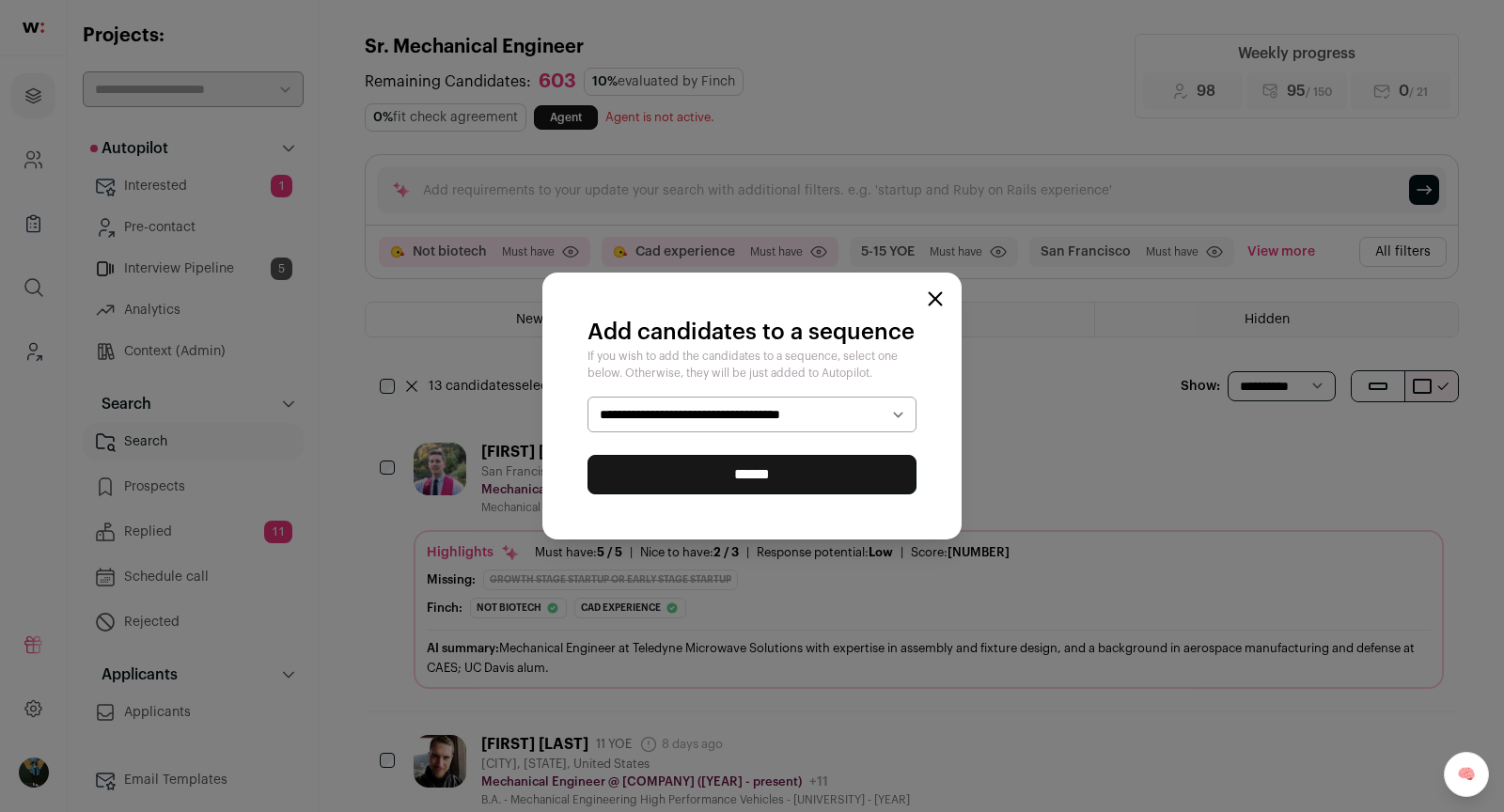 click on "******" at bounding box center [752, 475] 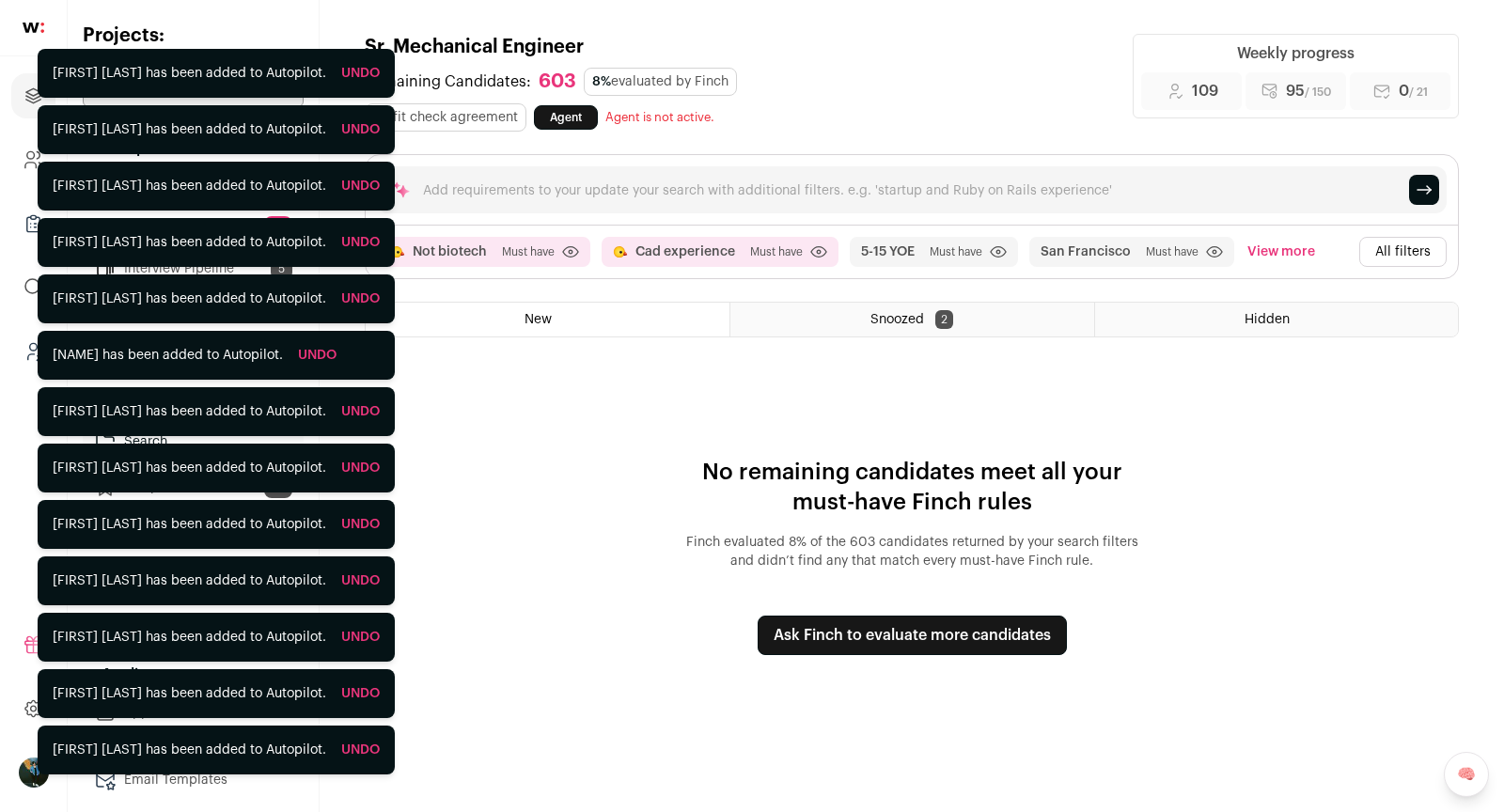 click on "All filters" at bounding box center [1402, 252] 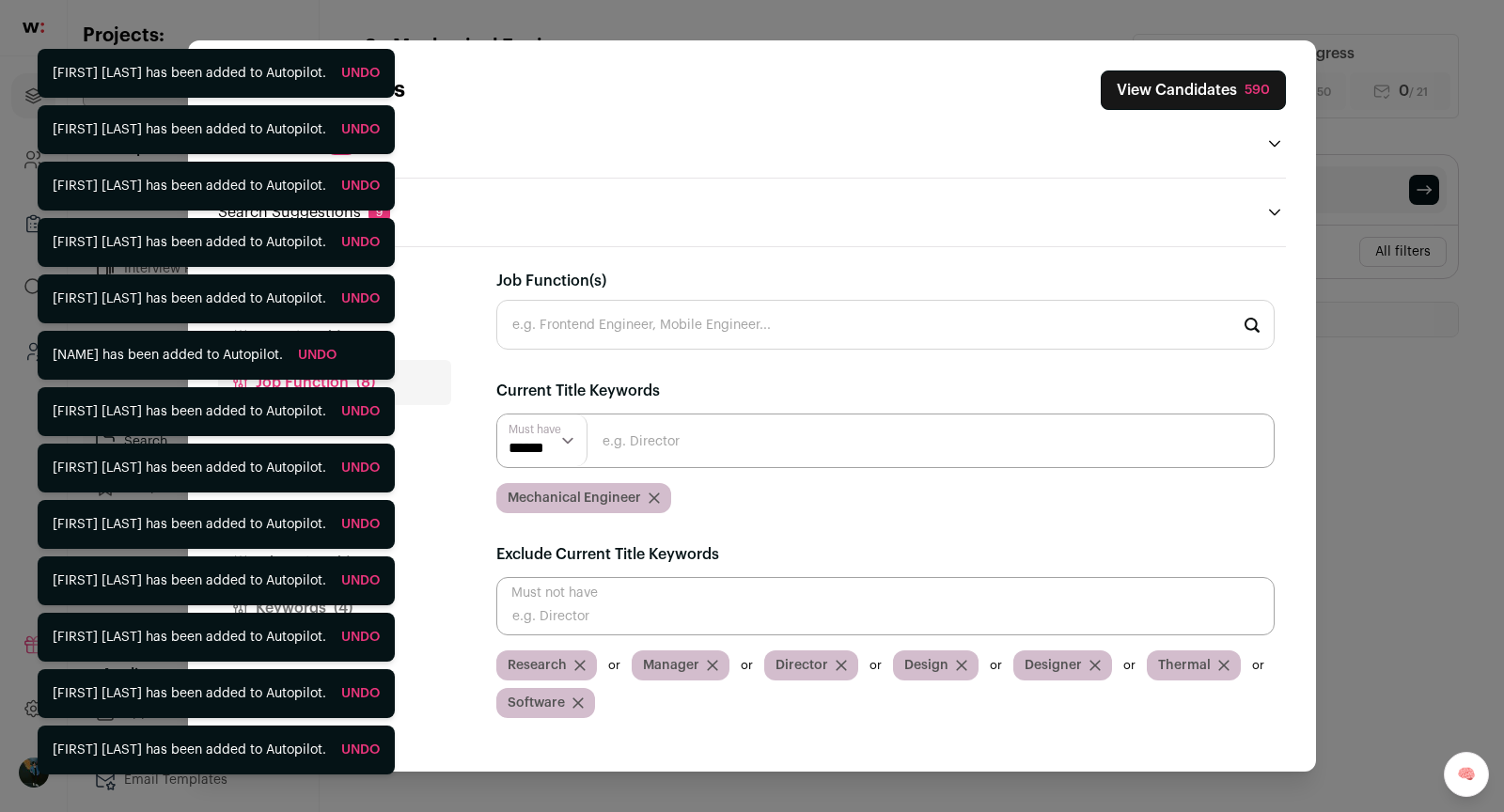 click on "Candidate Filters
View Candidates
[NUMBER]
Applied Filters
[NUMBER]
Not biotech or Cad experience
Must have
San Francisco
Must have
[NUMBER]-[NUMBER] YOE
Must have
SolidWorks
Must have
Early Stage Startup or Growth Stage Startup
Nice to have" at bounding box center (752, 147) 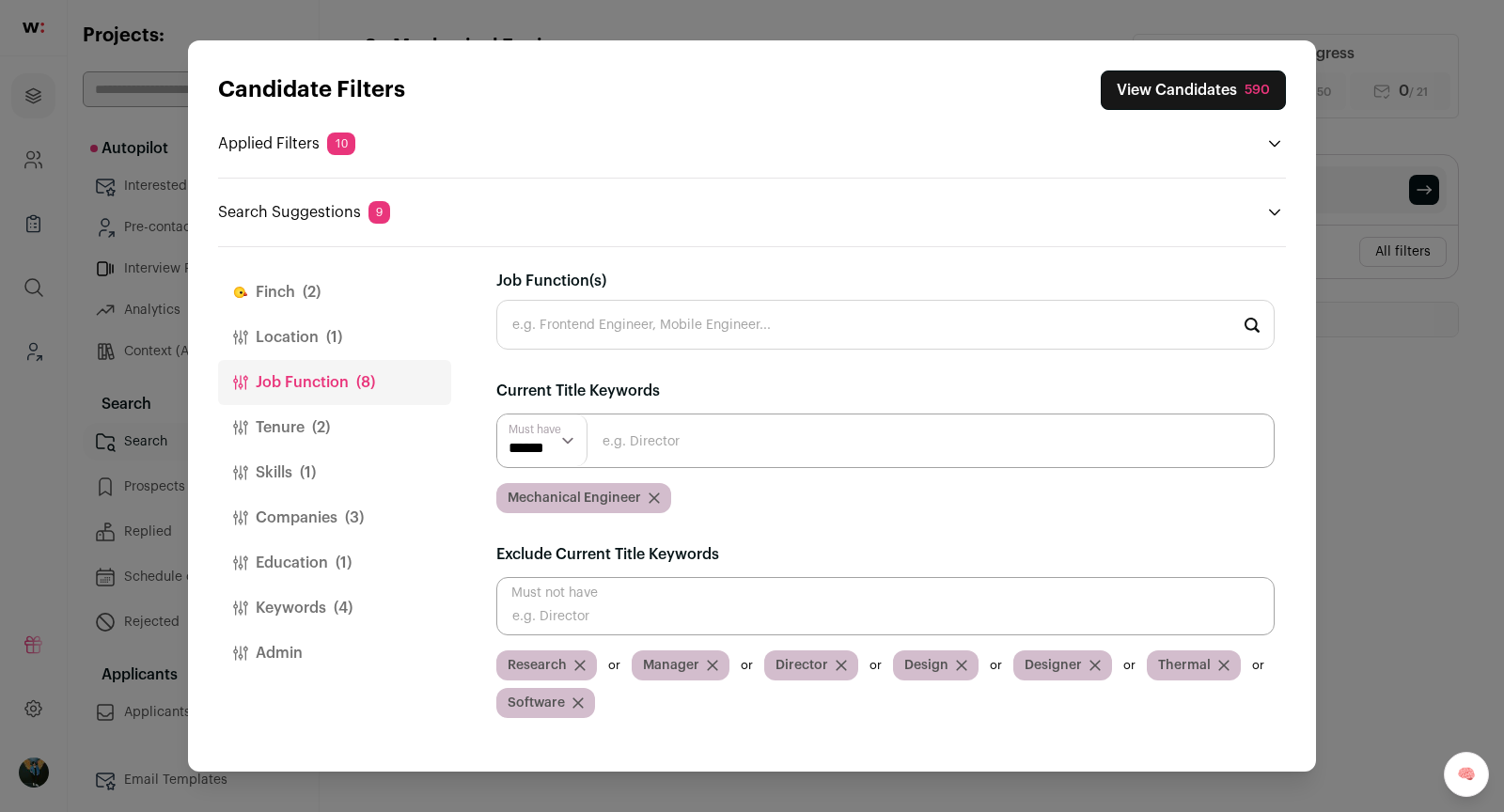 click on "Finch
(2)" at bounding box center (335, 292) 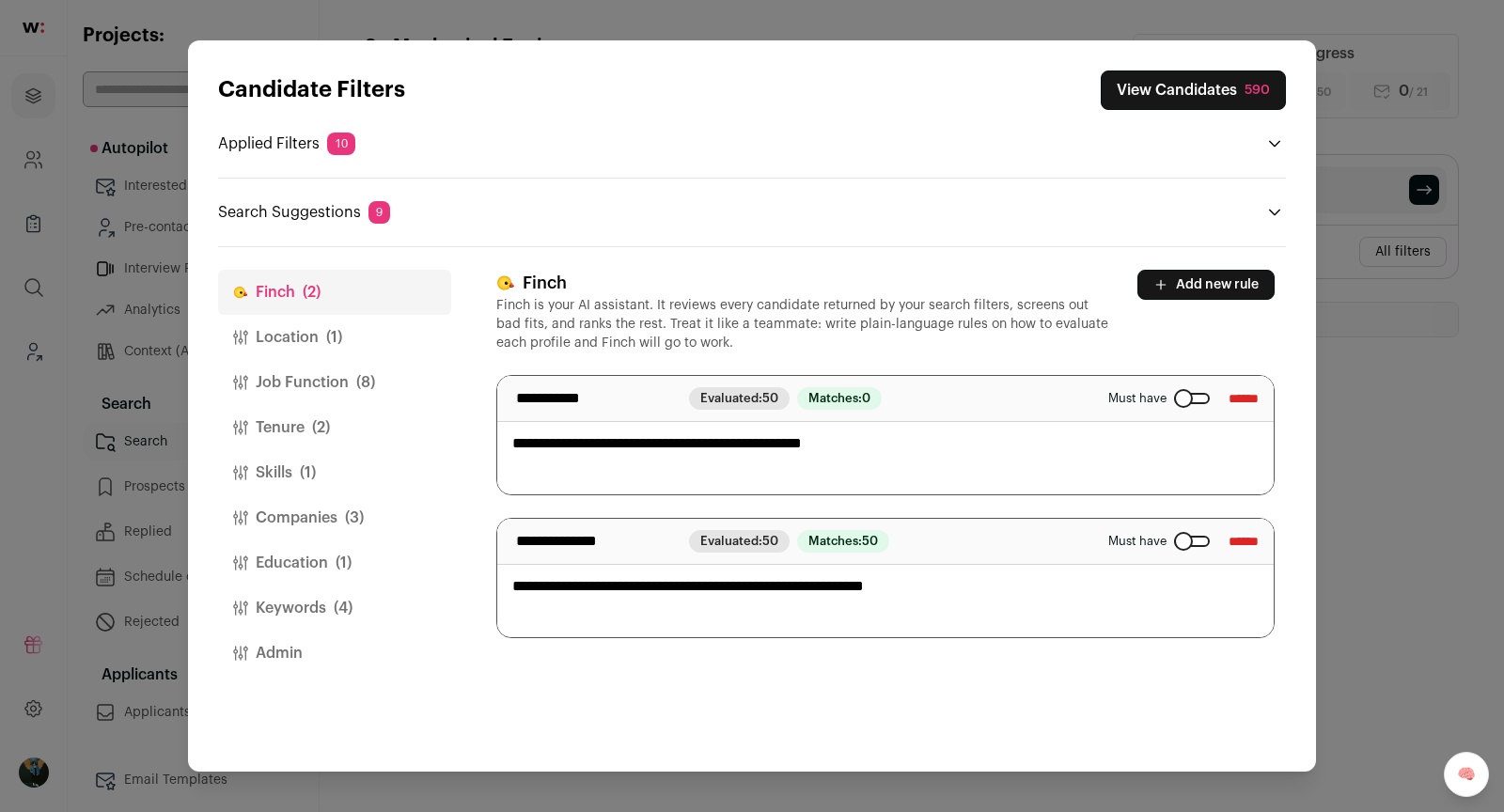 click on "Keywords
(4)" at bounding box center (335, 608) 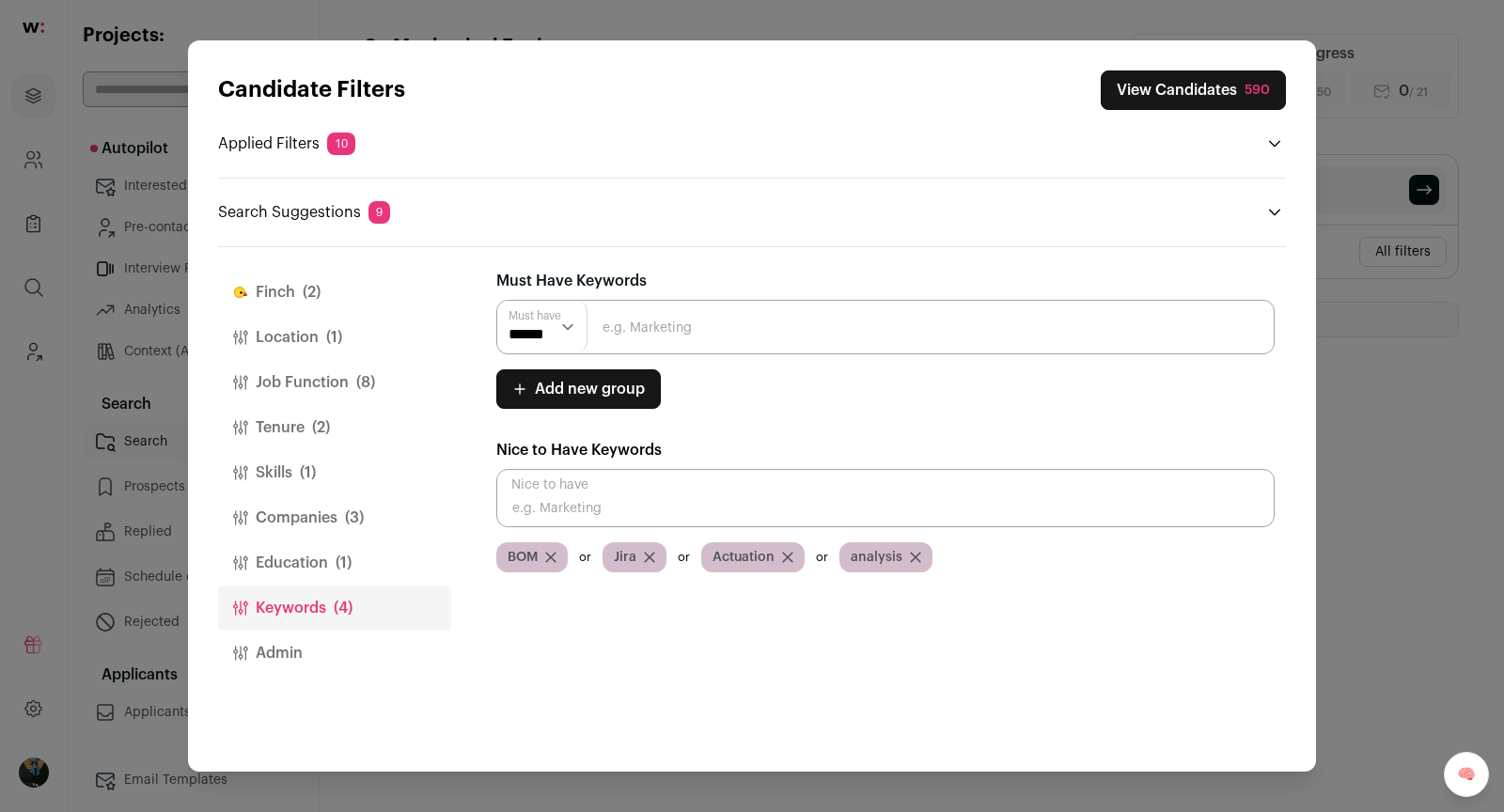 click on "Must Have Keywords
Must have
******
******
Add new group
Must have
******
******
Nice to Have Keywords
Nice to have
BOM
Jira
Actuation
analysis" at bounding box center (885, 421) 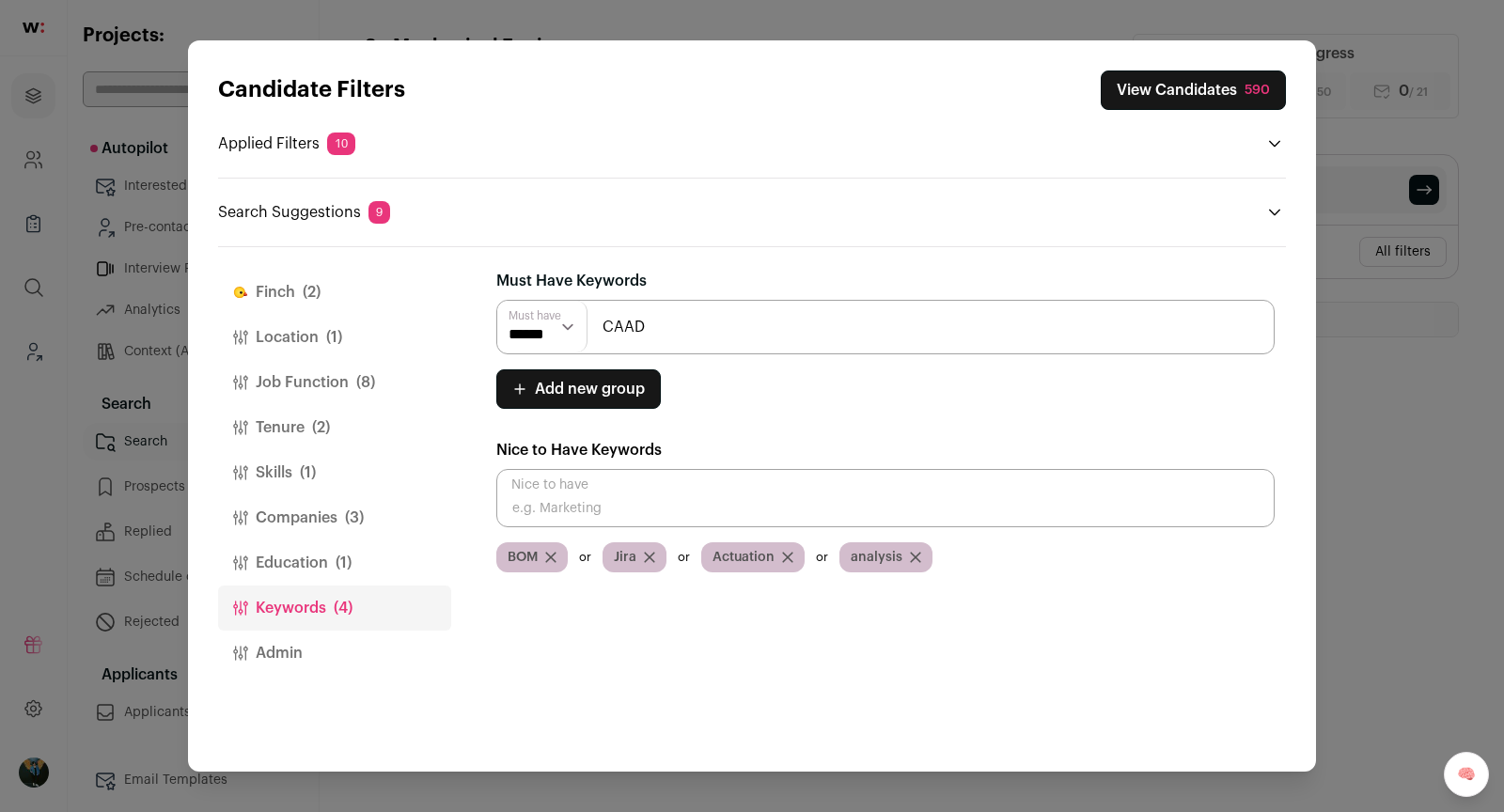 type on "CAAD" 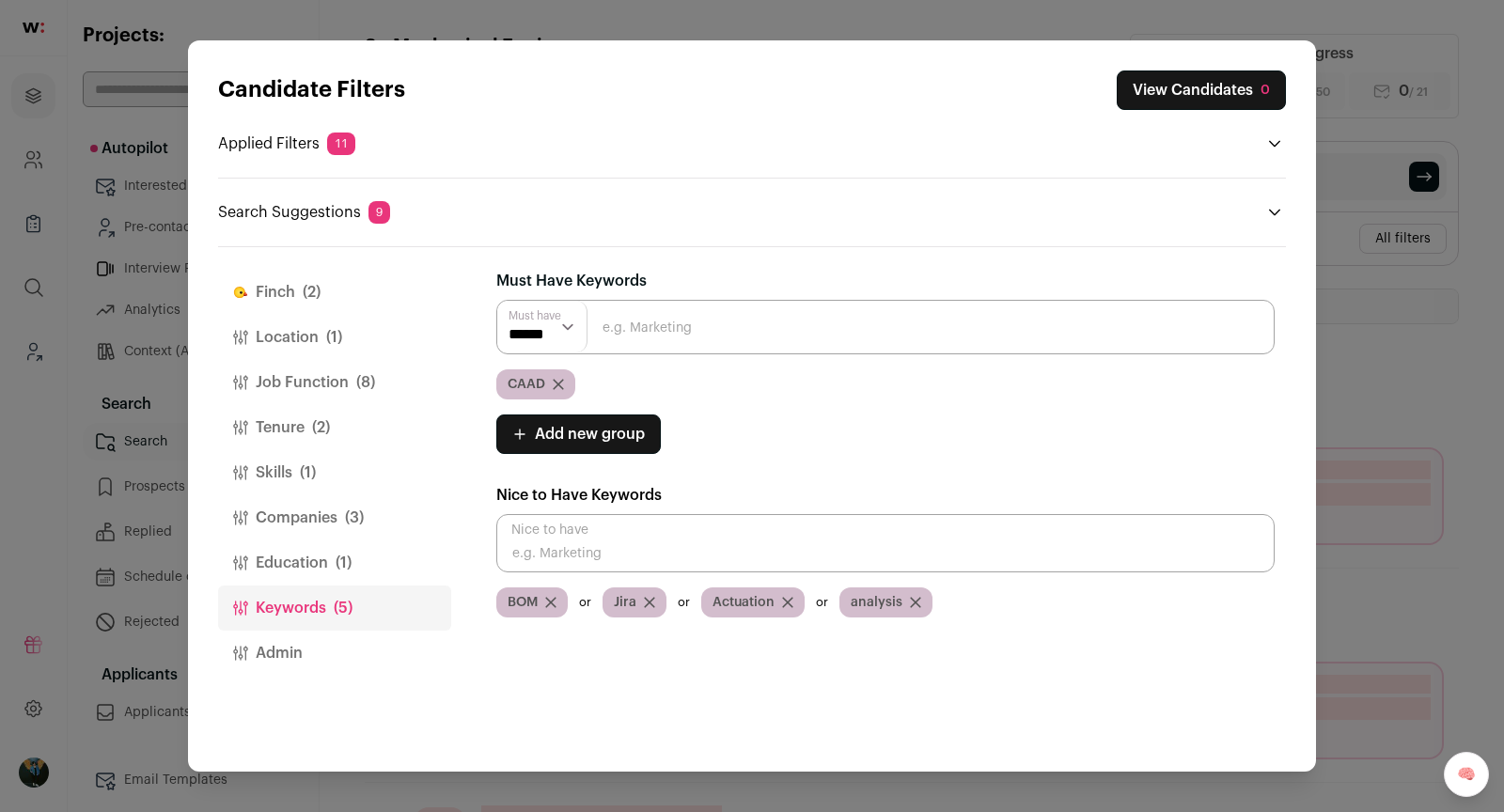 click on "CAAD" at bounding box center [536, 384] 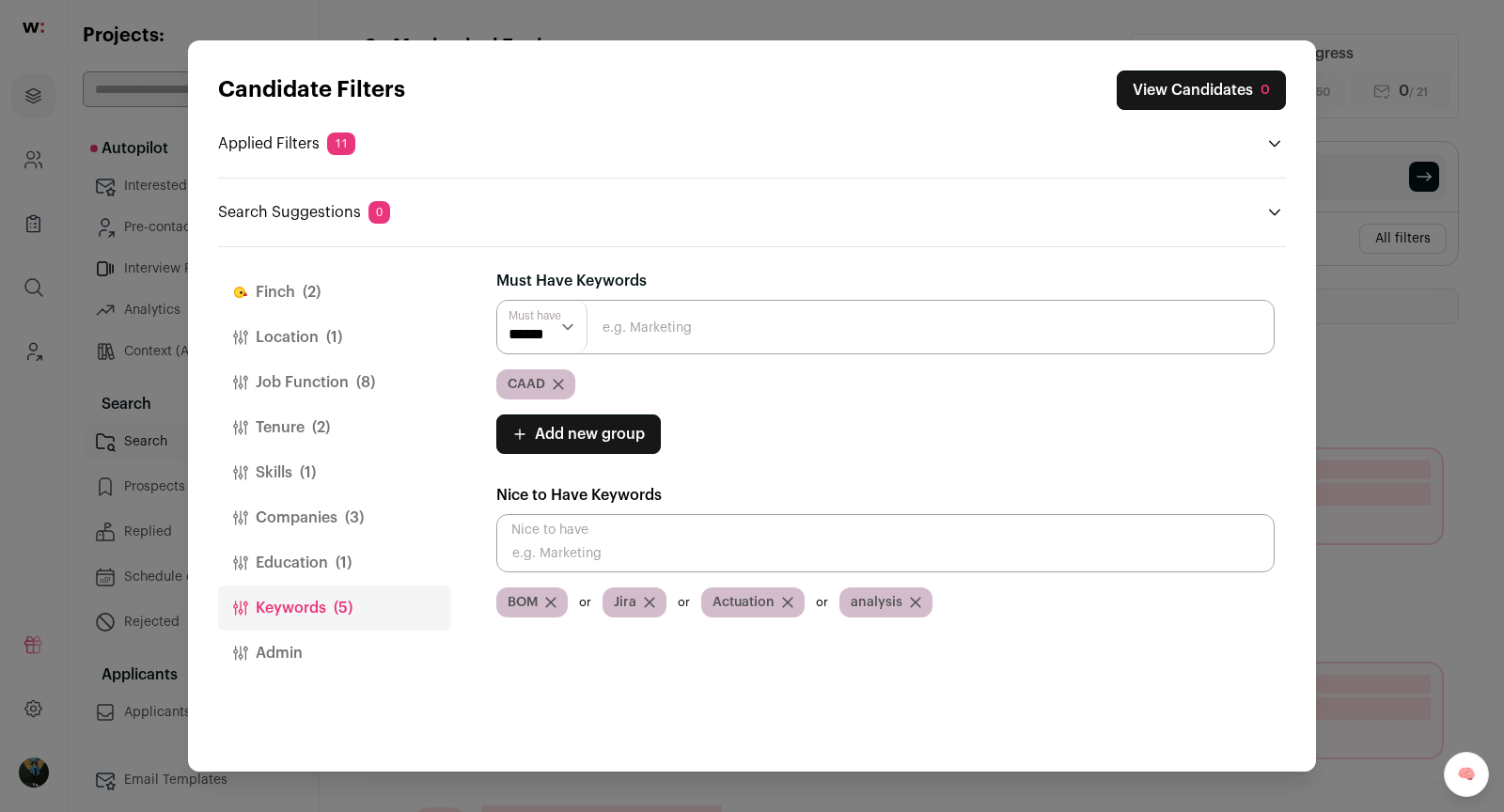 click at bounding box center (558, 384) 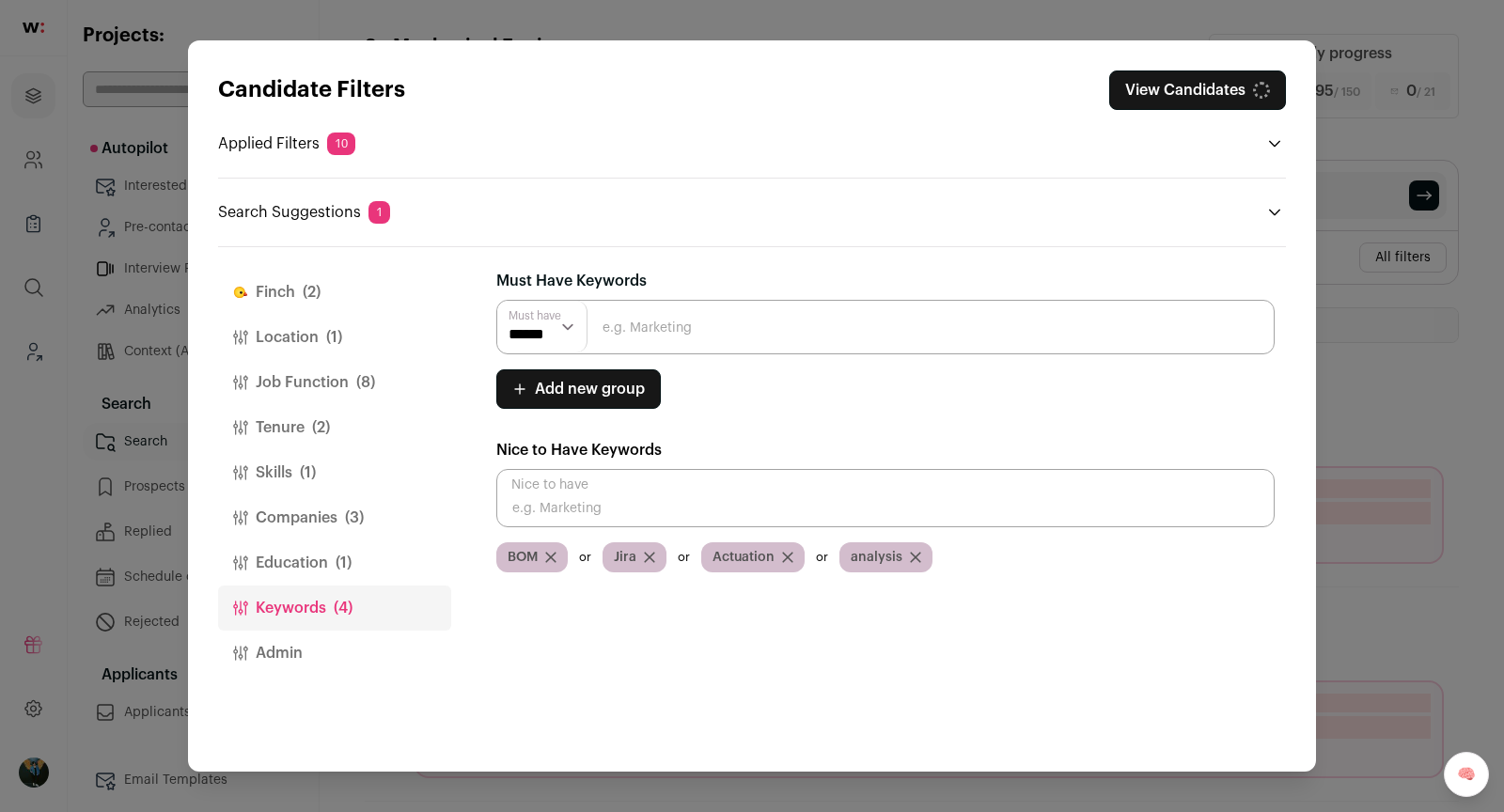 click at bounding box center [885, 327] 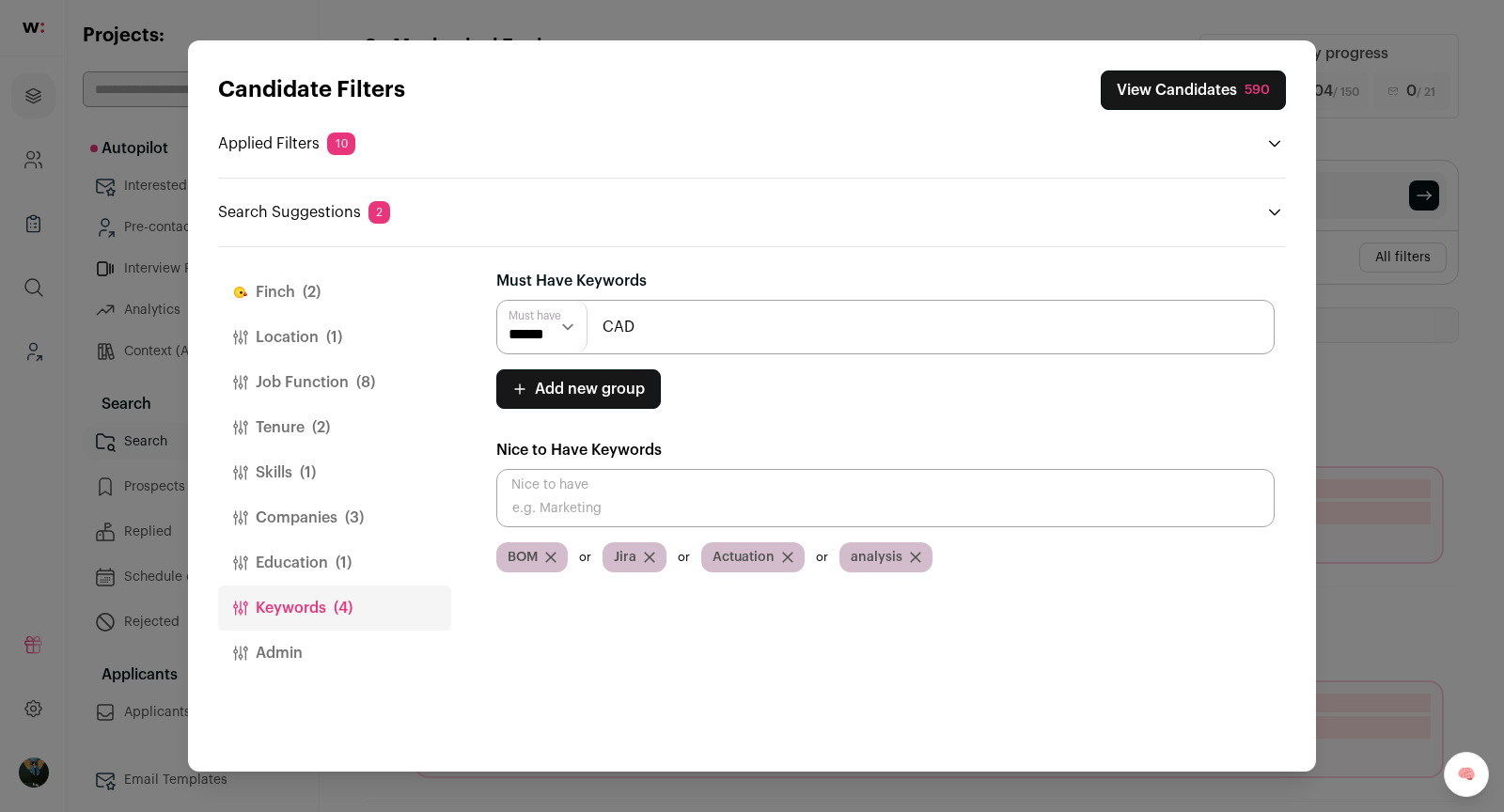 type on "CAD" 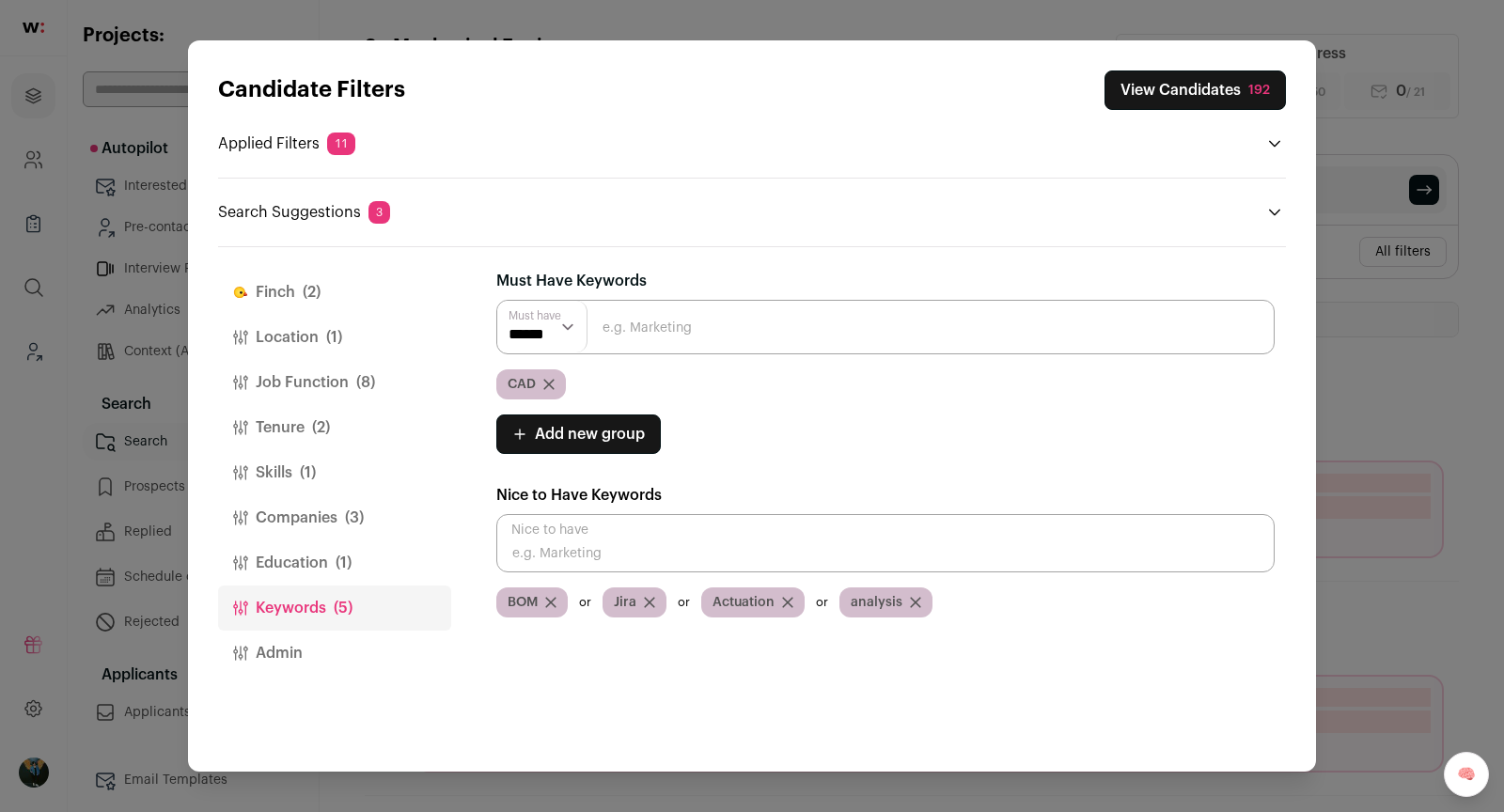 click at bounding box center (885, 327) 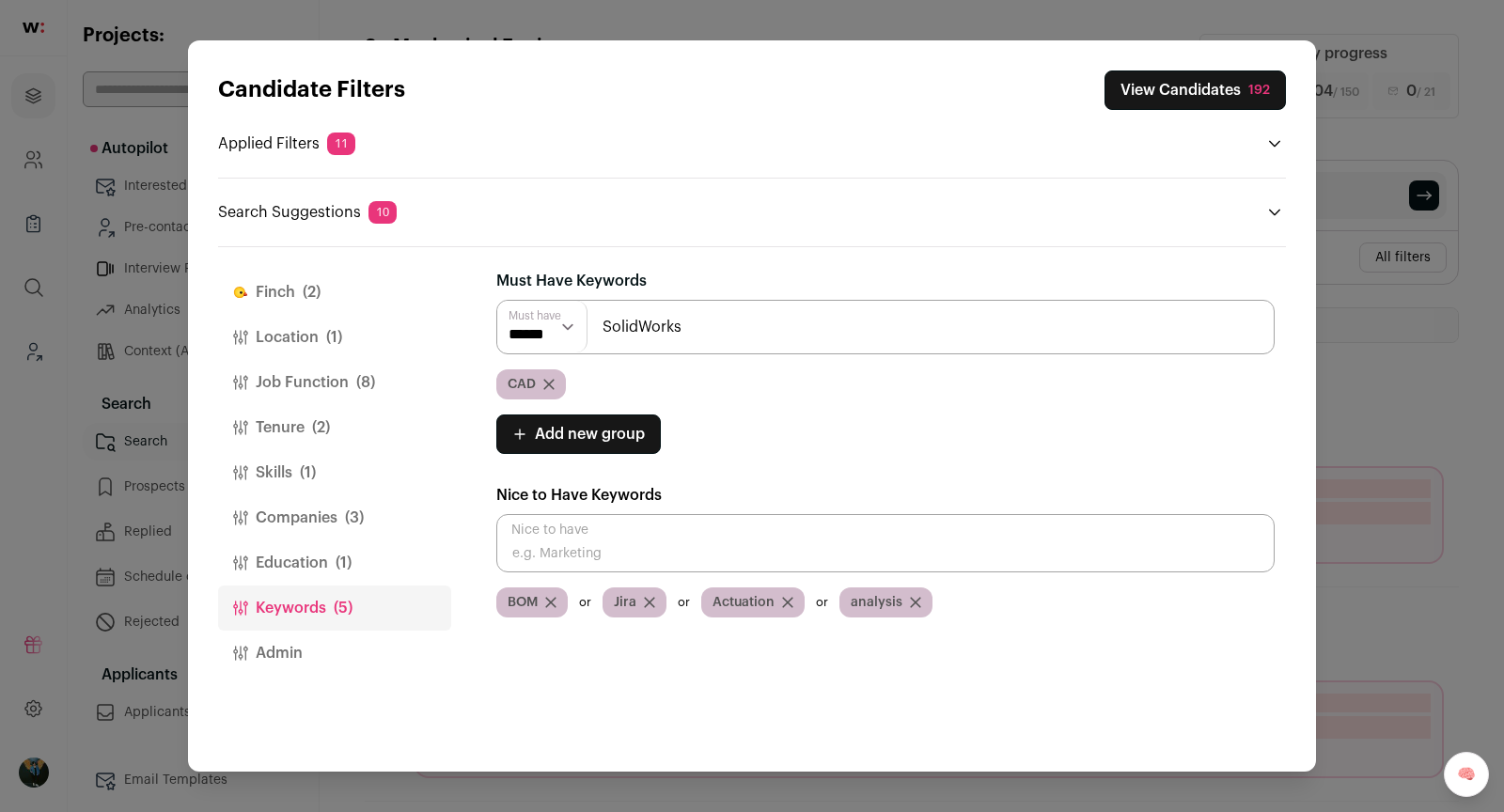 type on "SolidWorks" 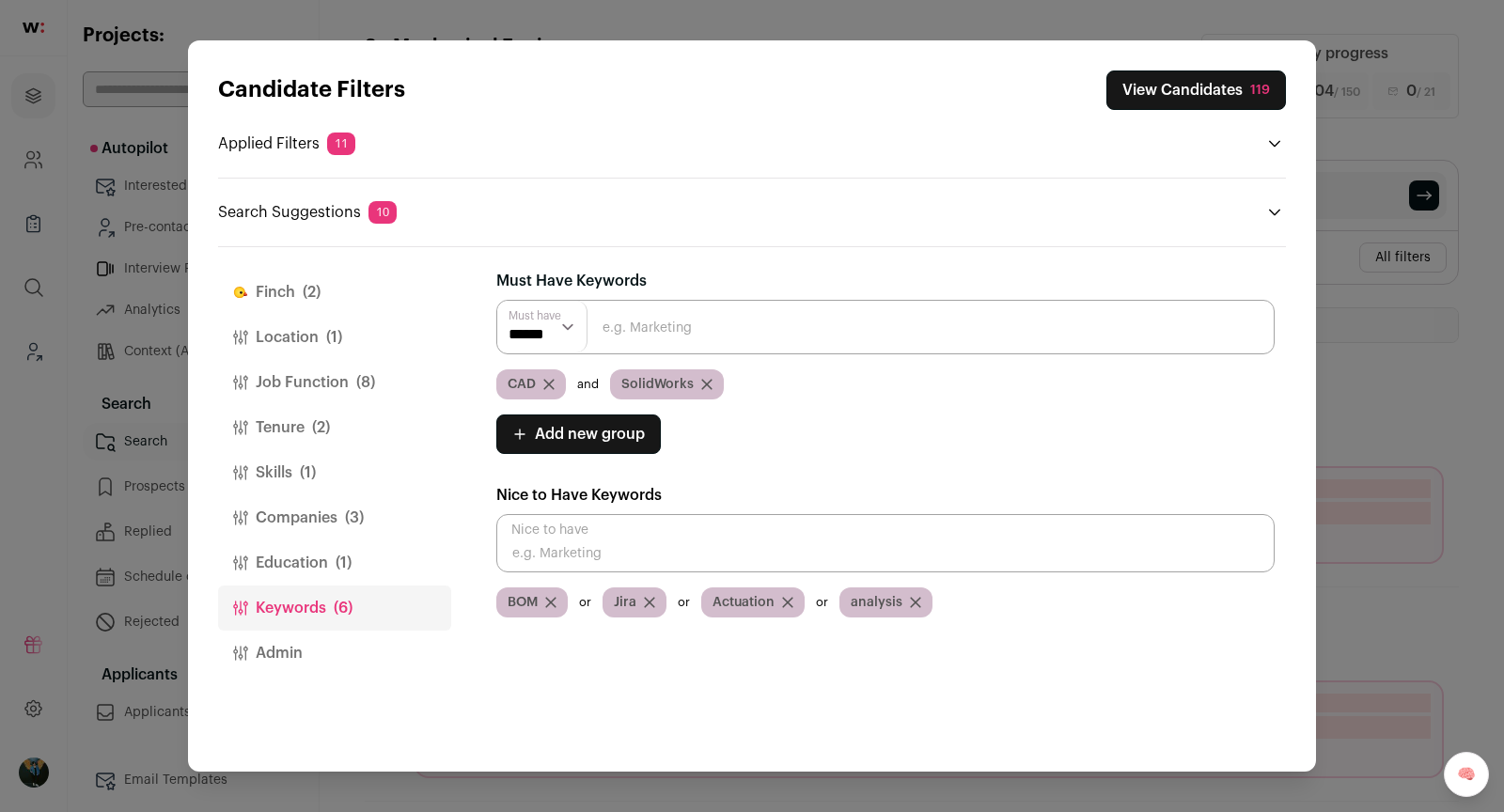 click on "Finch
(2)" at bounding box center [335, 292] 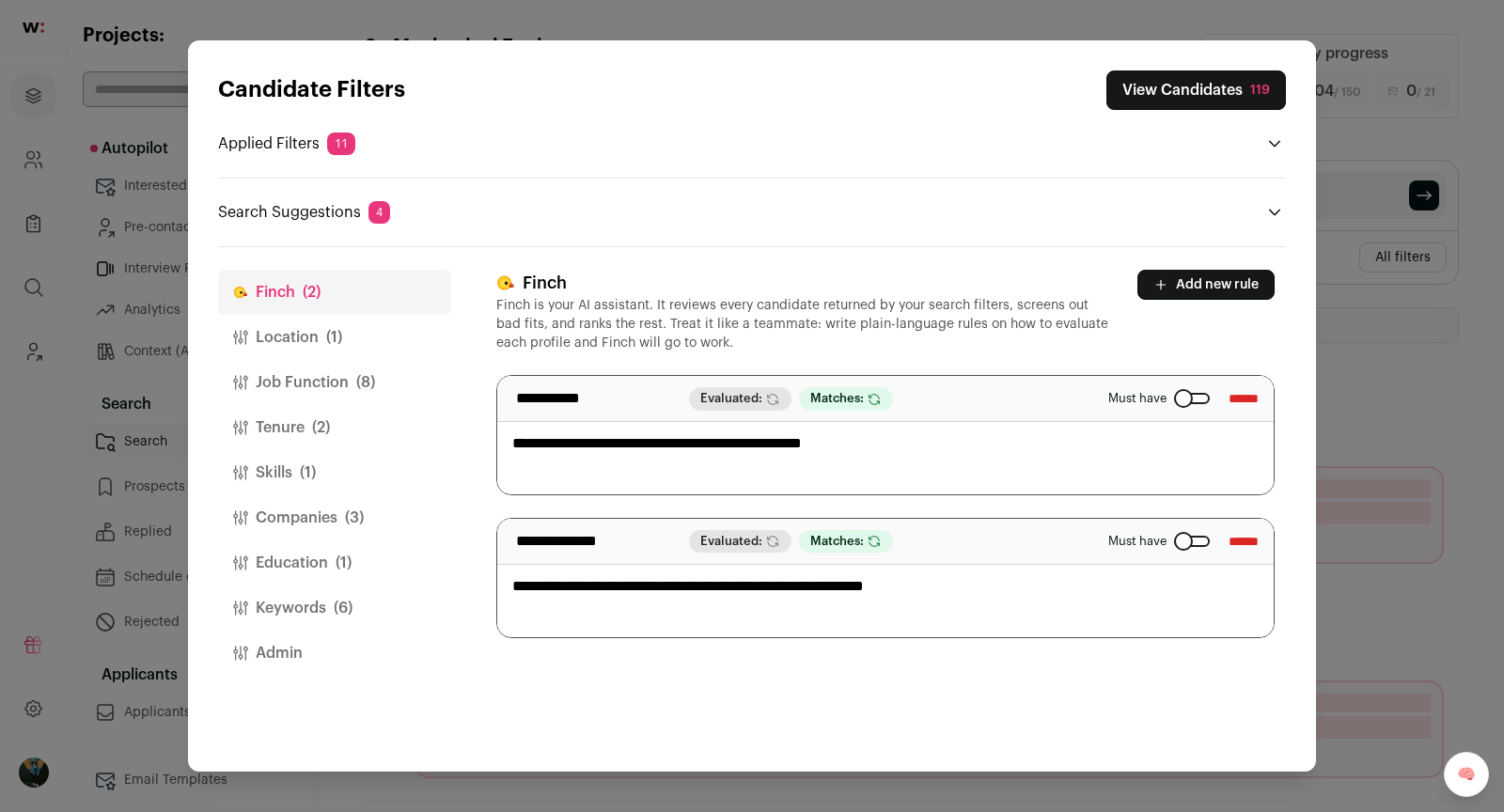 click on "**********" at bounding box center (885, 578) 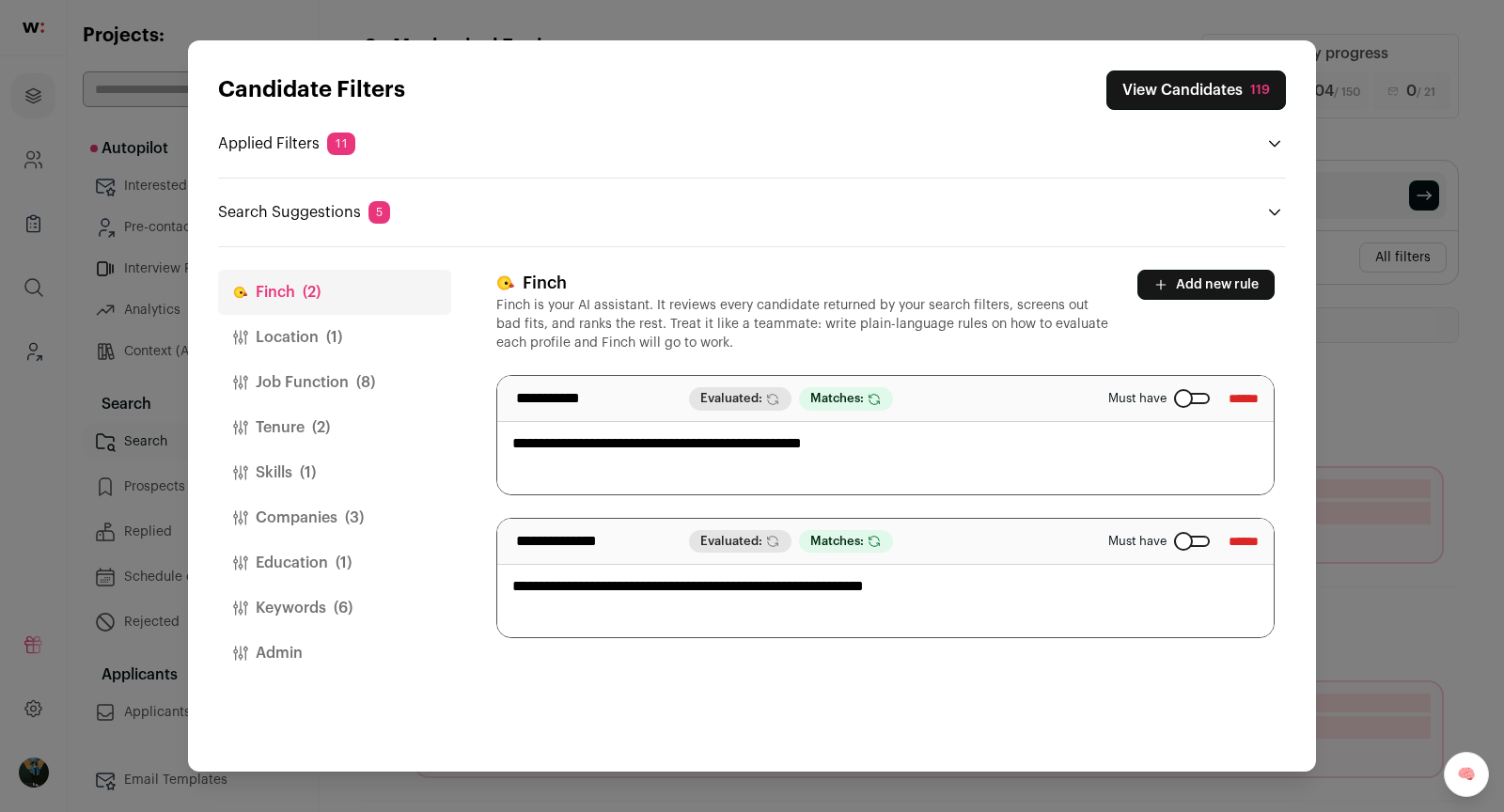 click on "**********" at bounding box center (885, 578) 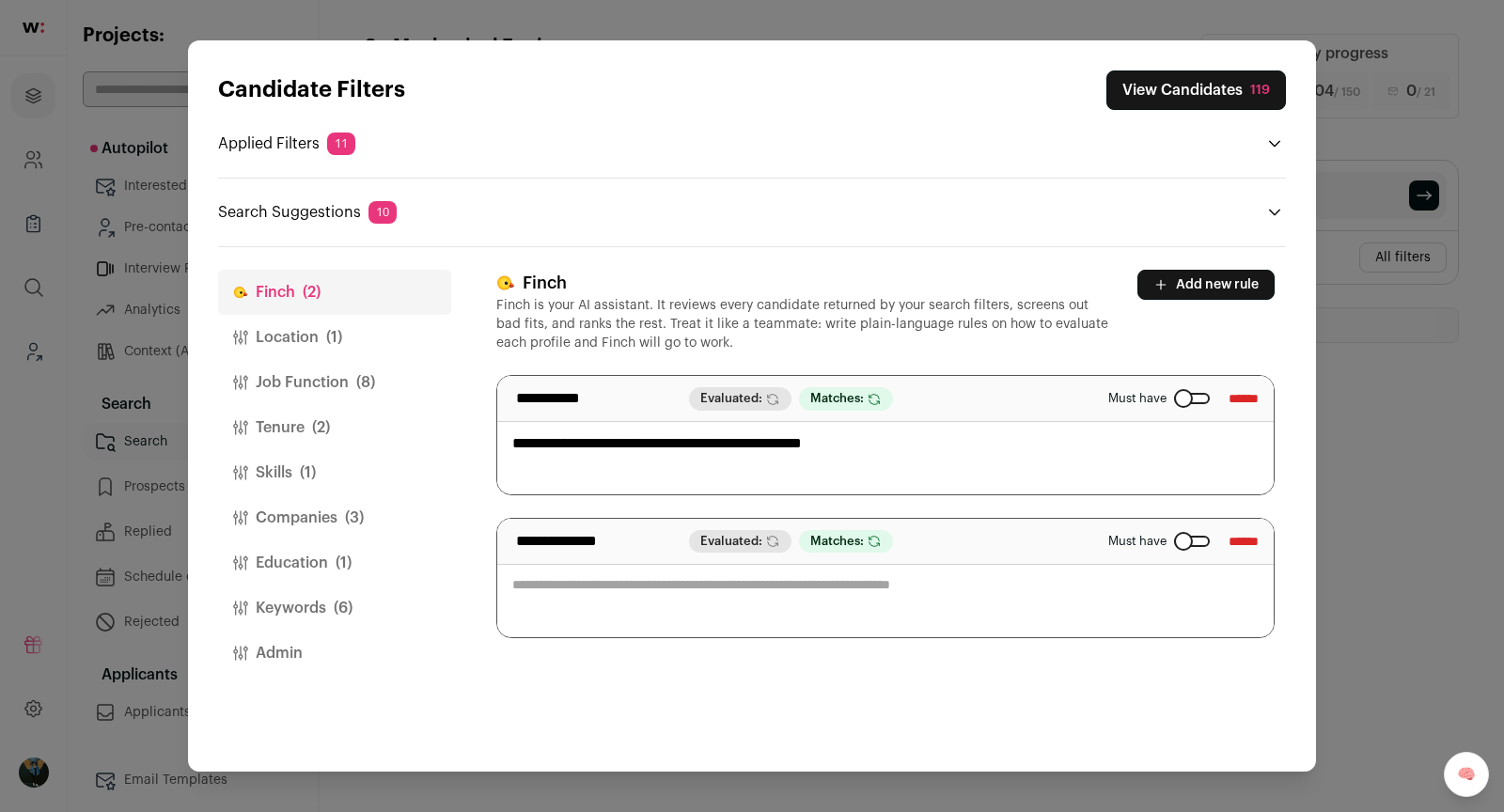 click on "******" at bounding box center (1244, 541) 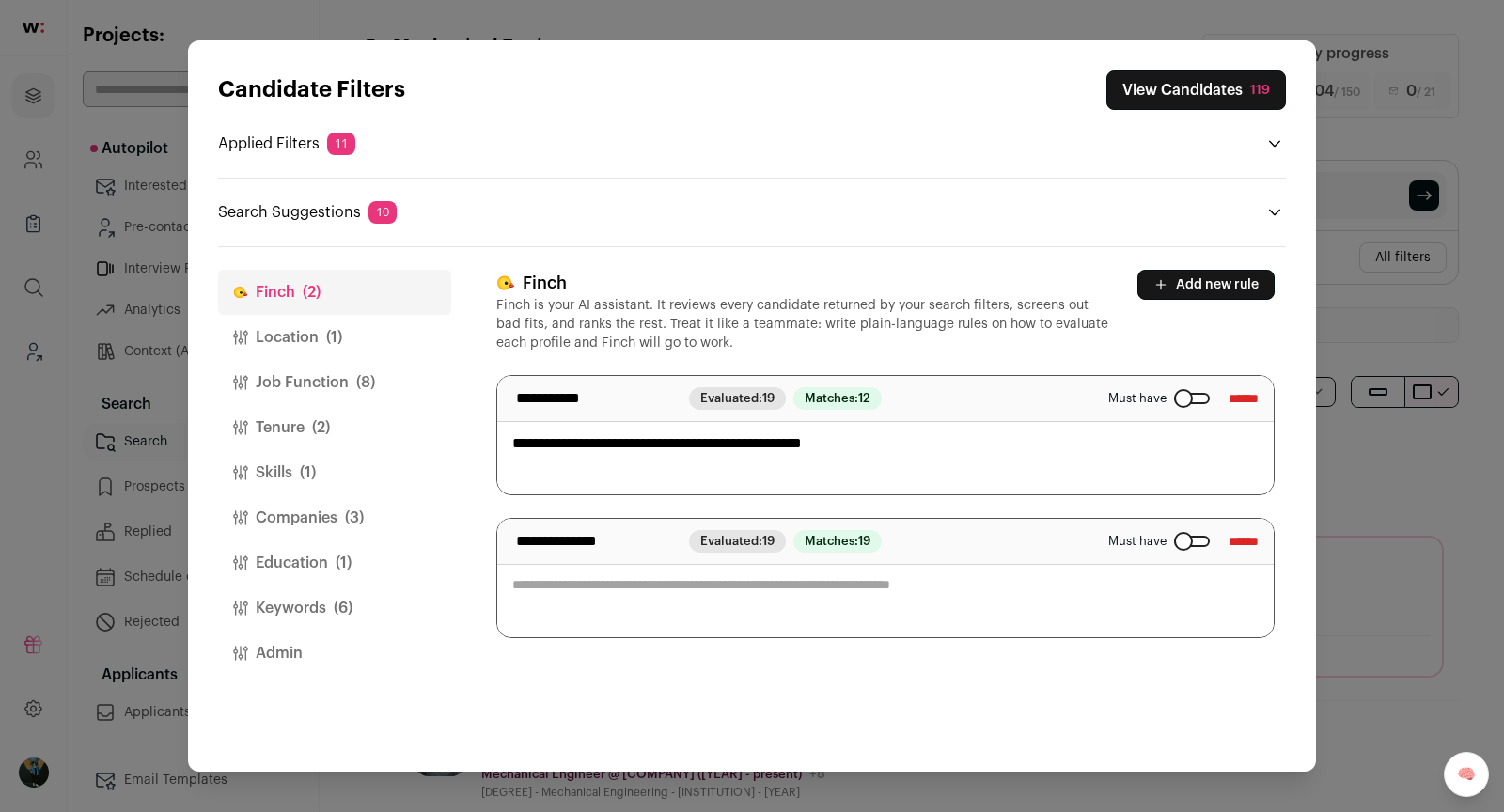 click on "******" at bounding box center (1244, 541) 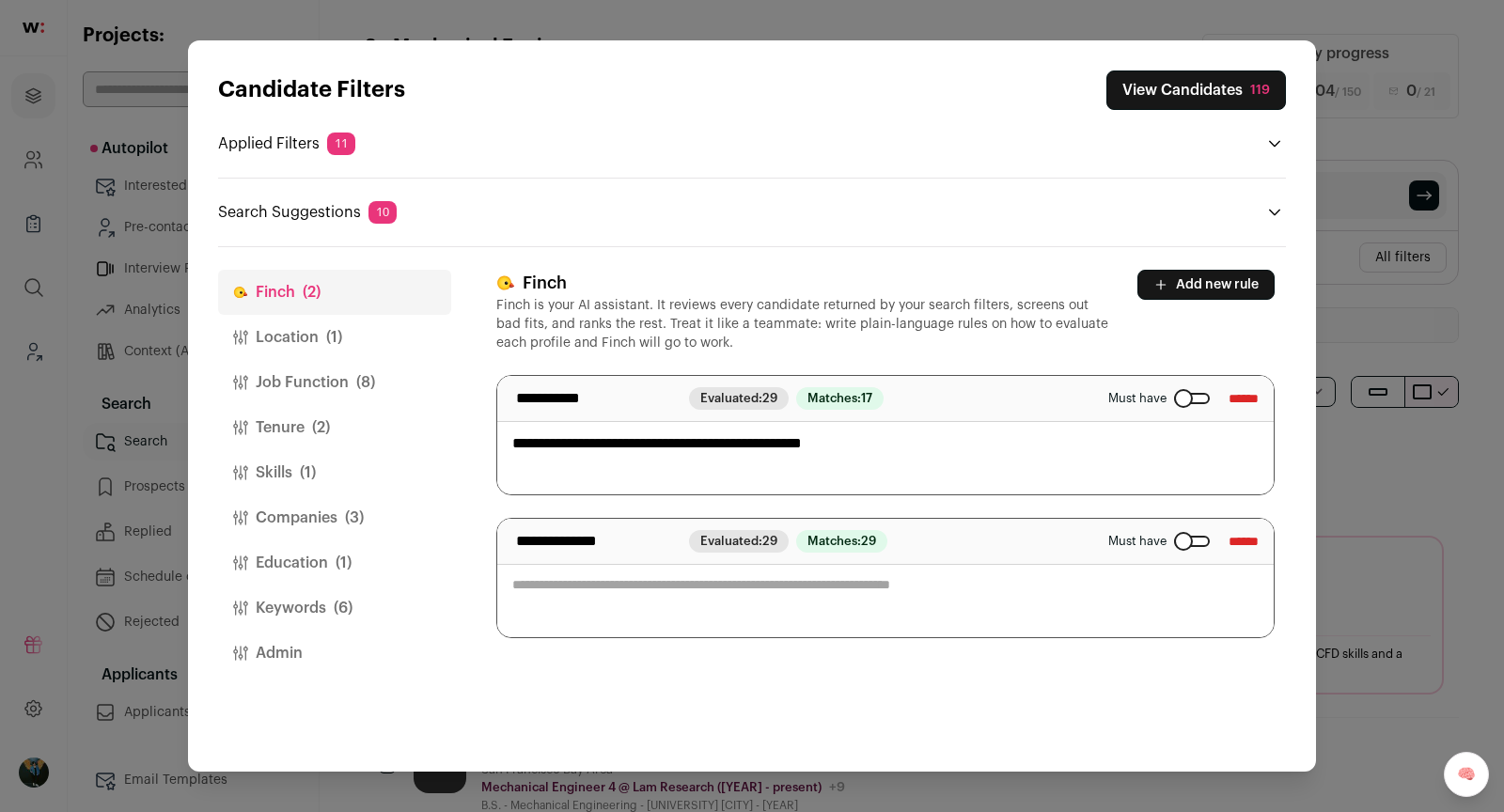 click on "******" at bounding box center (1244, 541) 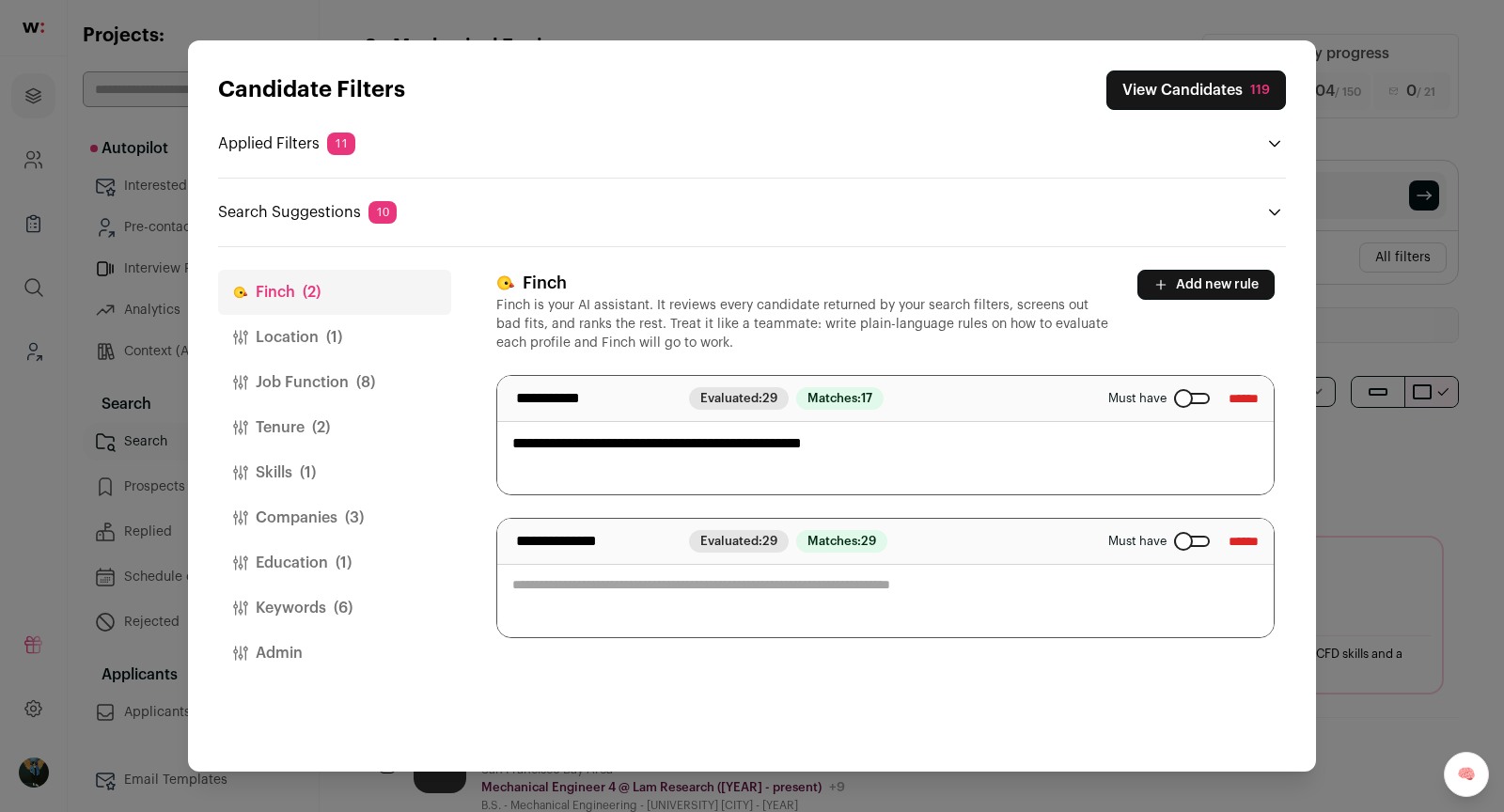 click on "**********" at bounding box center [891, 509] 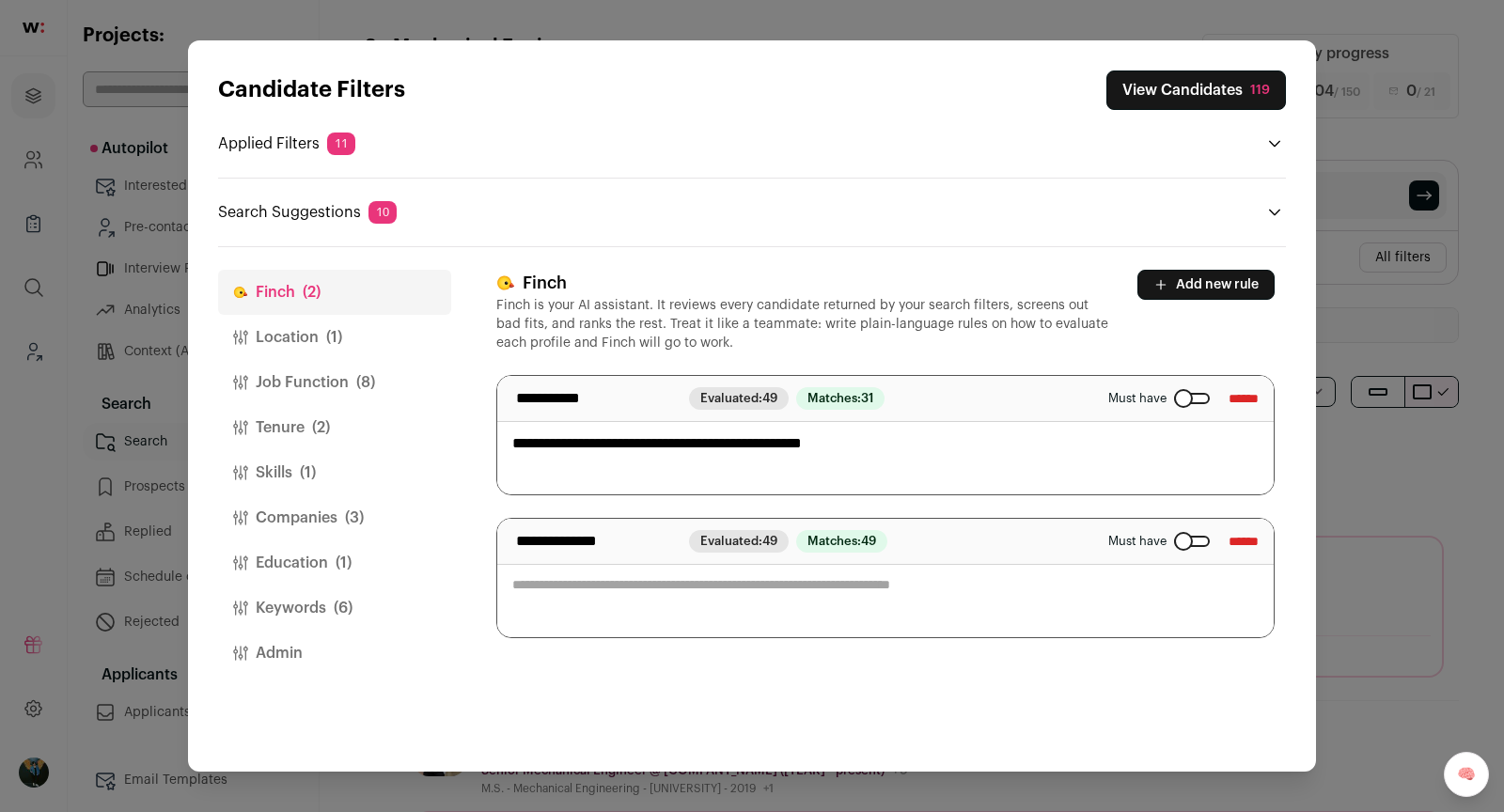 click on "View Candidates
[NUMBER]" at bounding box center (1196, 90) 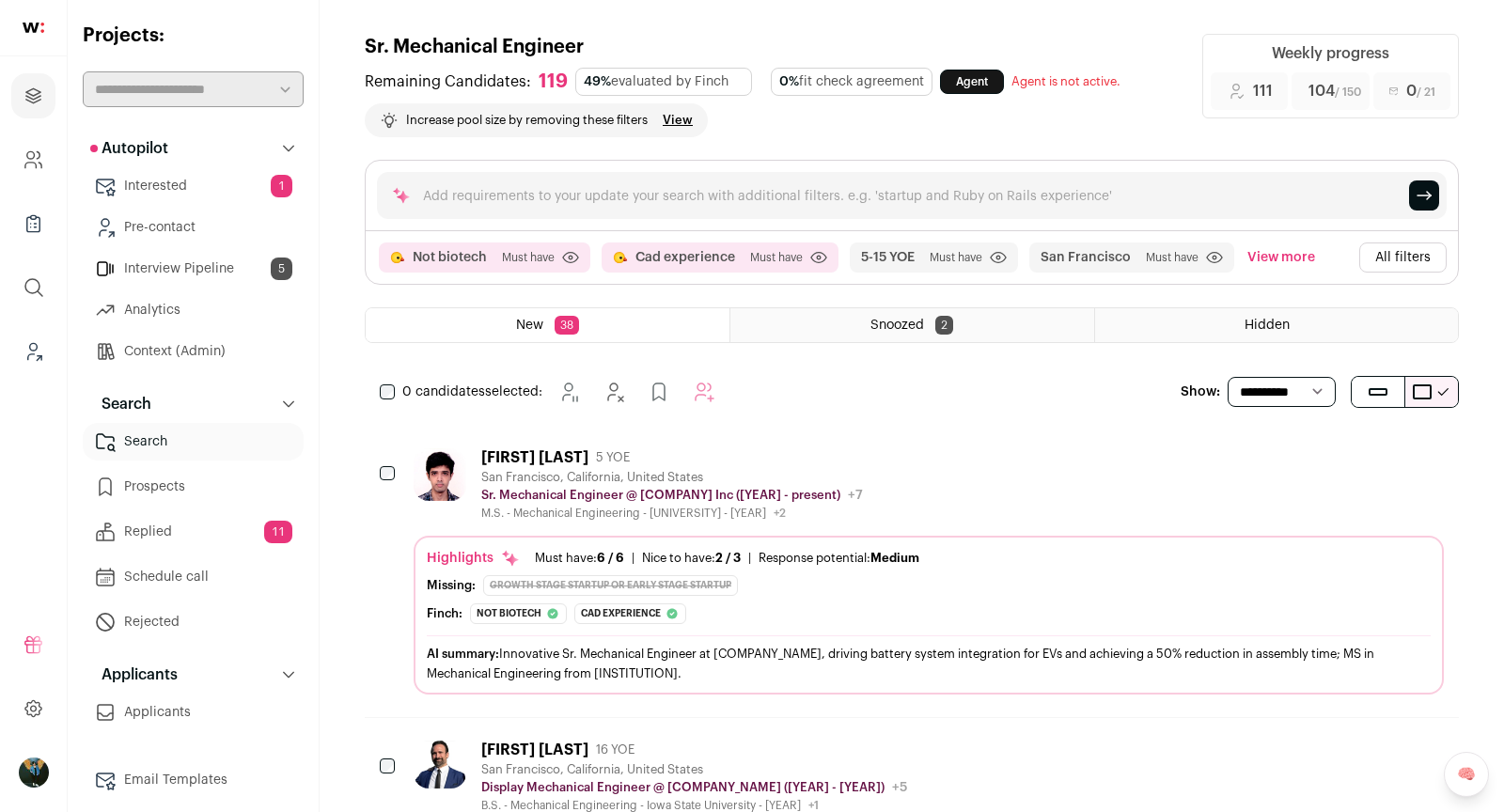 click on "All filters" at bounding box center [1402, 258] 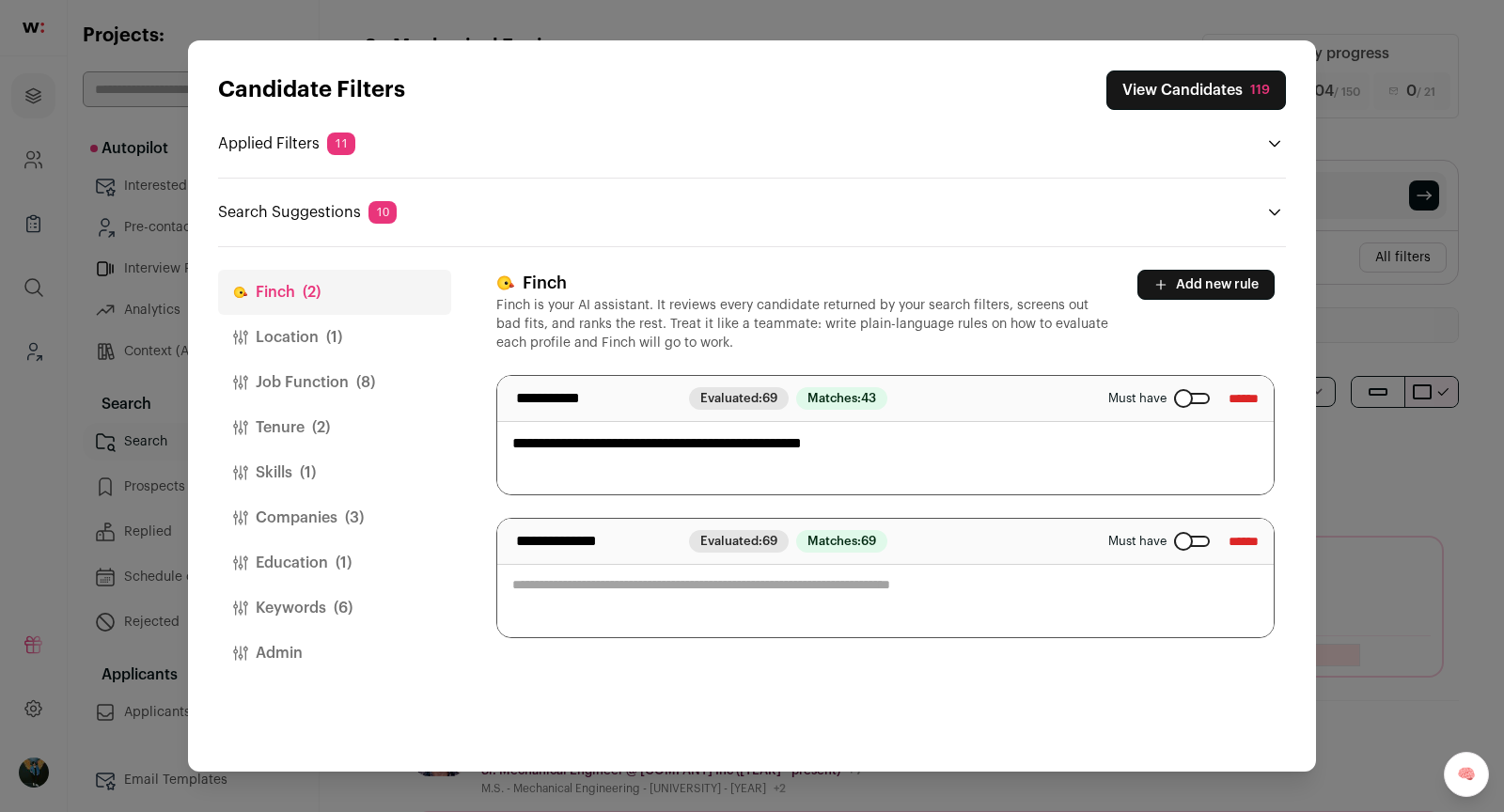 click on "******" at bounding box center (1244, 541) 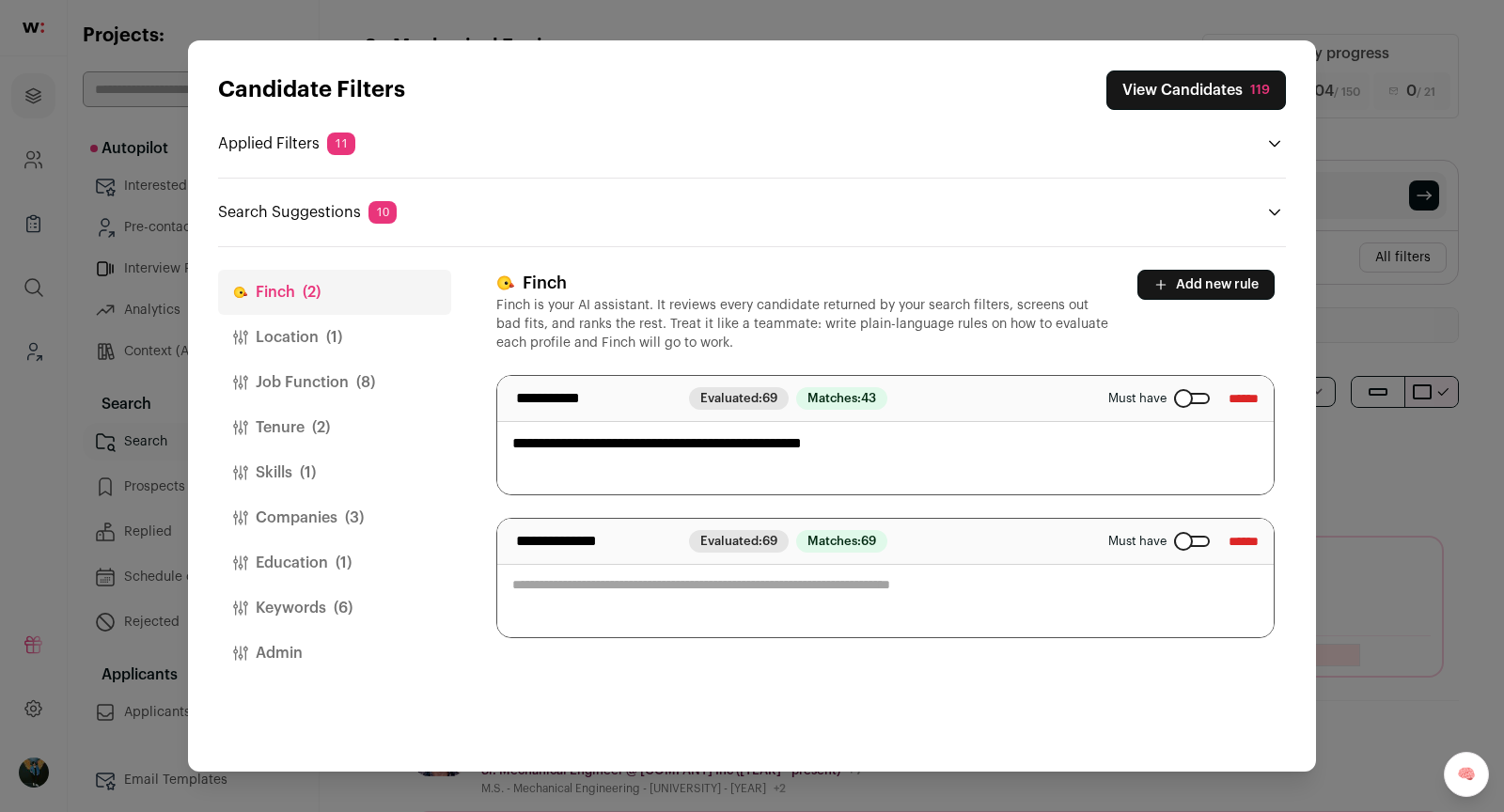click at bounding box center (1192, 541) 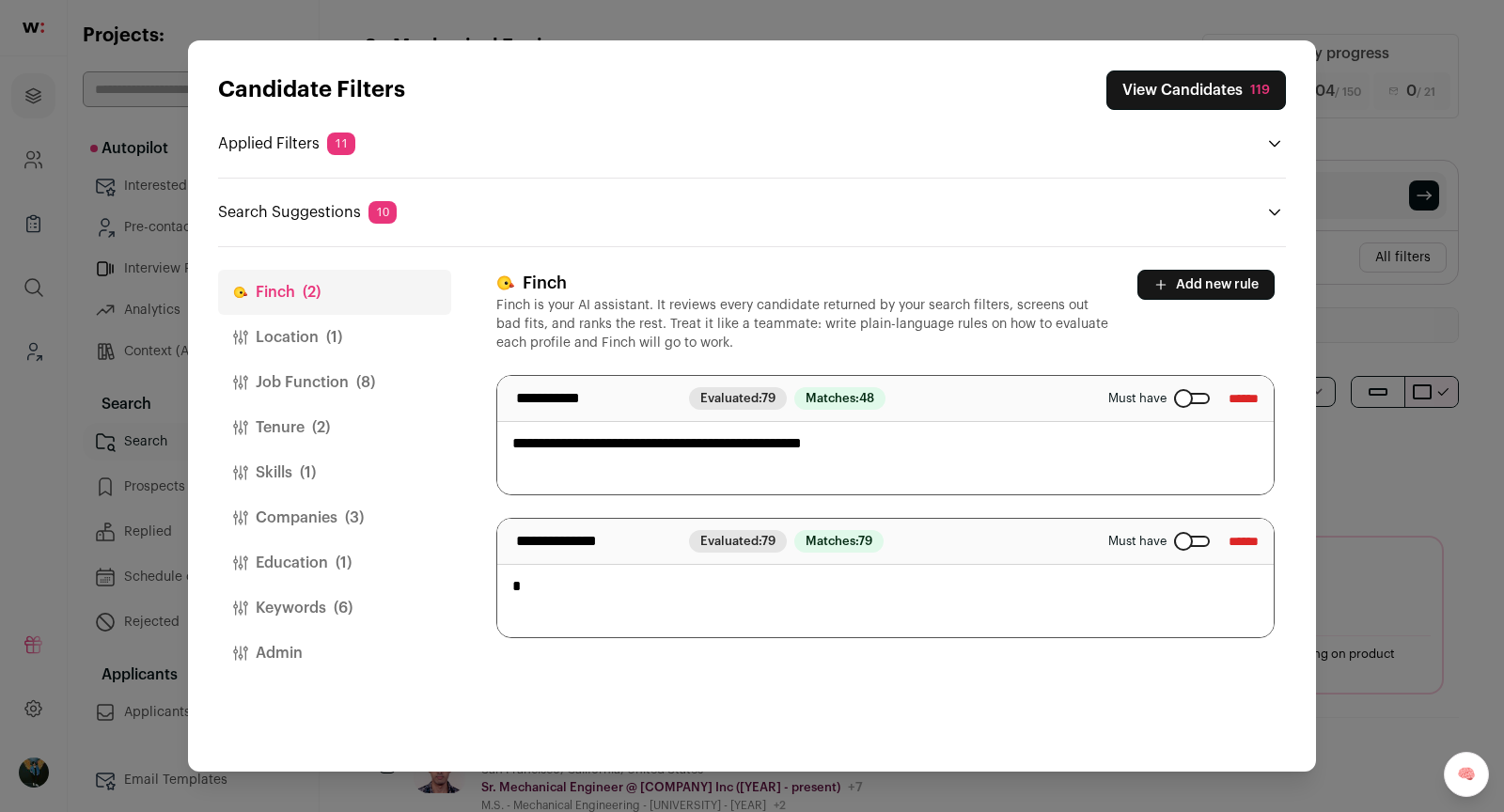 type 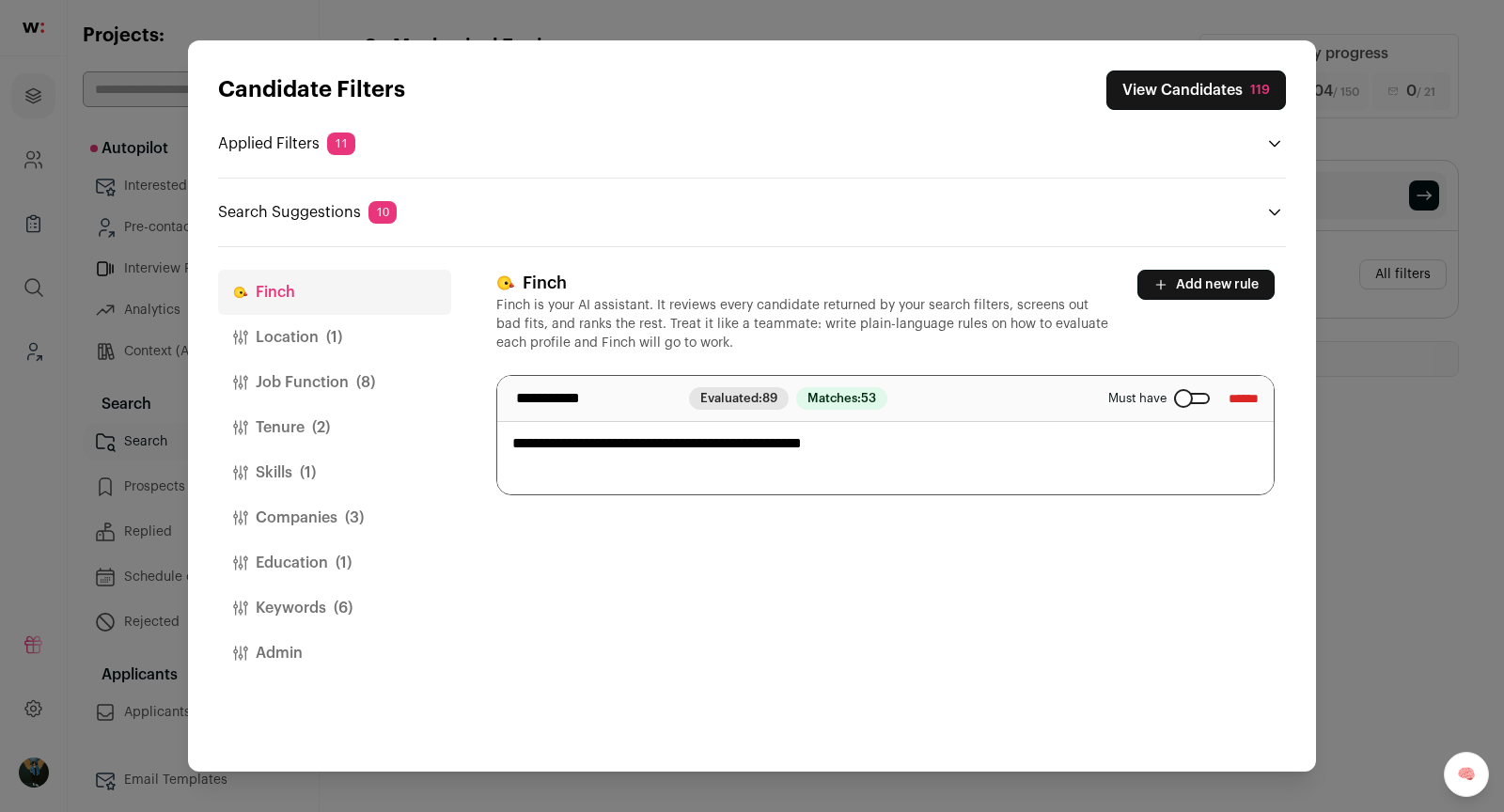 click on "View Candidates
[NUMBER]" at bounding box center (1196, 90) 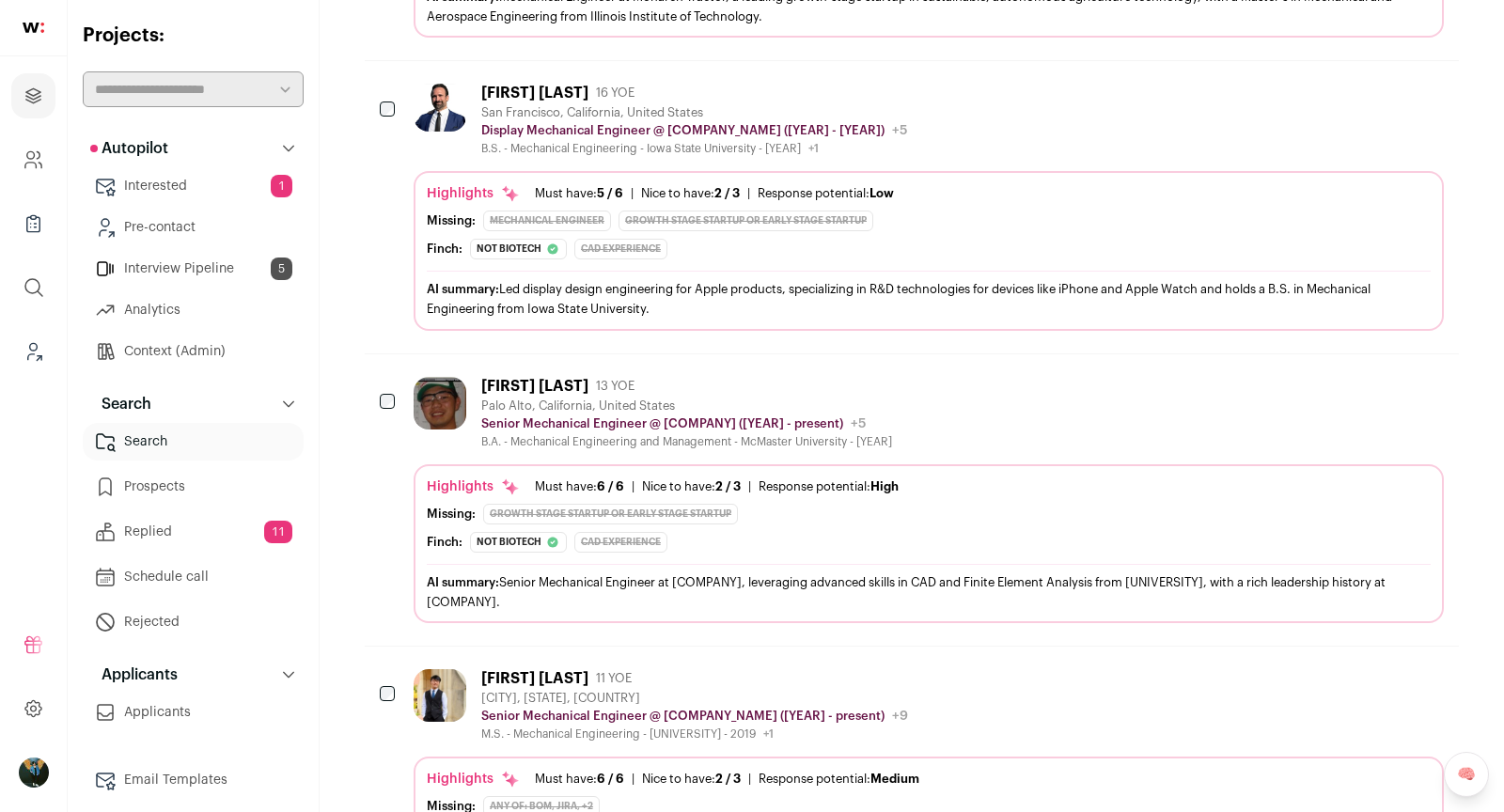 scroll, scrollTop: 2825, scrollLeft: 0, axis: vertical 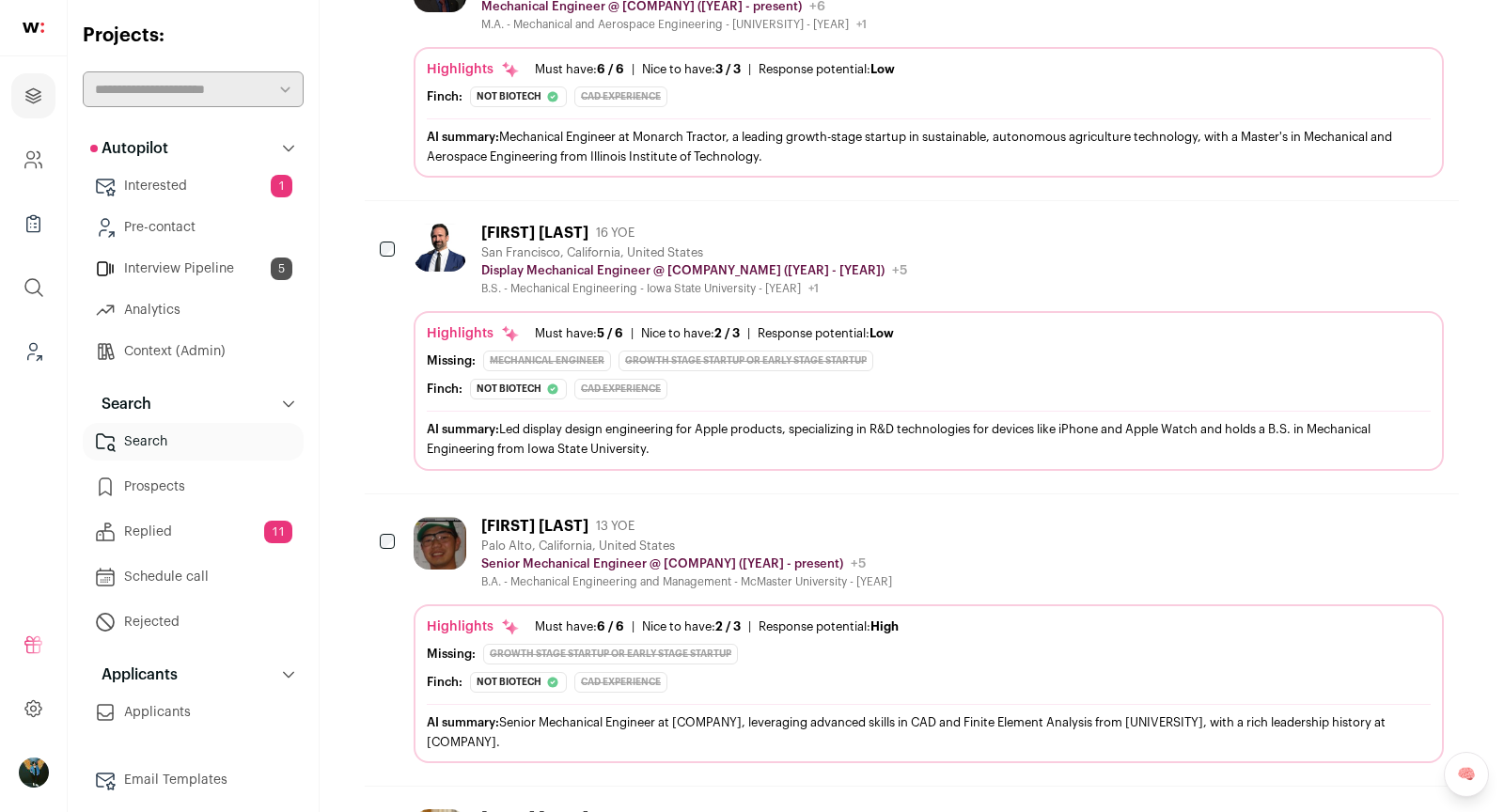 click at bounding box center (1326, 232) 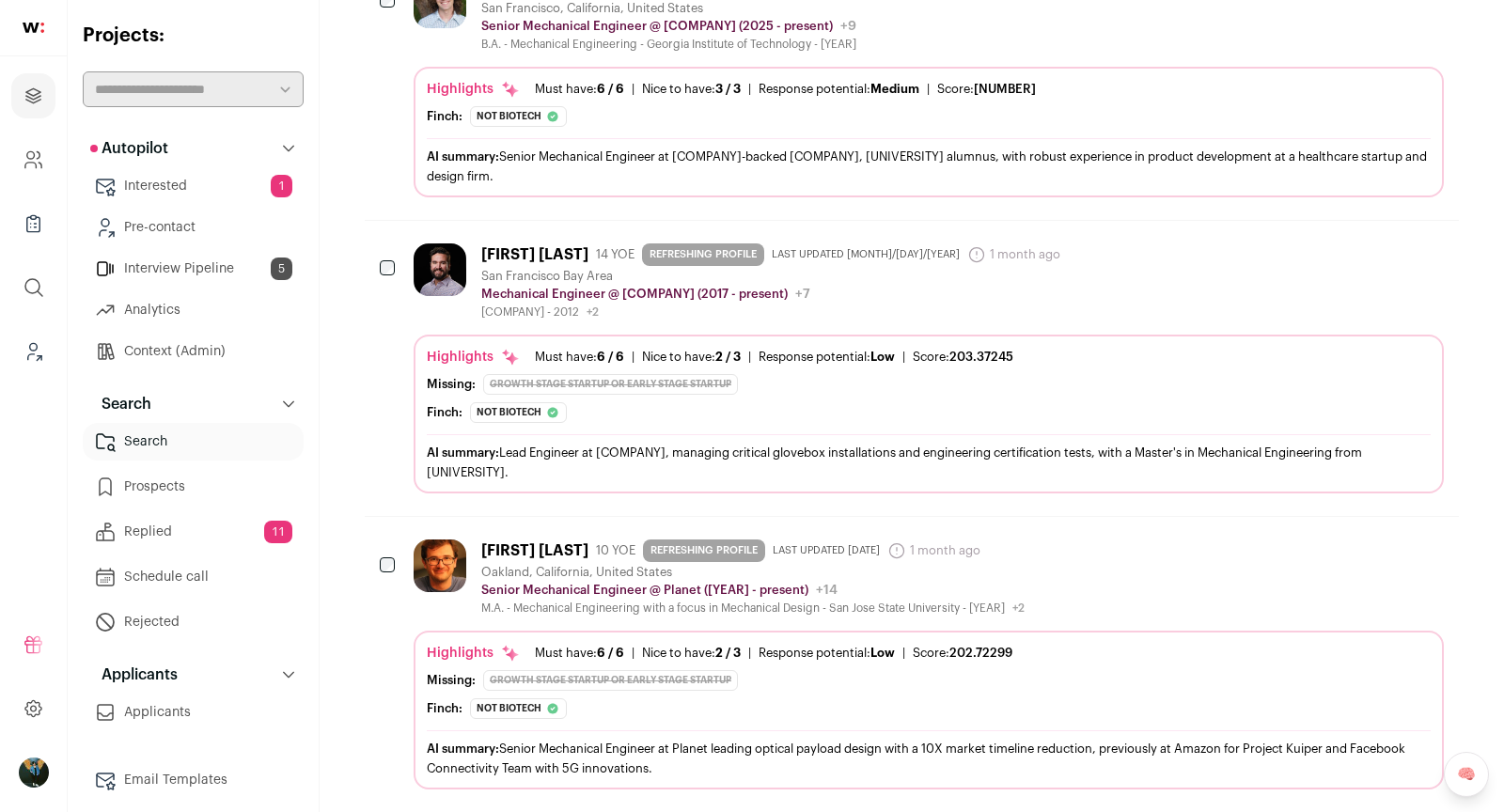 scroll, scrollTop: 11229, scrollLeft: 0, axis: vertical 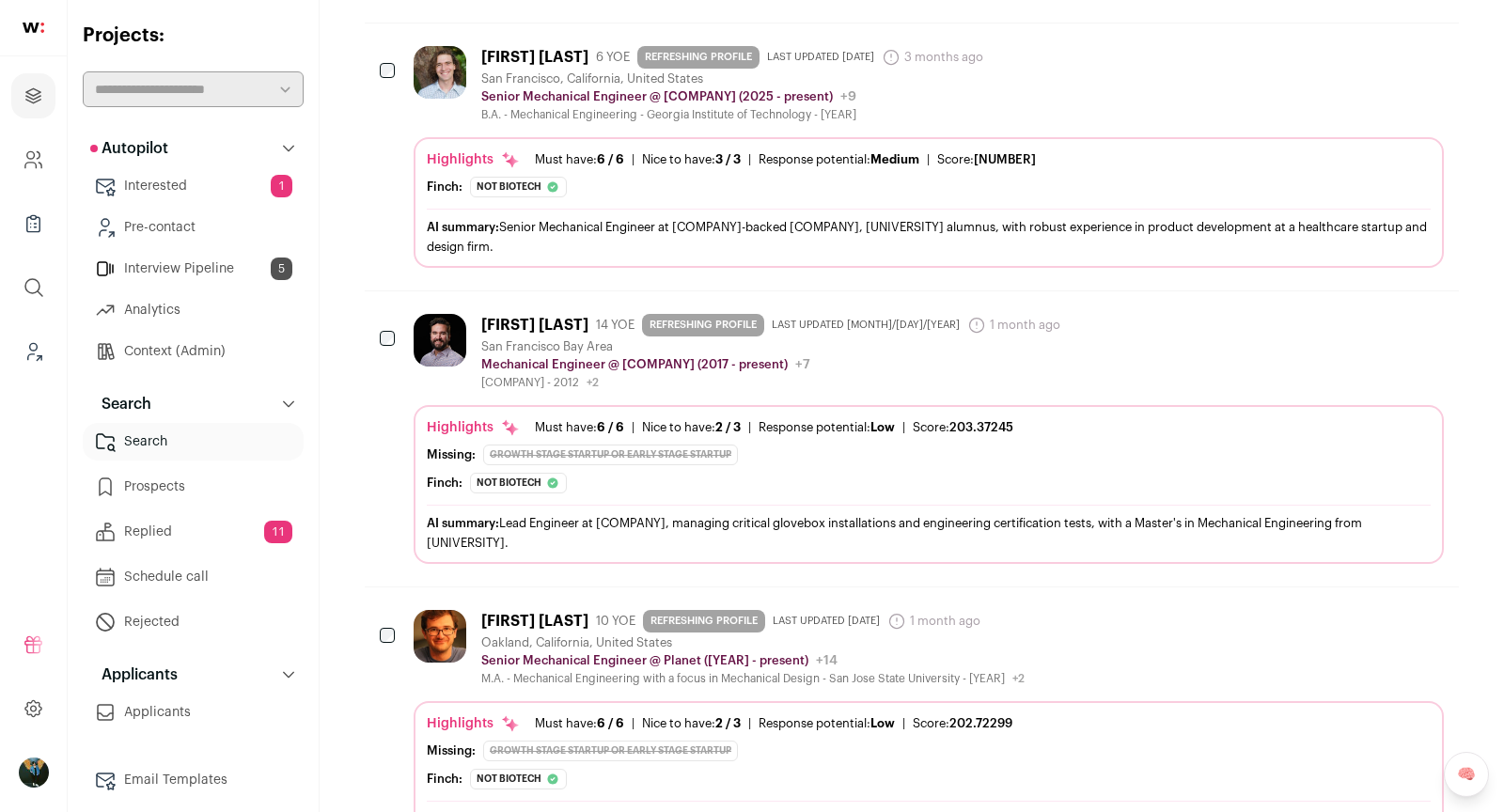 click at bounding box center [1326, 322] 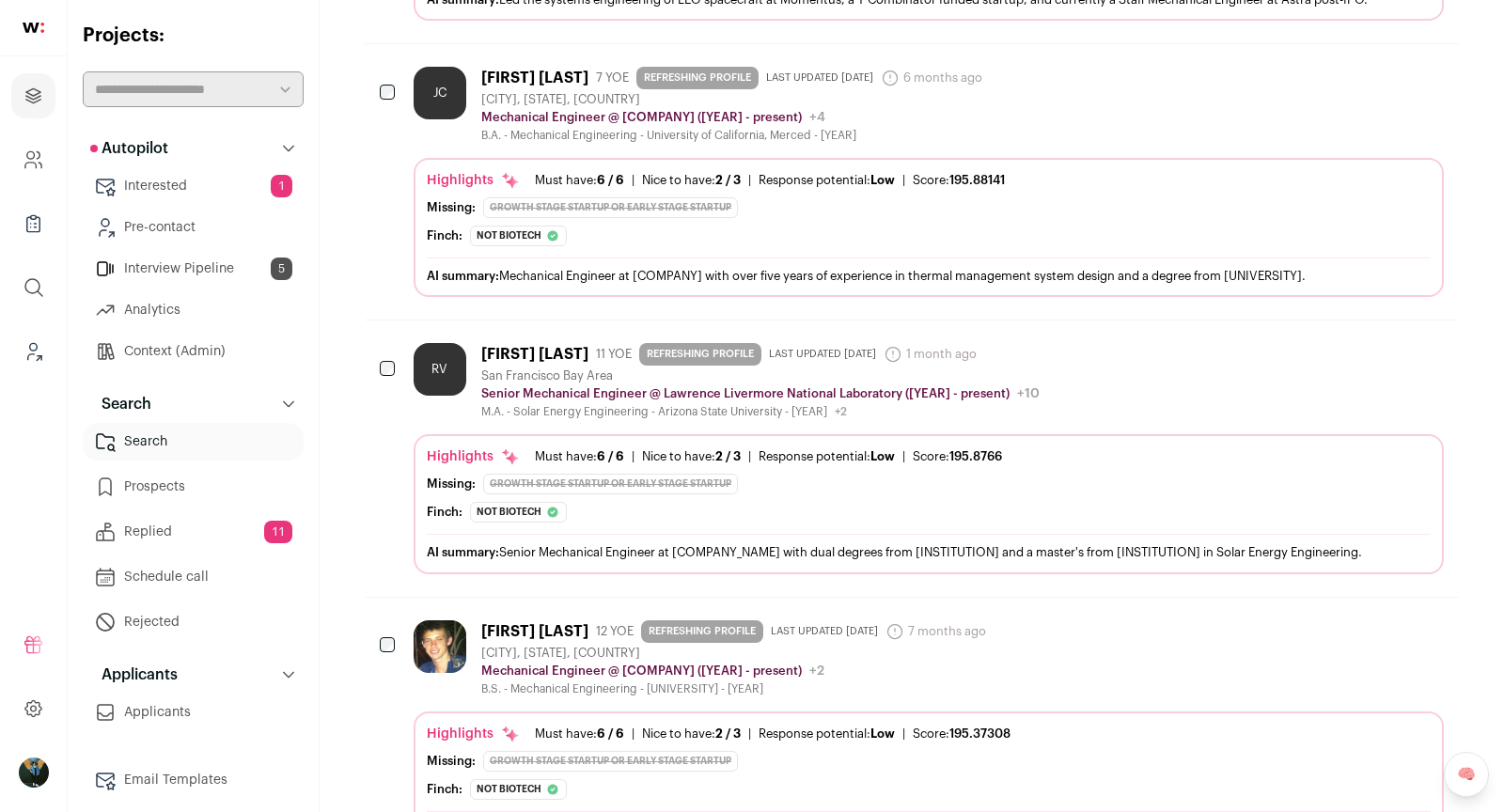 scroll, scrollTop: 13161, scrollLeft: 0, axis: vertical 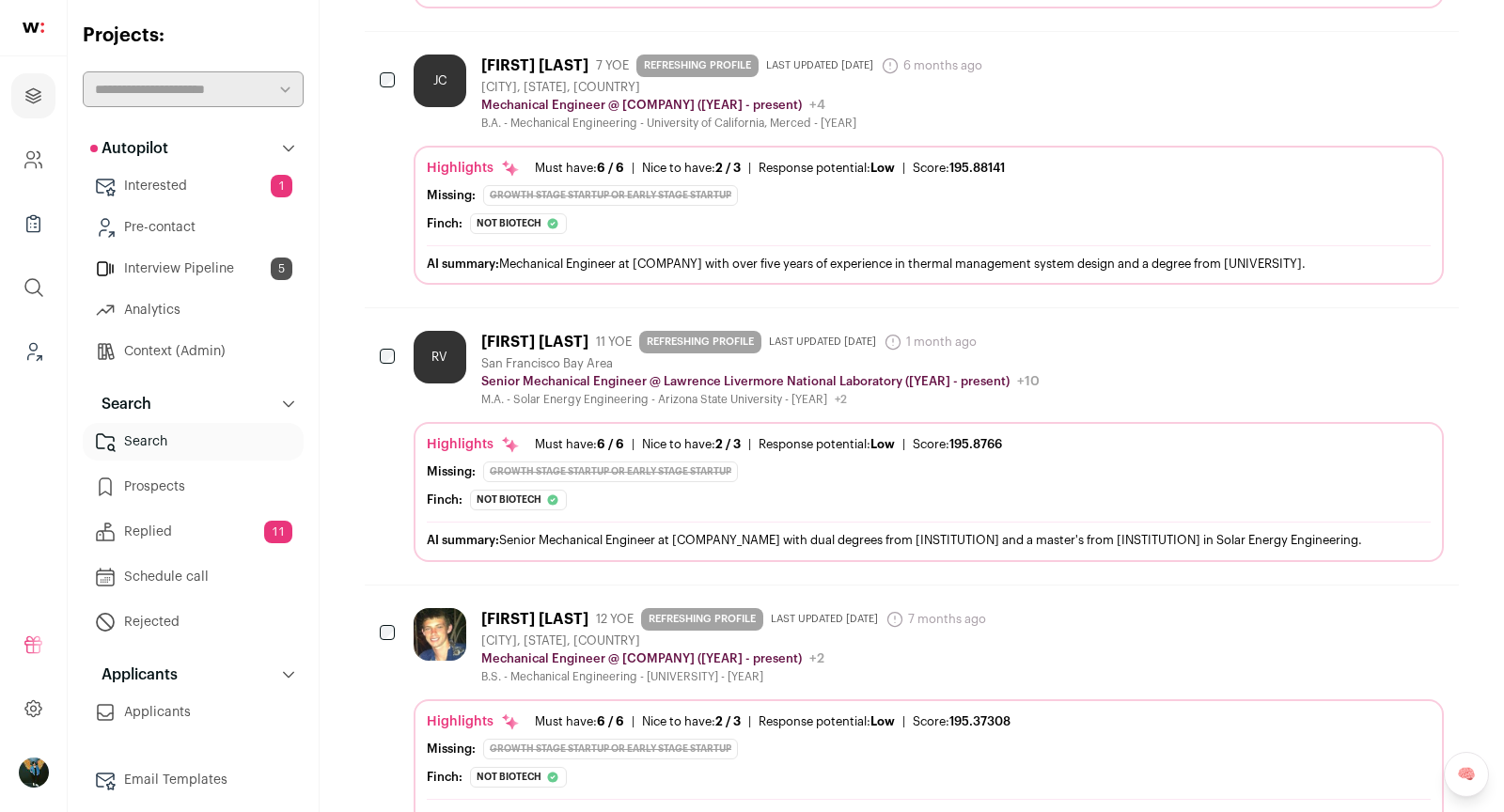 click on "RV
[FIRST] [LAST]
[NUMBER] YOE
REFRESHING PROFILE
Last updated
[MONTH]/[DAY]/[YEAR]
[DURATION] ago
Admin only. The last time the profile was updated.
San Francisco Bay Area
Senior Mechanical Engineer @ Lawrence Livermore National Laboratory
([YEAR] - present)
Lawrence Livermore National Laboratory
Public / Private Private" at bounding box center (929, 368) 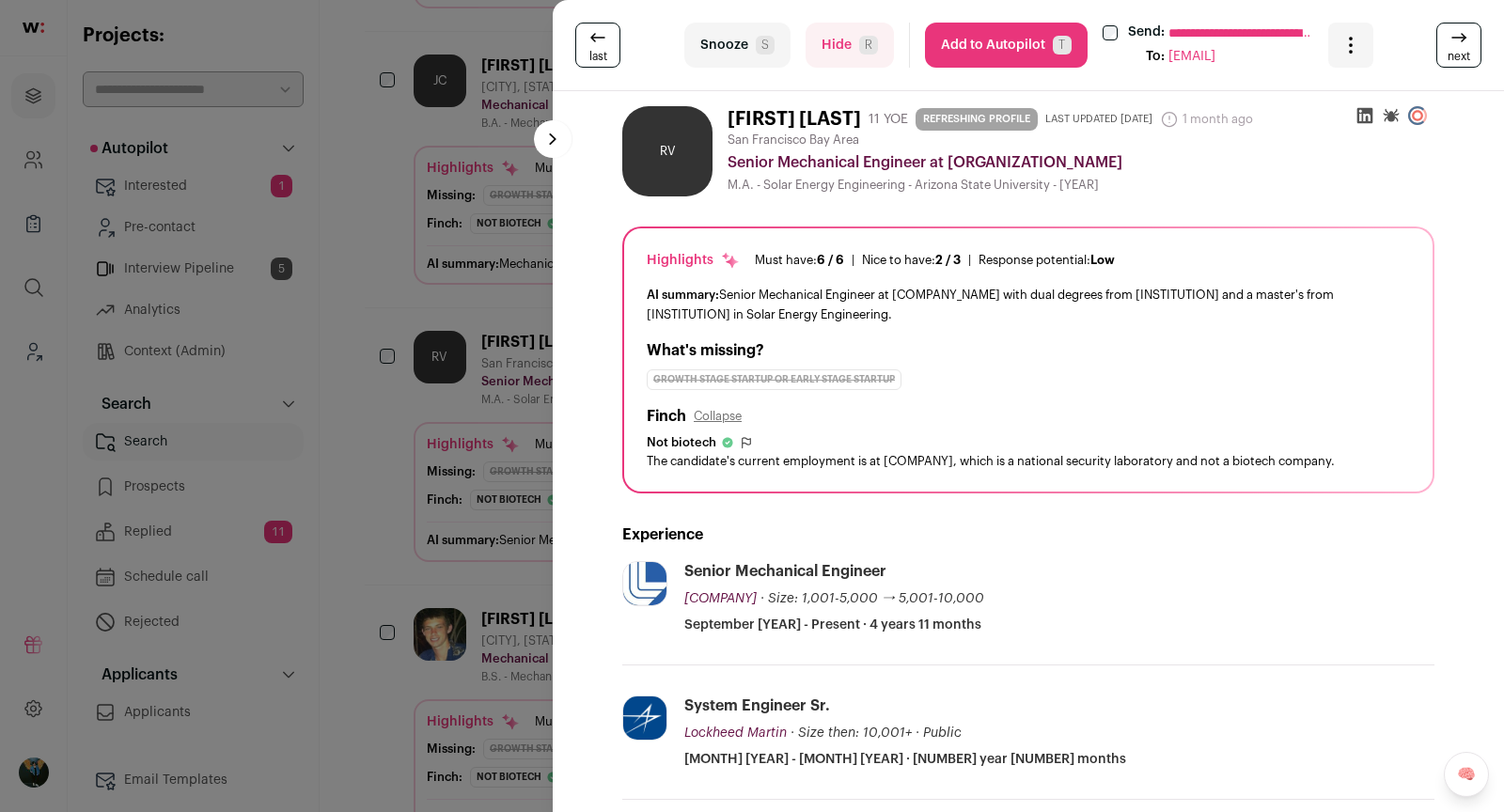 click on "Snooze
S" at bounding box center [737, 45] 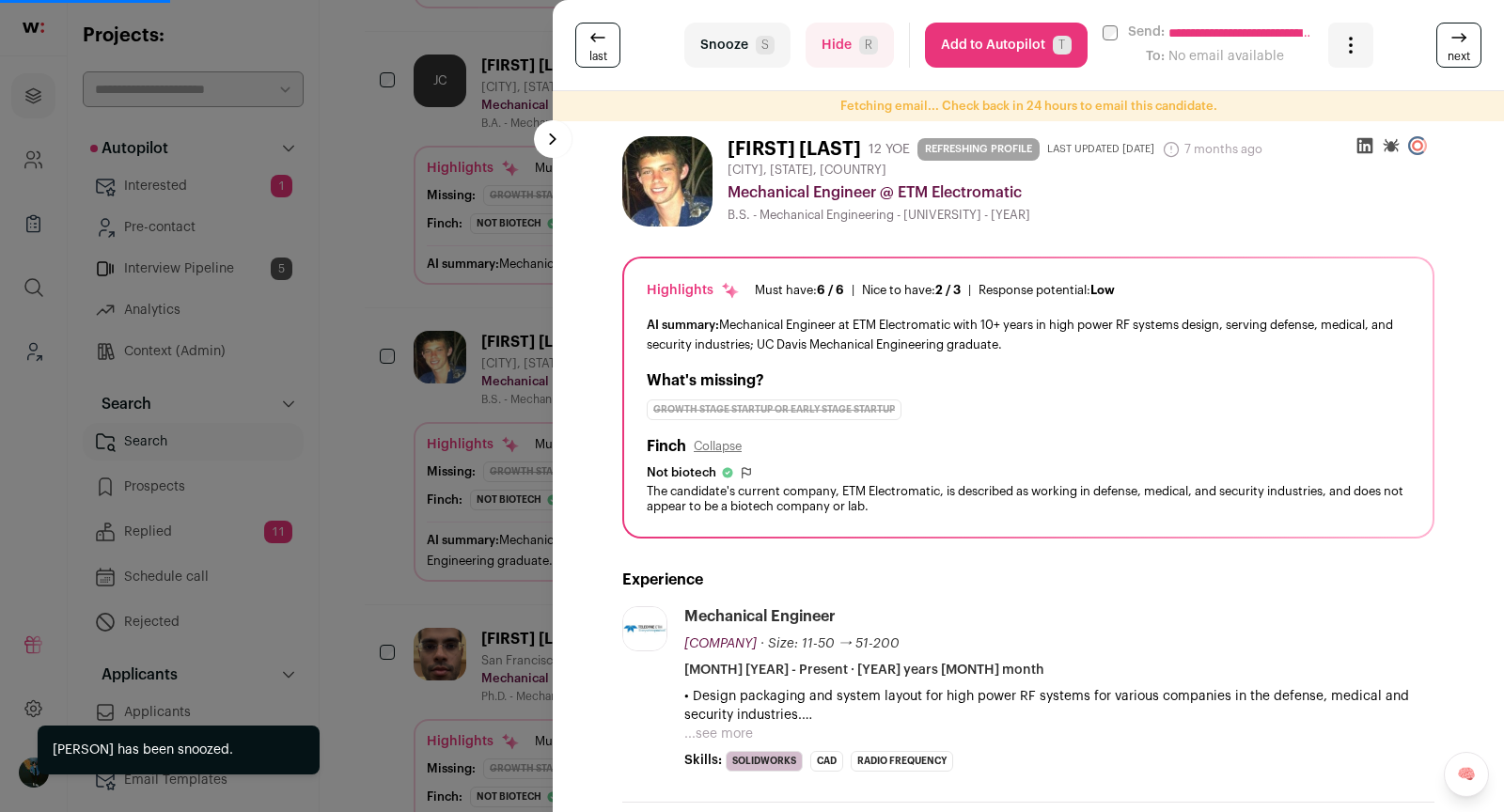 click on "**********" at bounding box center (752, 406) 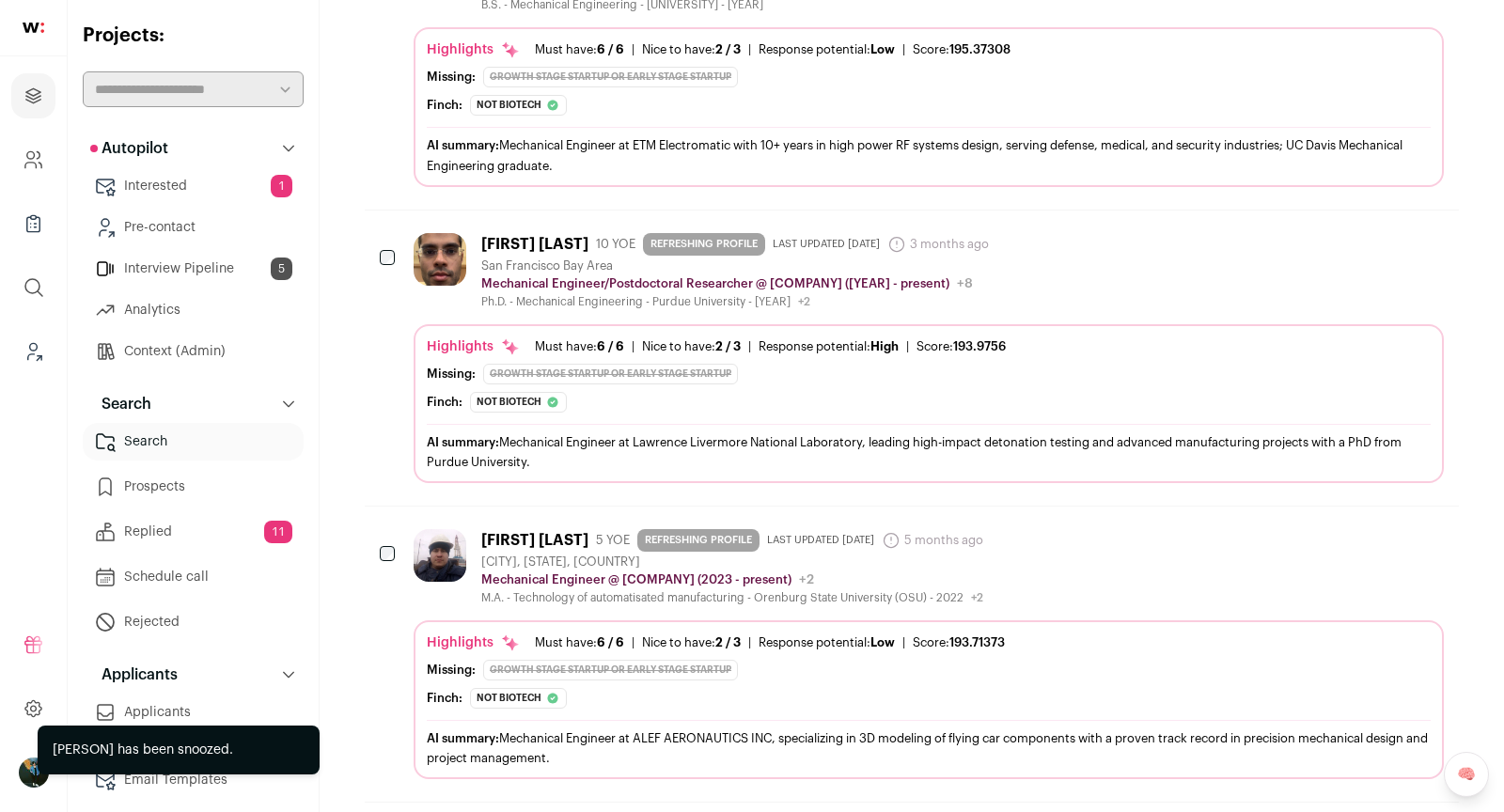 scroll, scrollTop: 13703, scrollLeft: 0, axis: vertical 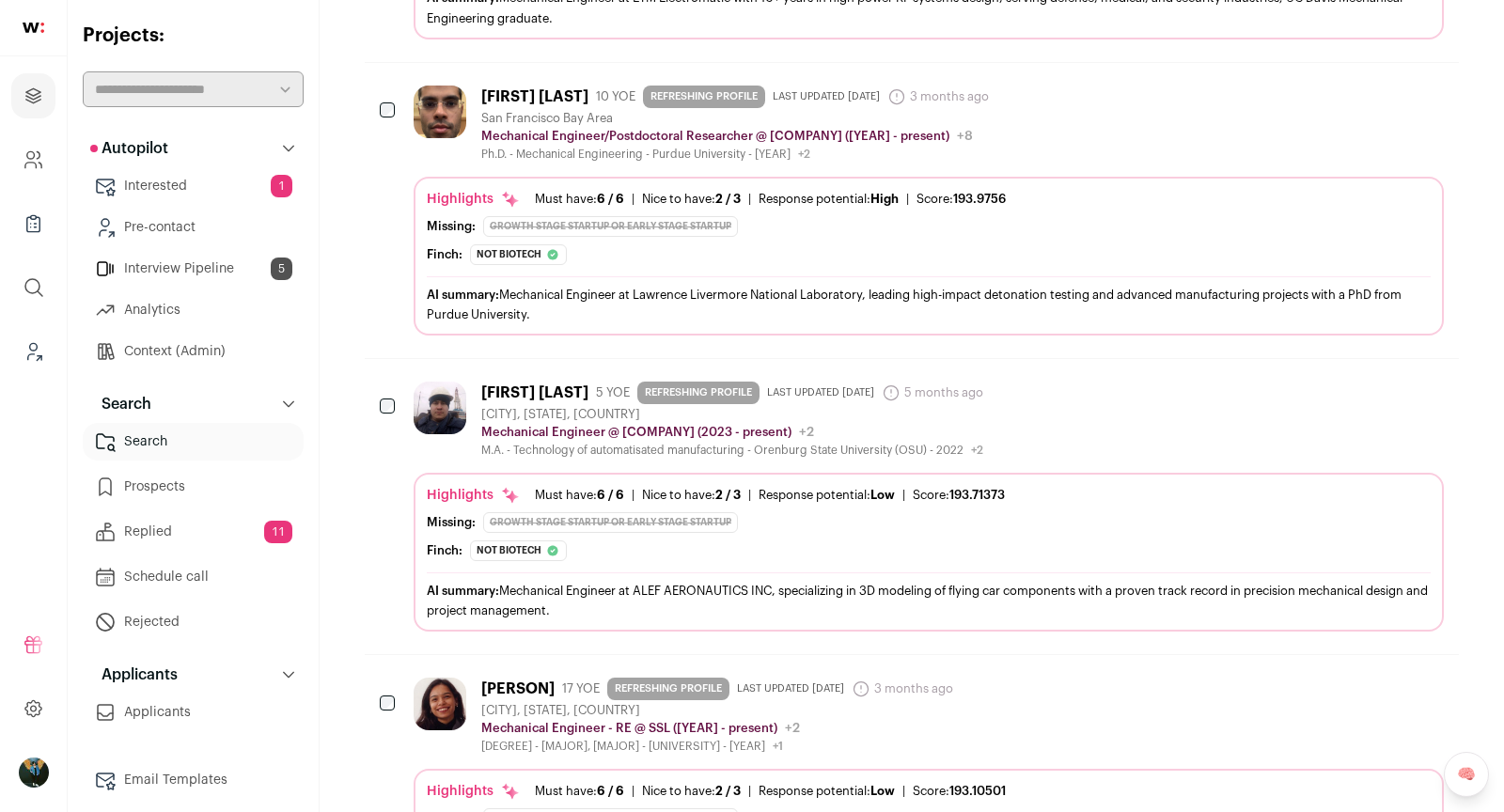 click on "[FIRST] [LAST]" at bounding box center [535, 393] 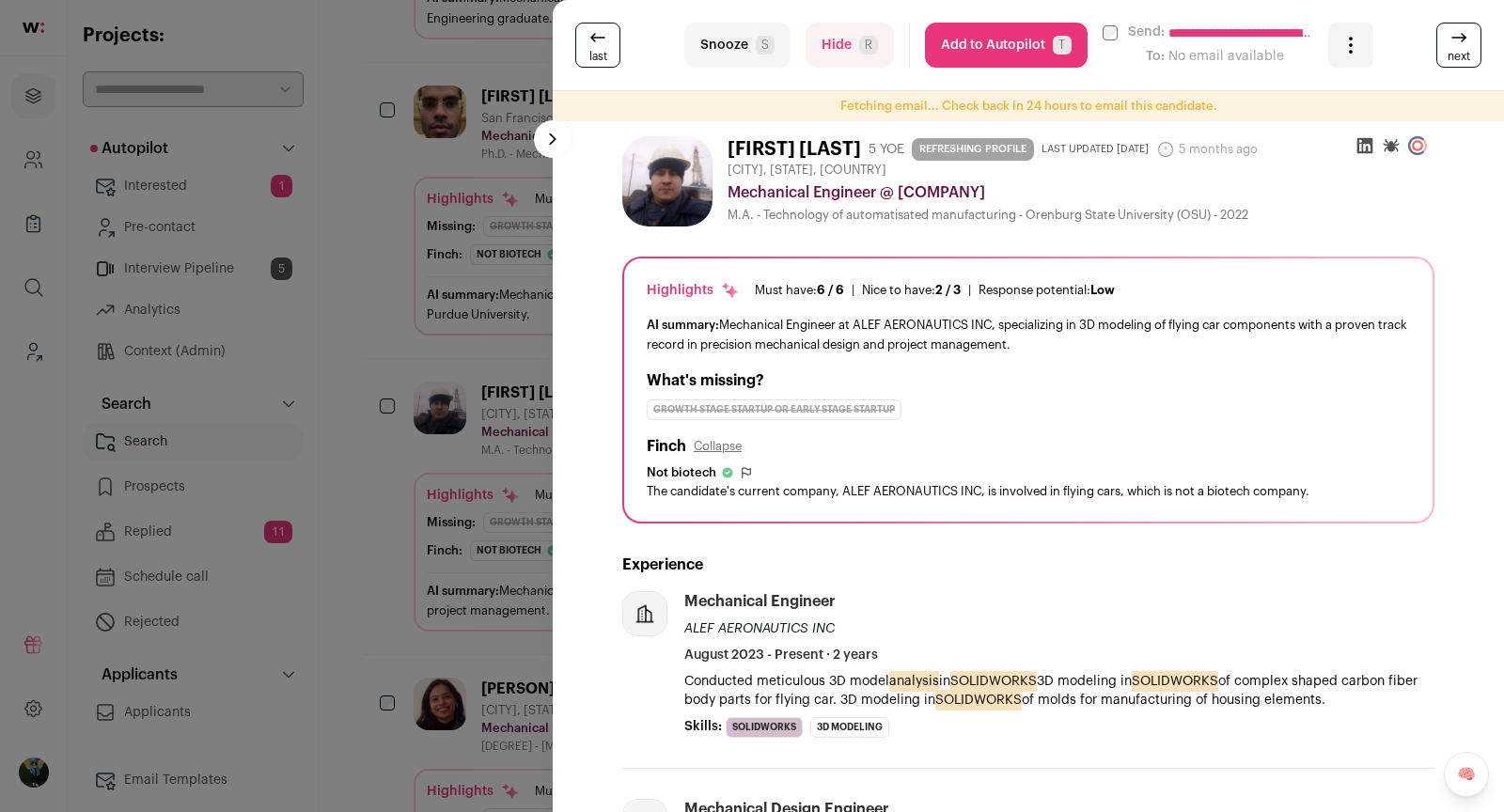 click on "Snooze
S" at bounding box center (737, 45) 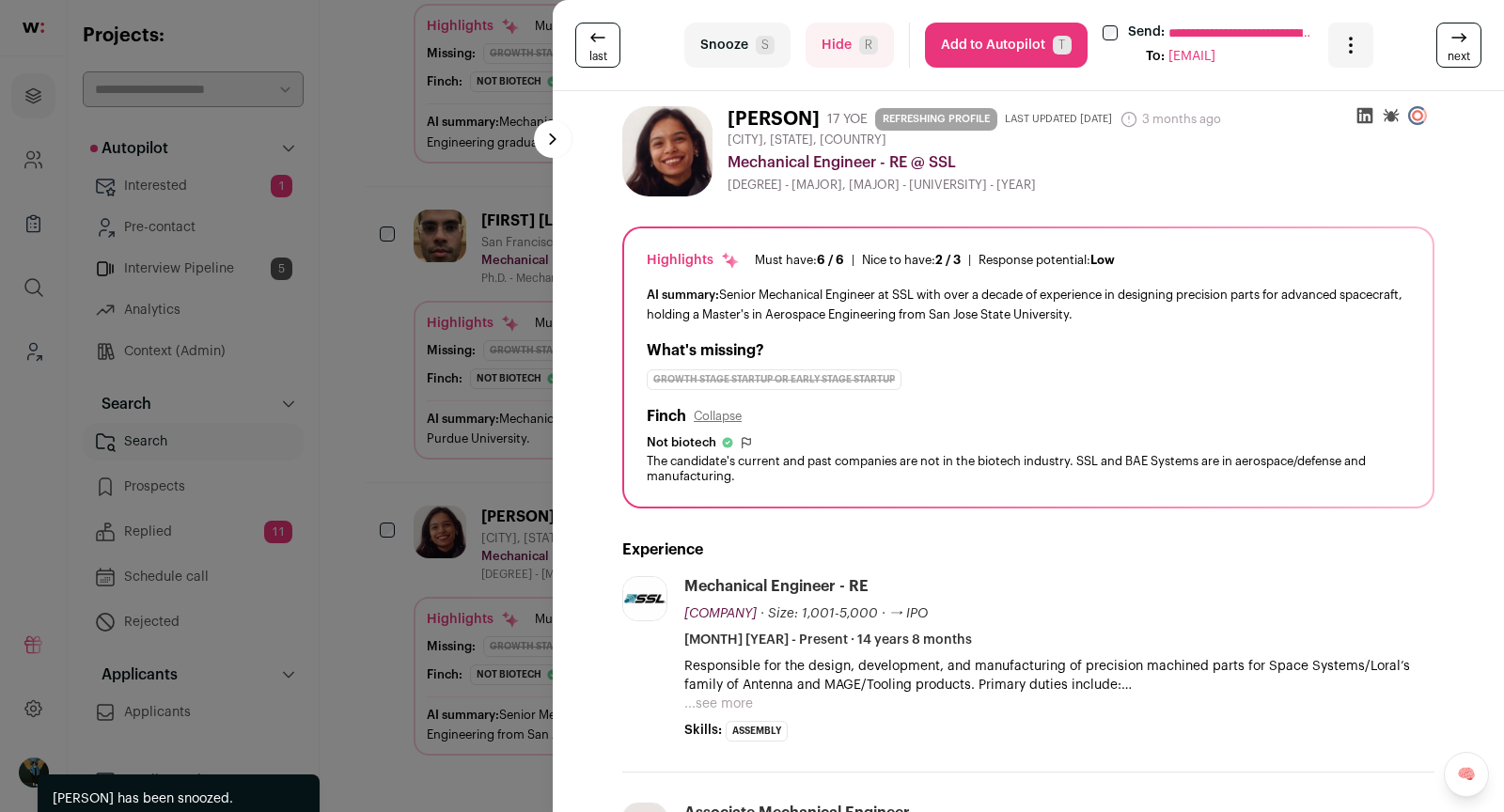 scroll, scrollTop: 13411, scrollLeft: 0, axis: vertical 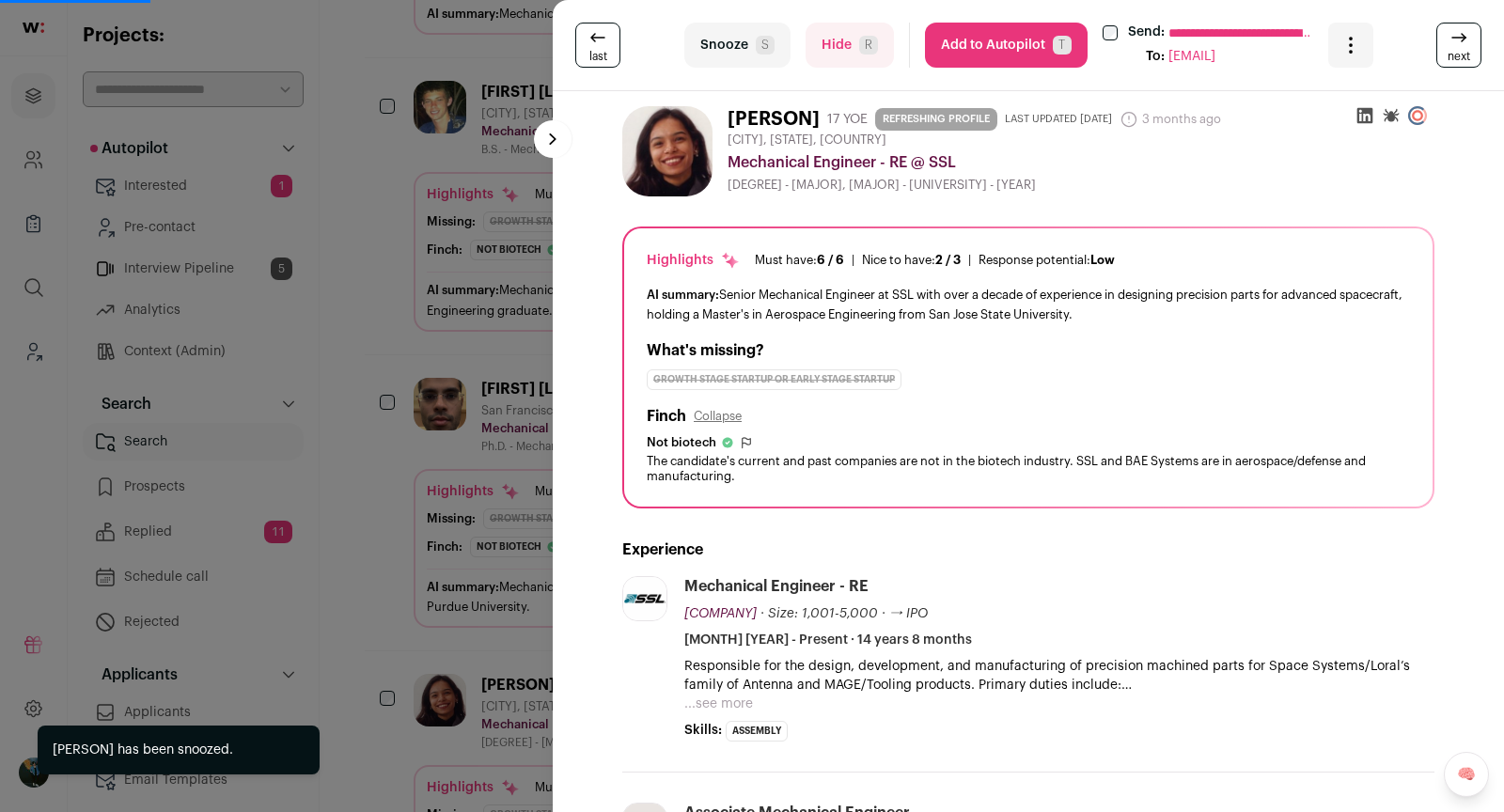click on "**********" at bounding box center (752, 406) 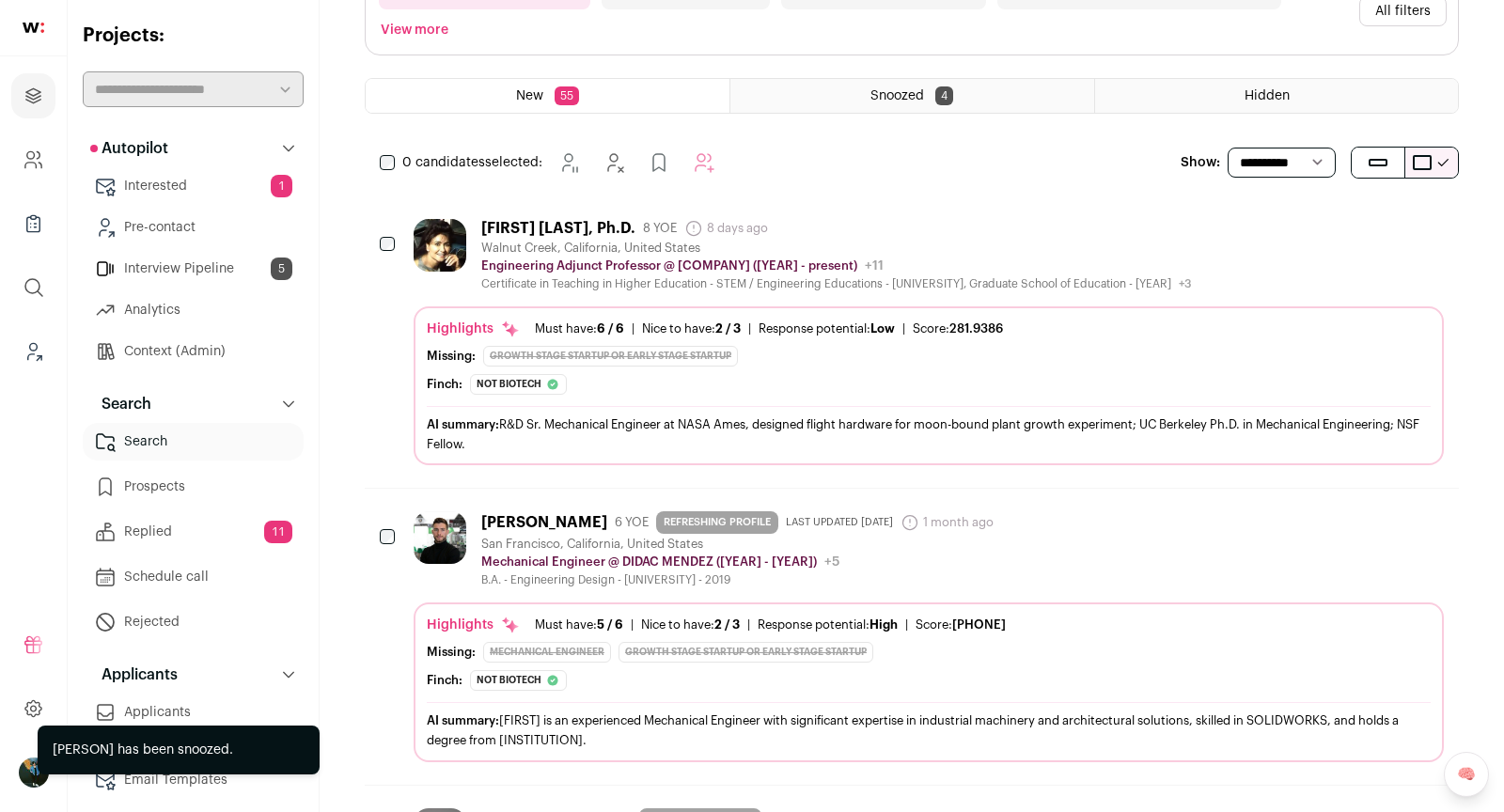 scroll, scrollTop: 0, scrollLeft: 0, axis: both 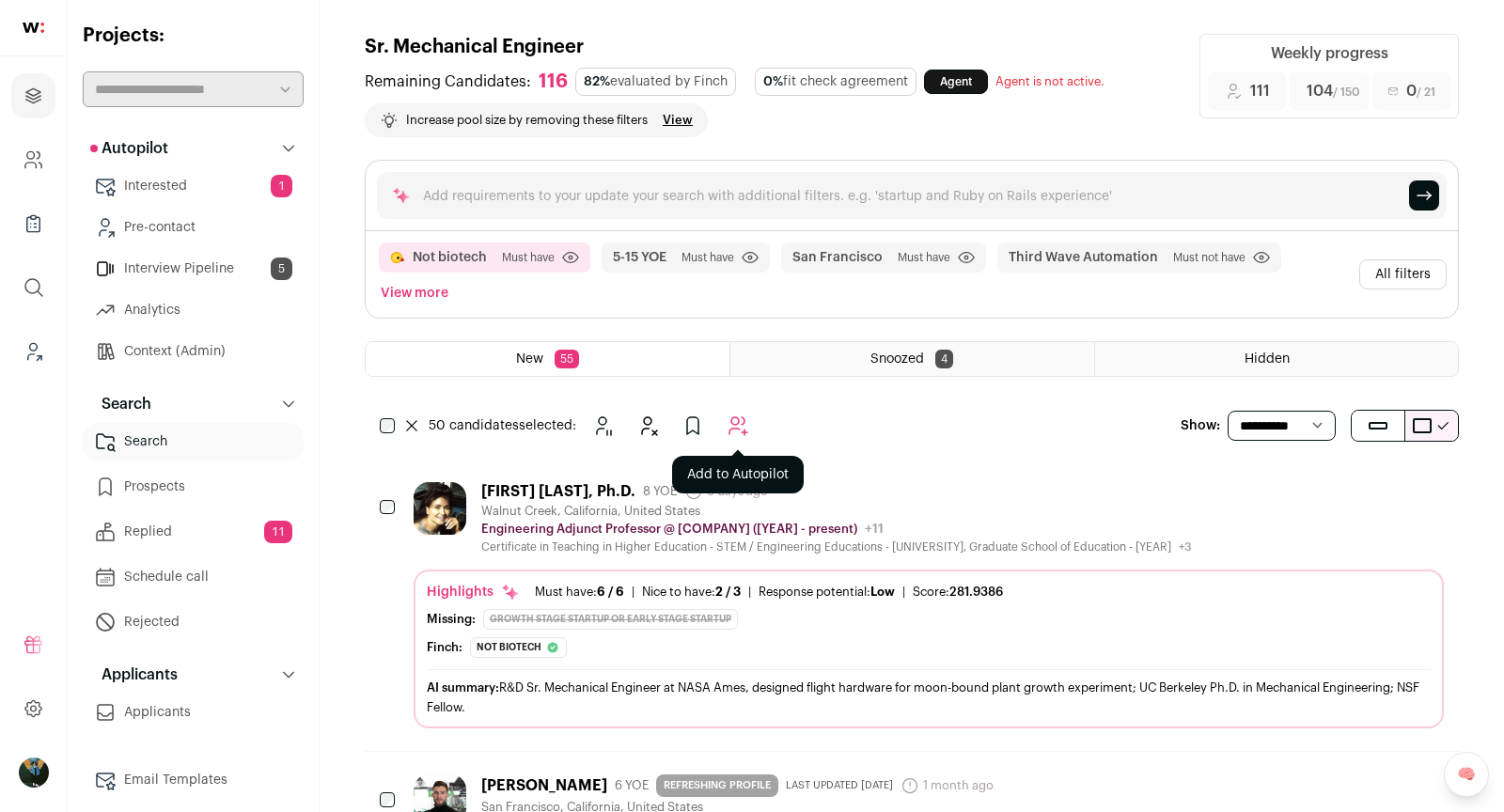 click at bounding box center [738, 426] 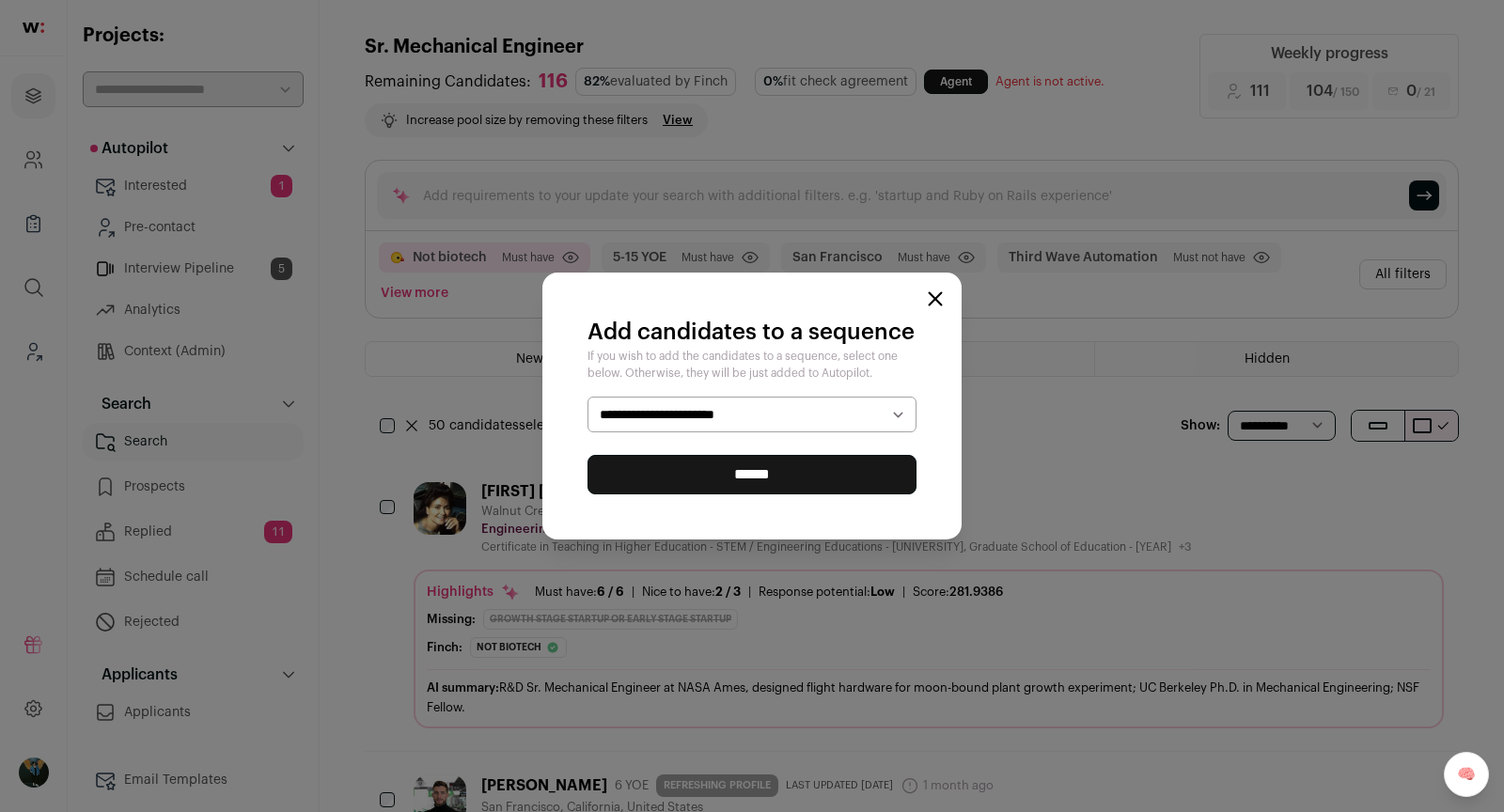 select on "*****" 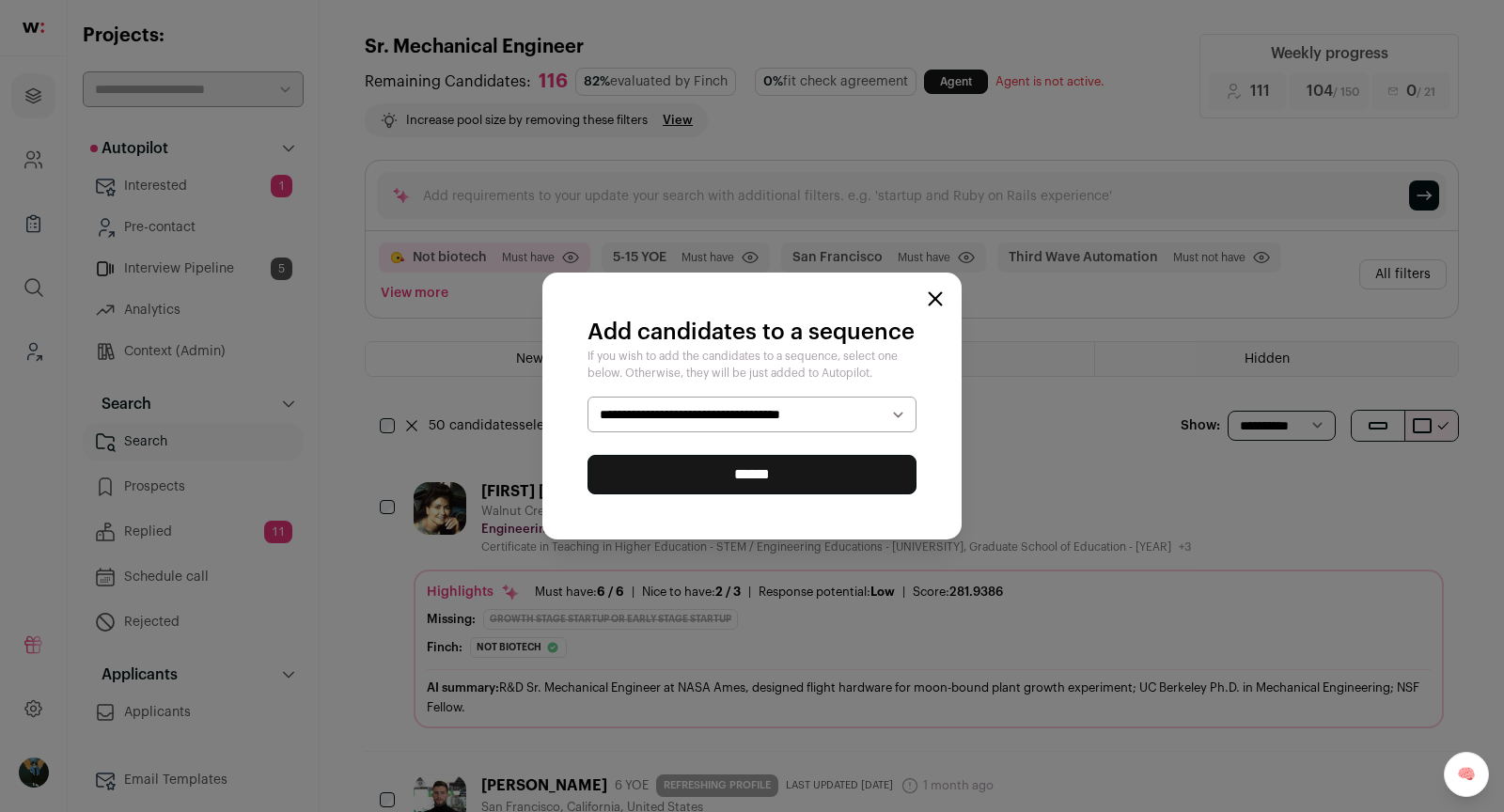 click on "******" at bounding box center [752, 475] 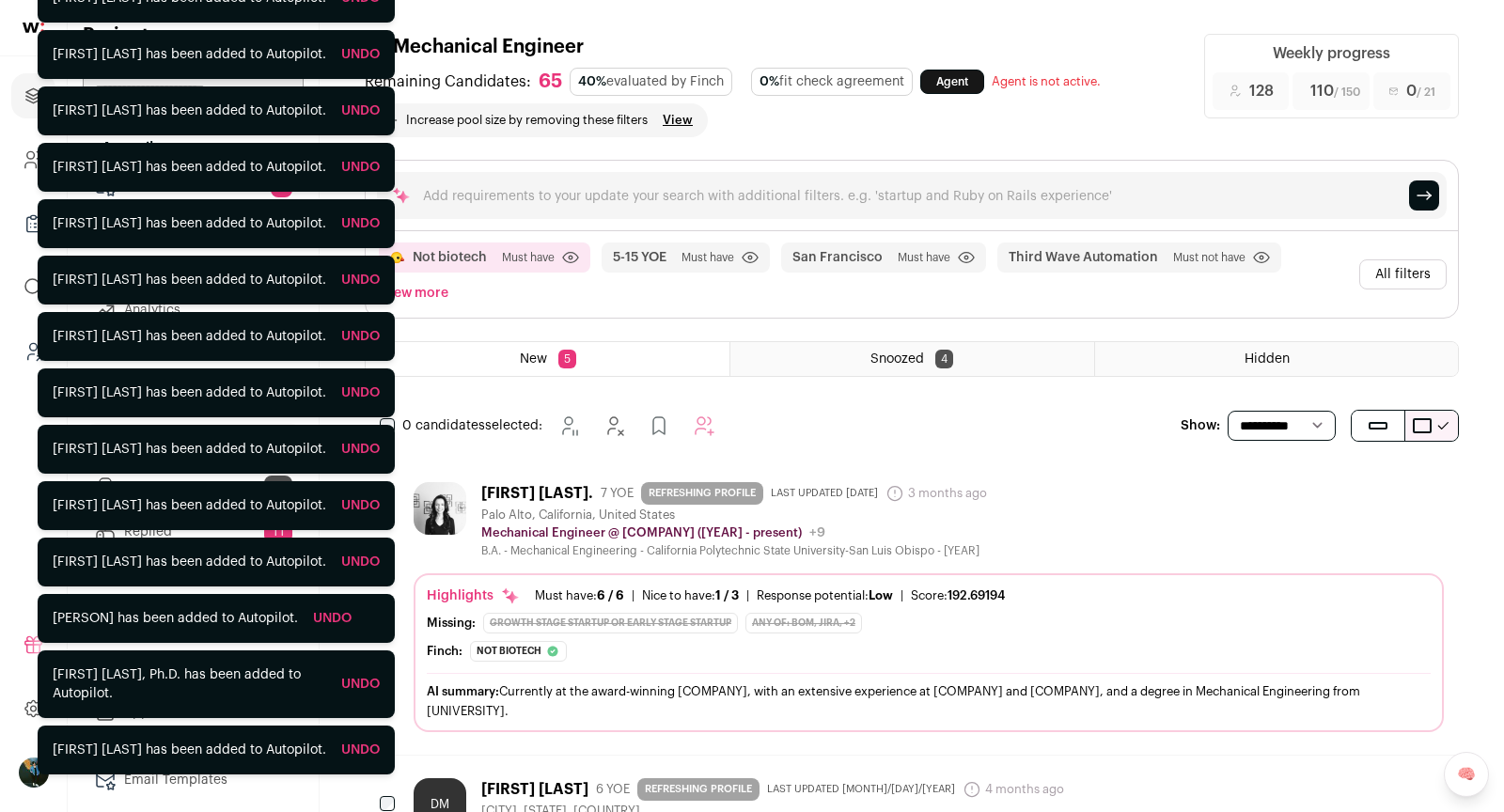 click on "Not biotech
Must have
Click to disable/enable criteria
5-15 YOE
Must have
Click to disable/enable filter
San Francisco
Must have
Click to disable/enable filter
Third Wave Automation" at bounding box center (912, 283) 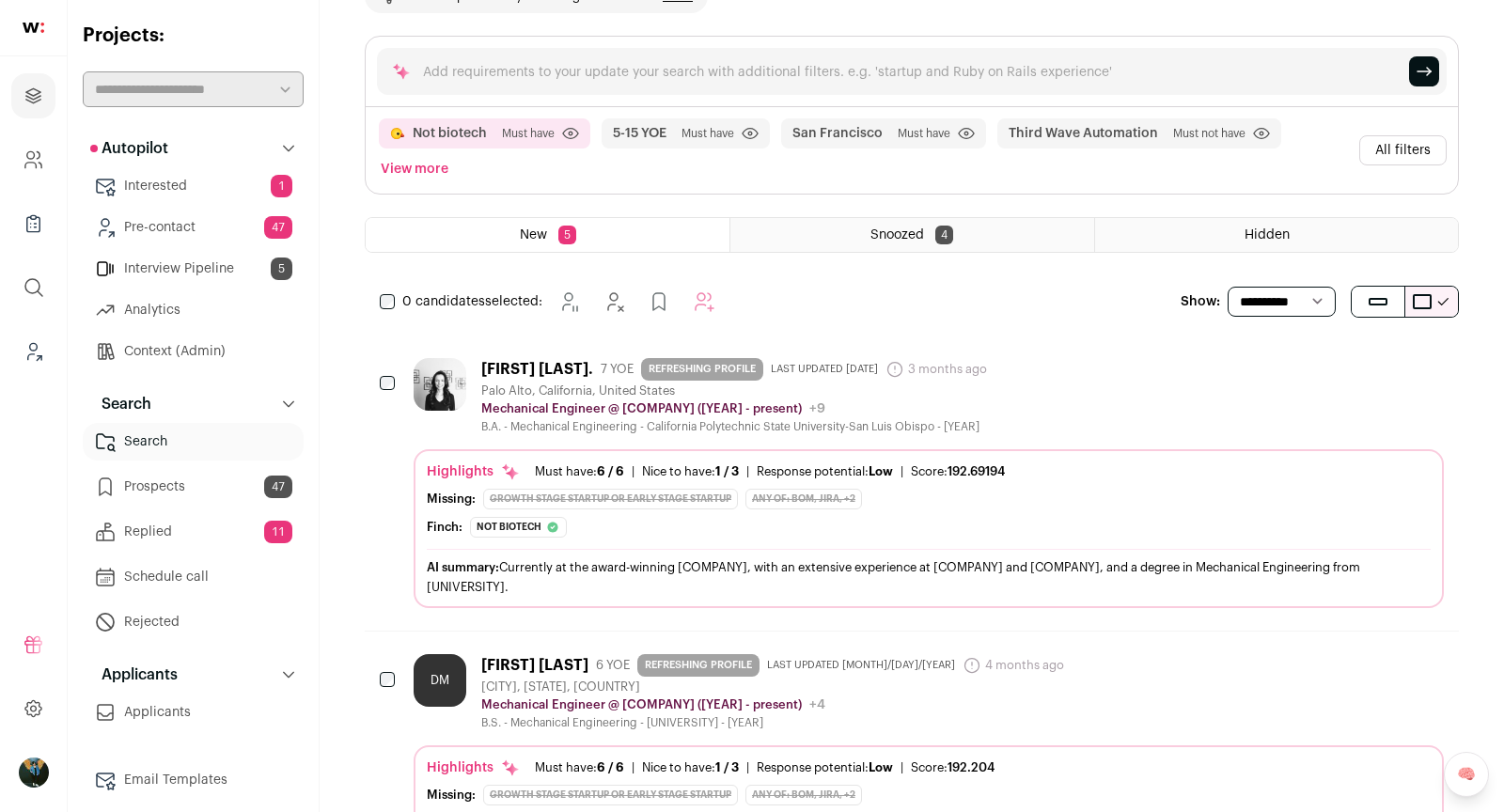 scroll, scrollTop: 0, scrollLeft: 0, axis: both 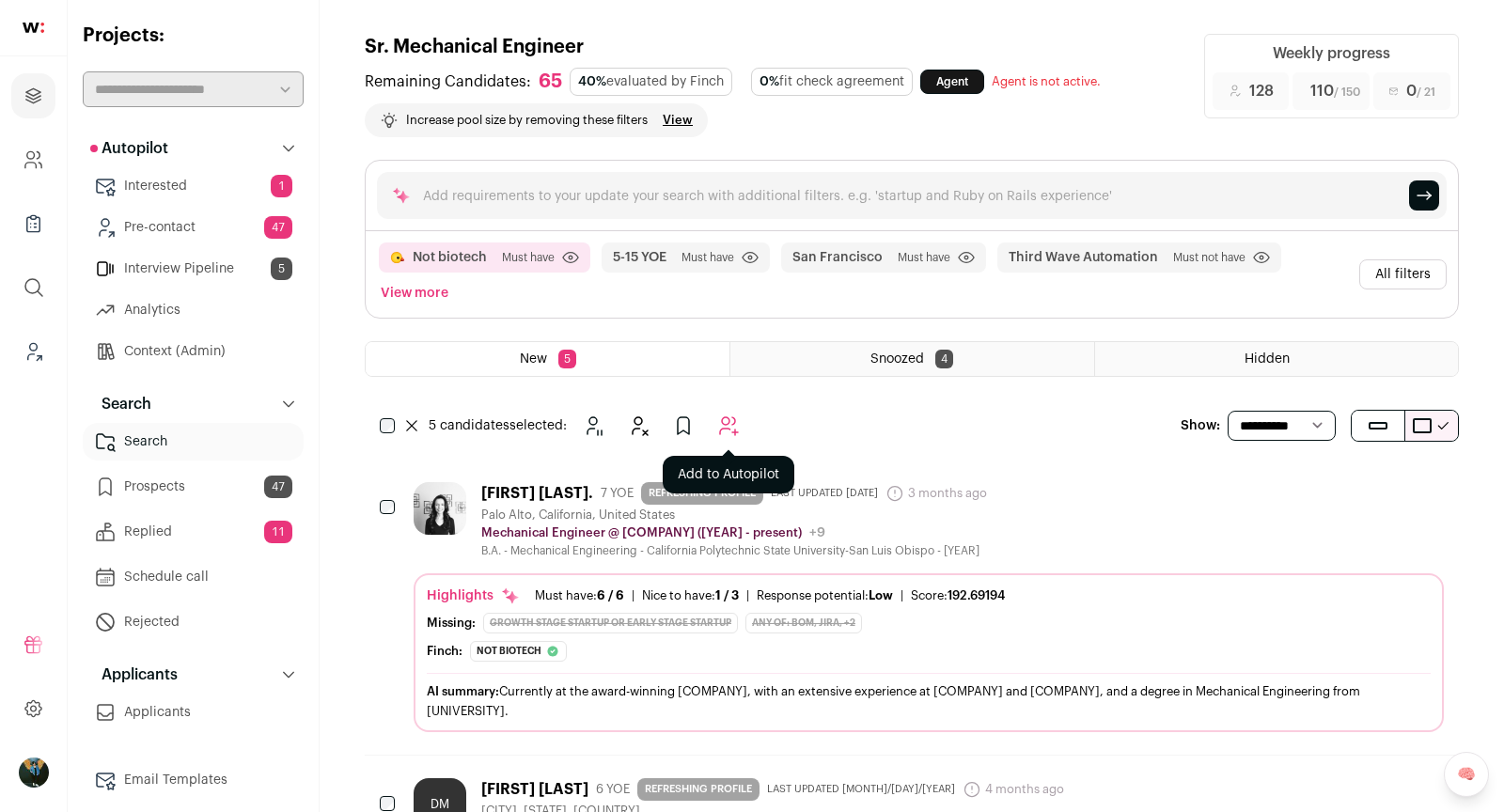click at bounding box center (728, 426) 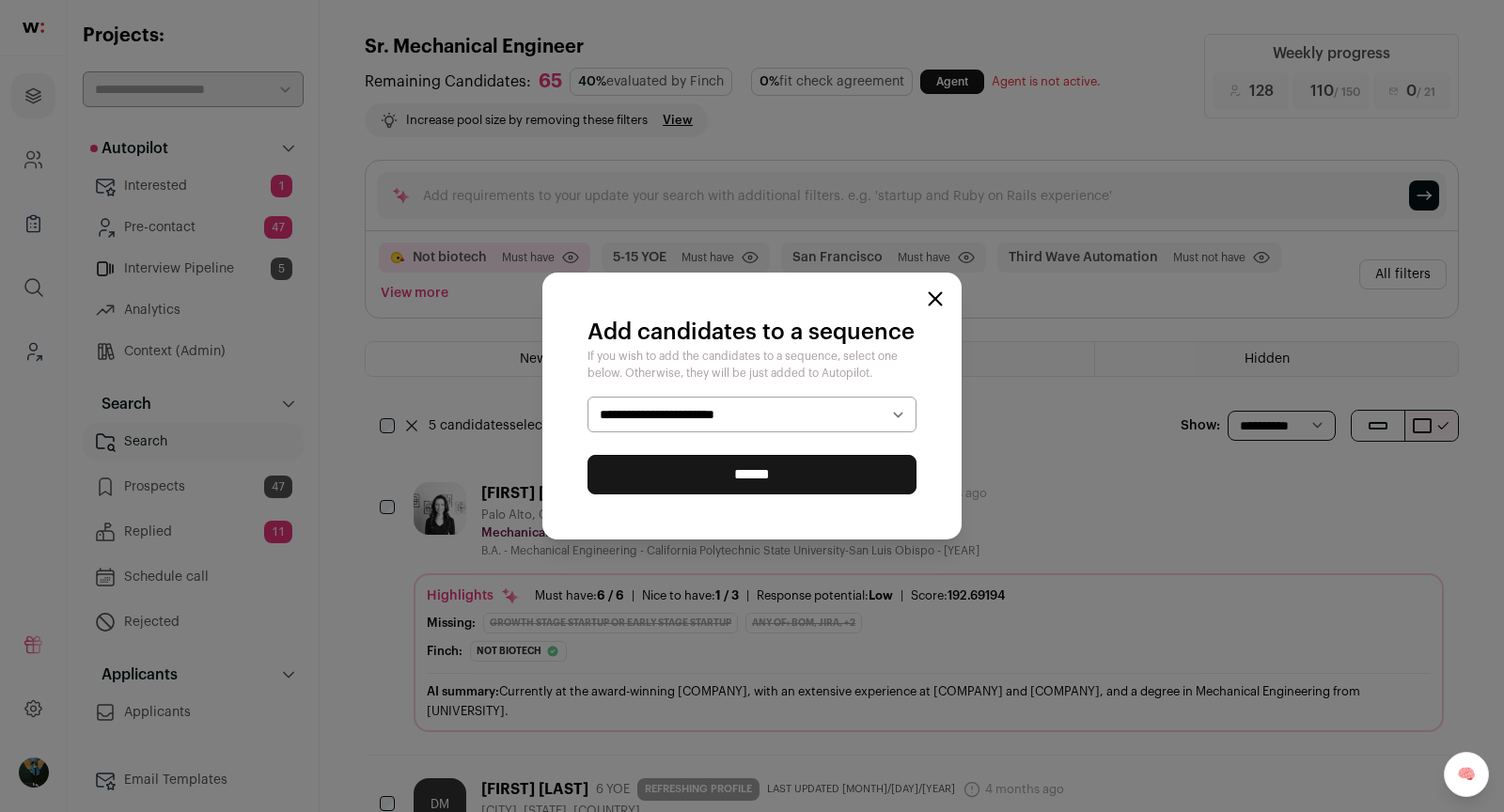 select on "*****" 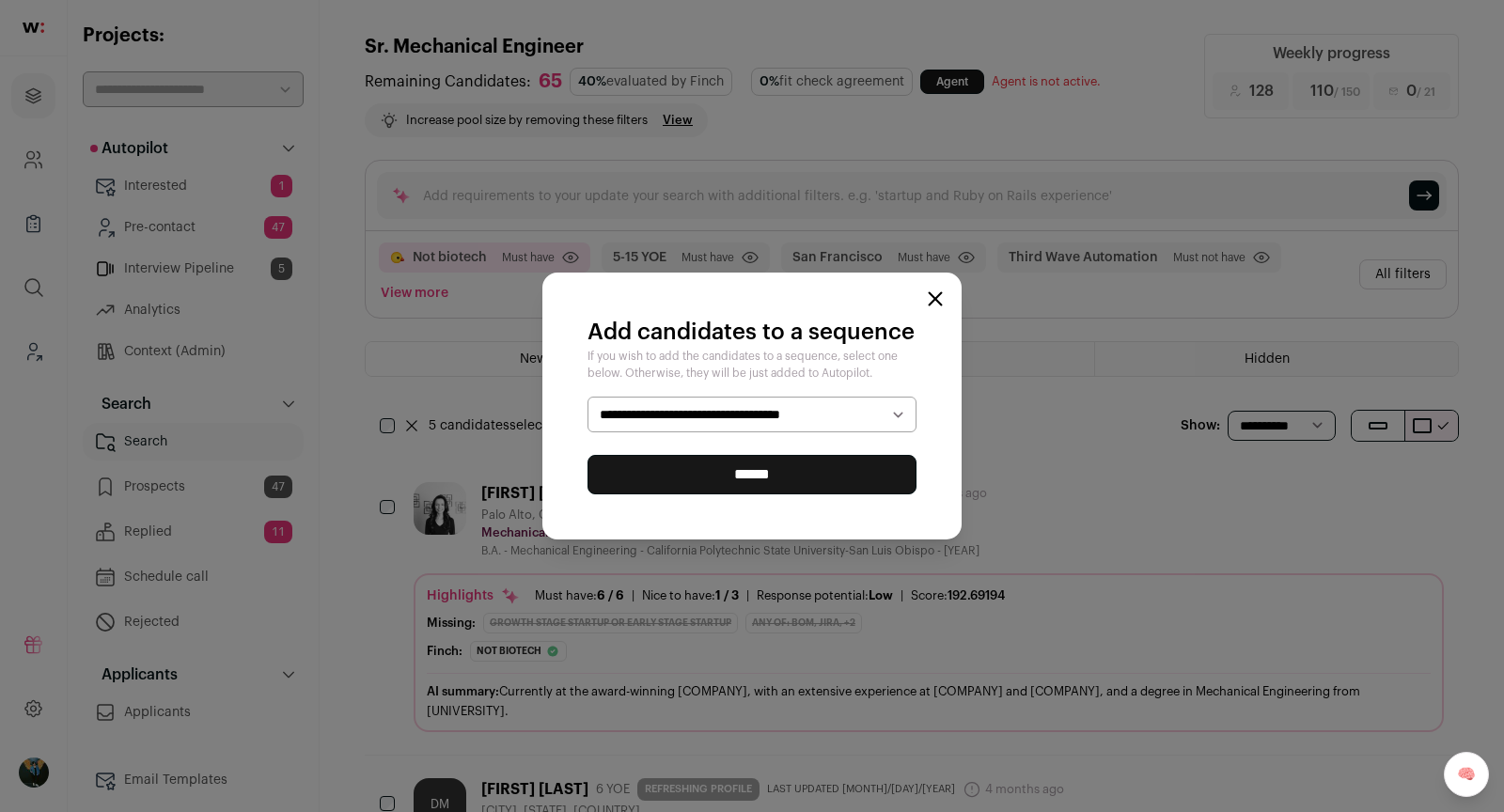 click on "******" at bounding box center [752, 475] 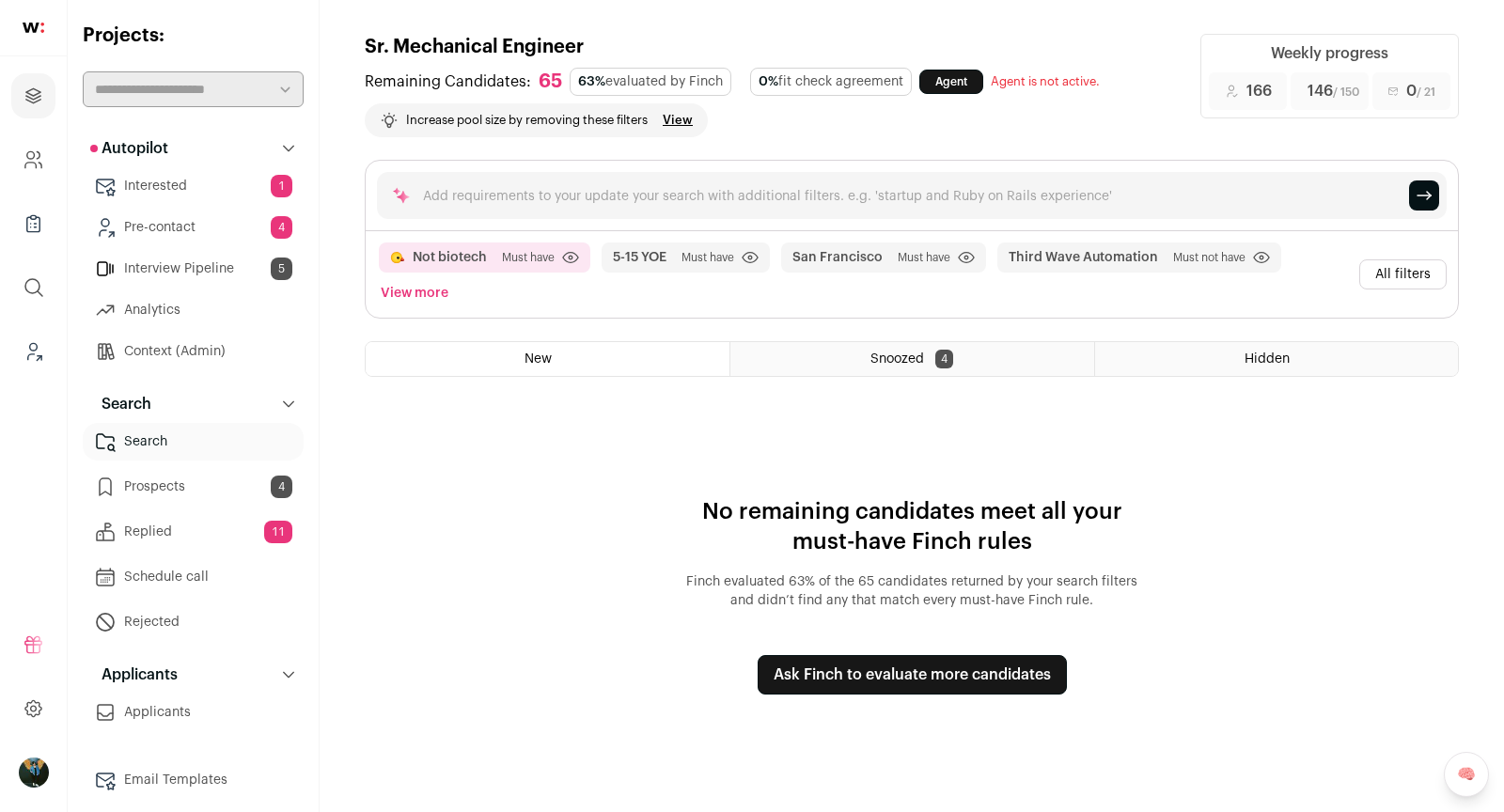 click on "All filters" at bounding box center (1402, 274) 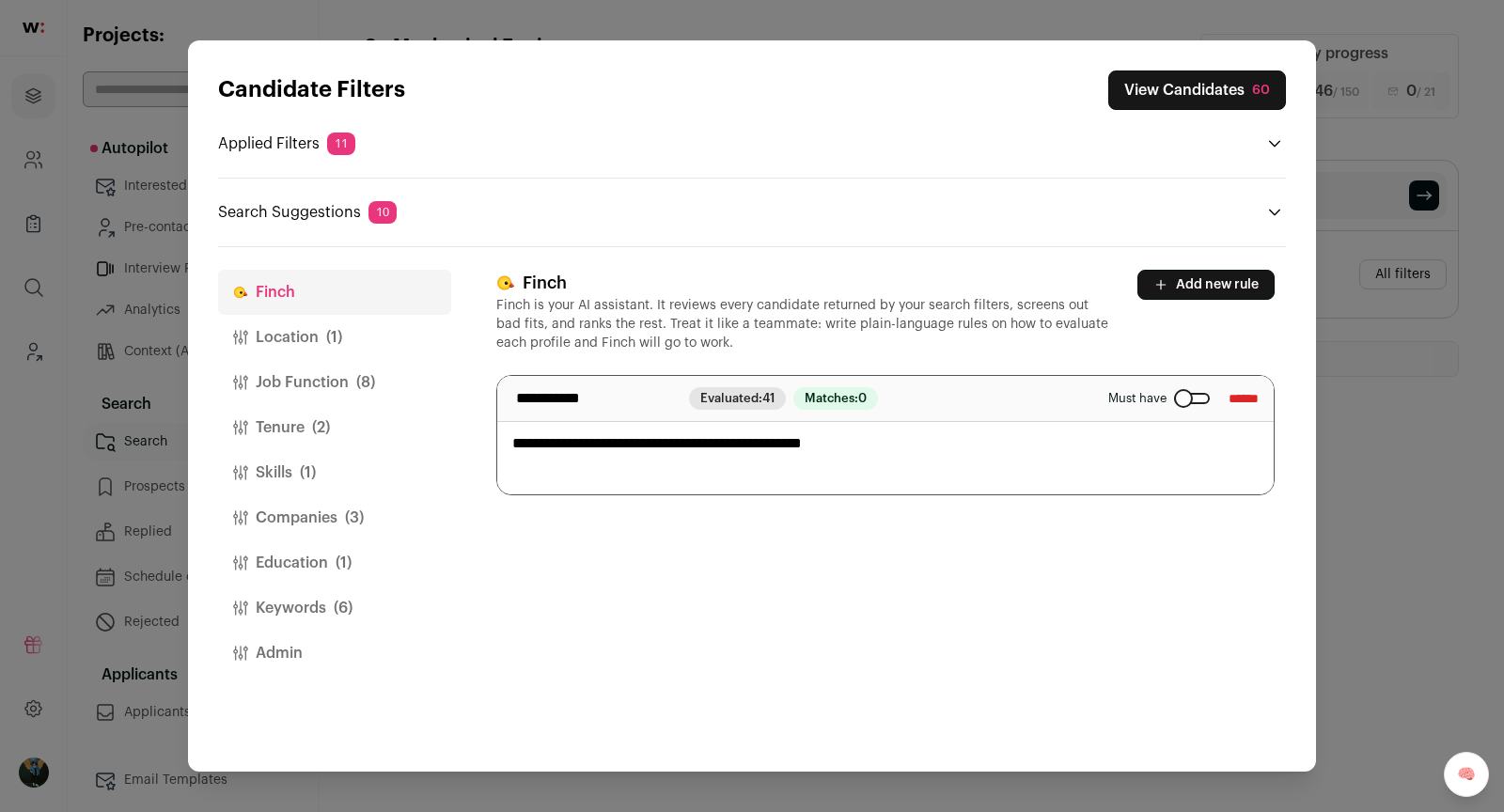 click on "**********" at bounding box center [885, 435] 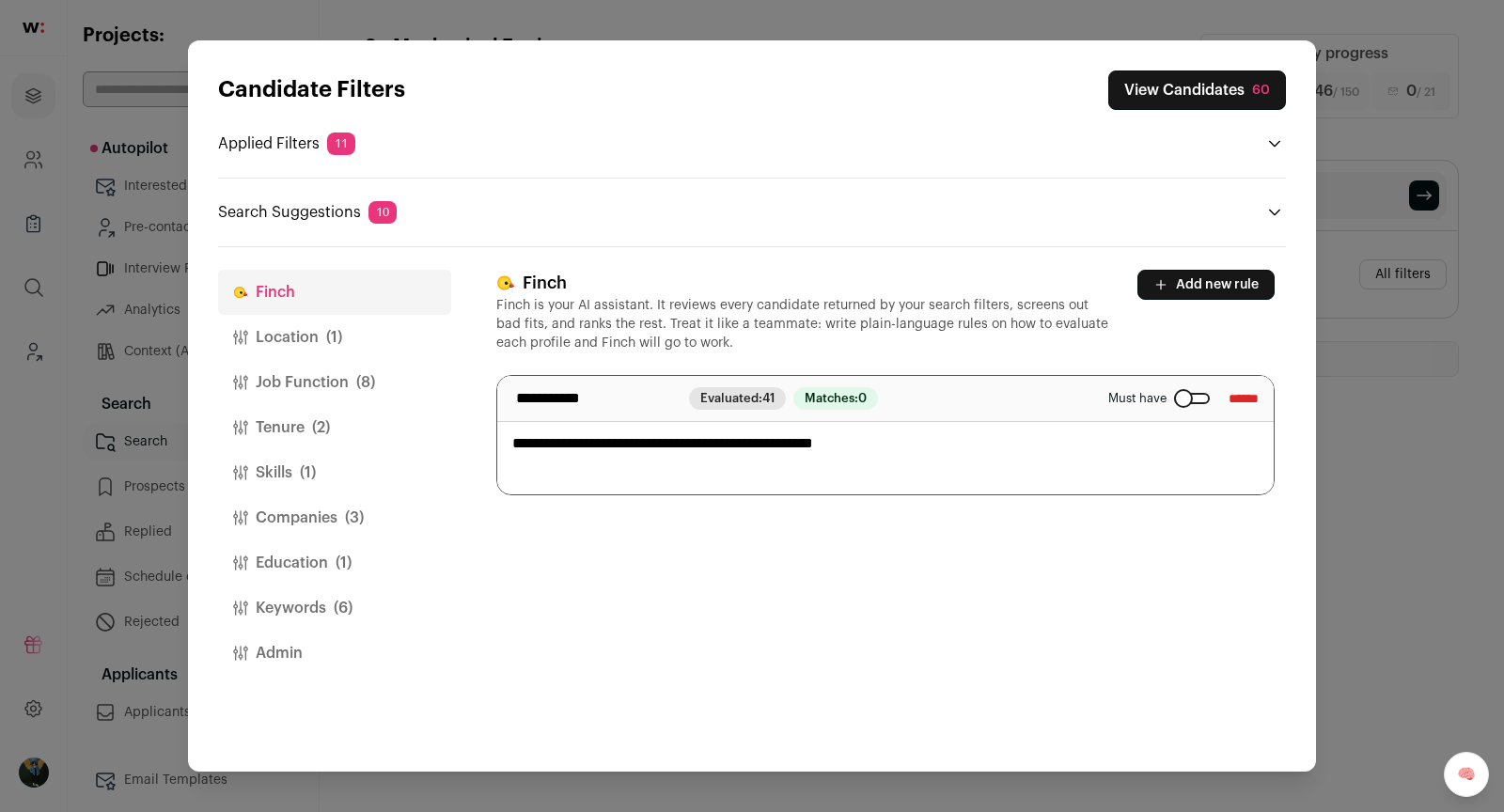 type on "**********" 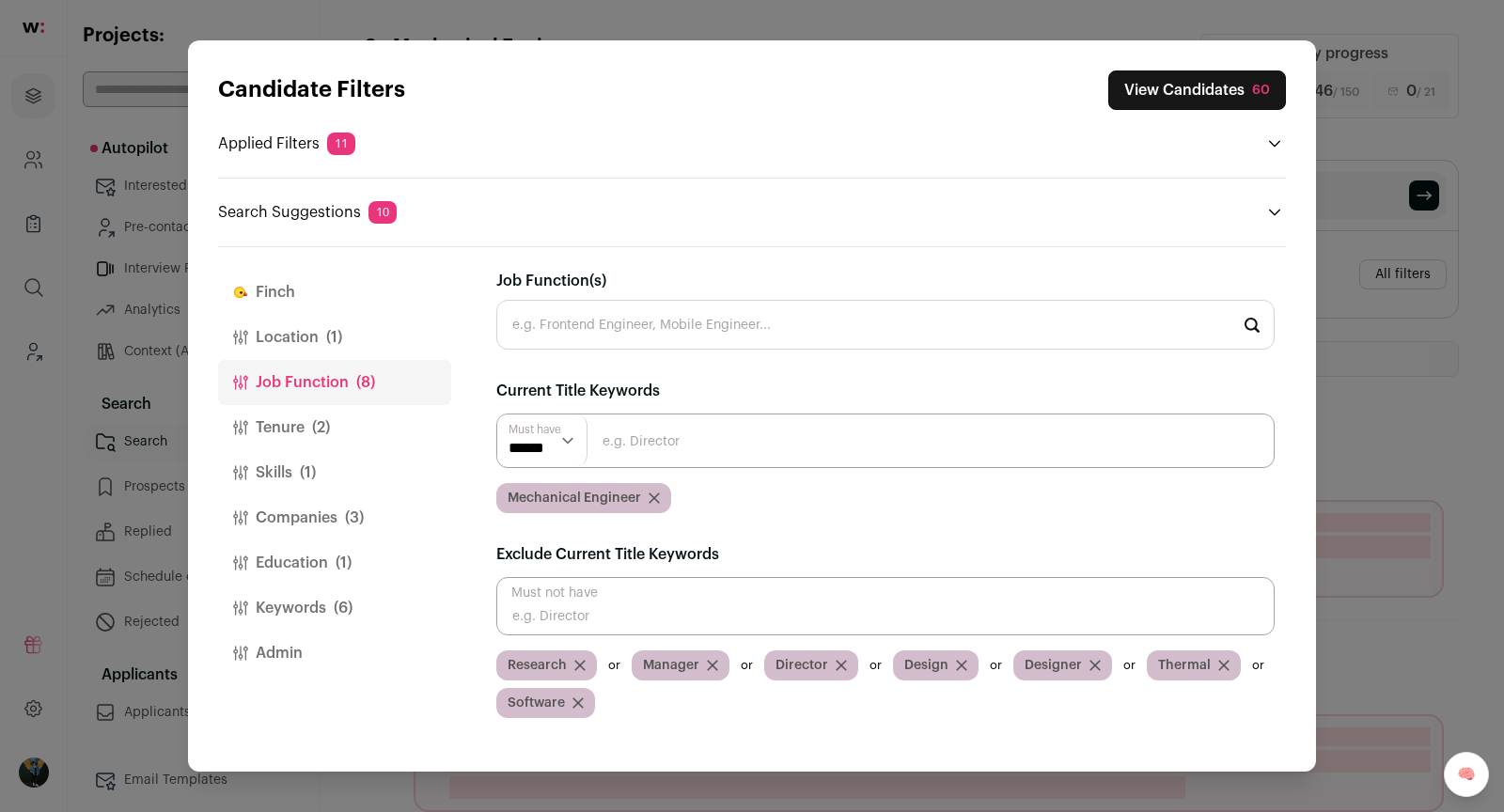 click on "(2)" at bounding box center [321, 428] 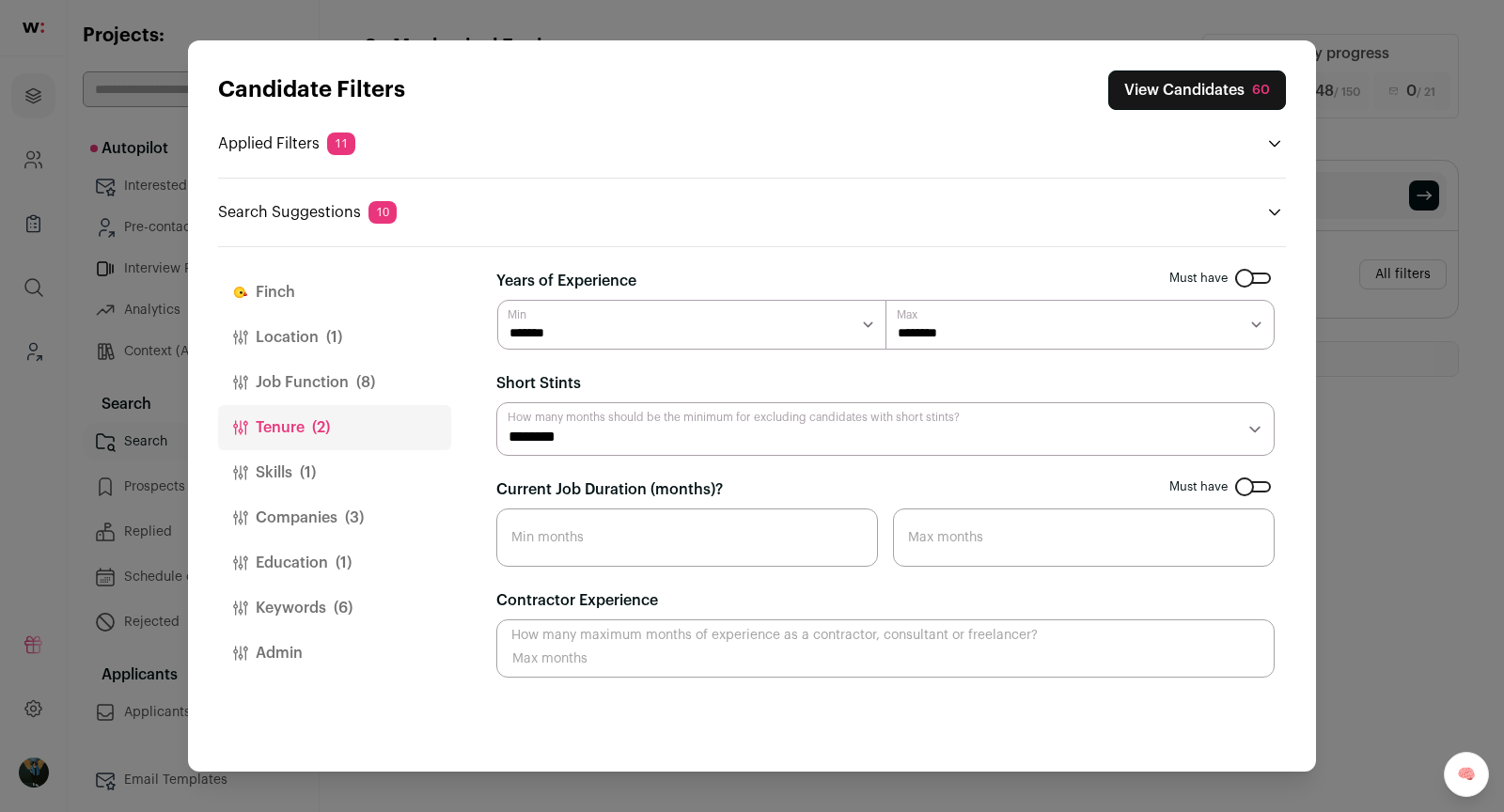 click on "Skills
(1)" at bounding box center [335, 473] 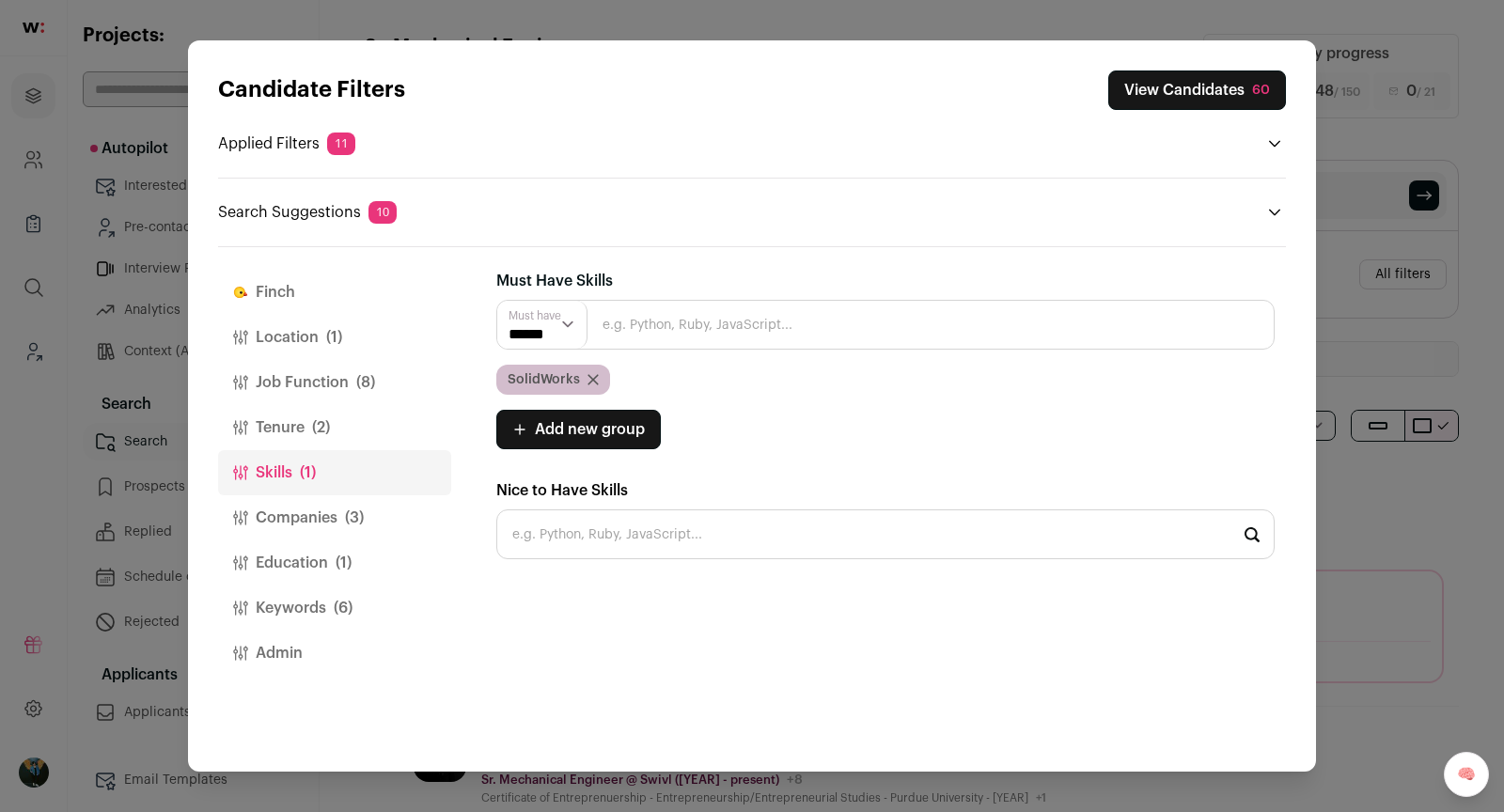 click at bounding box center [885, 324] 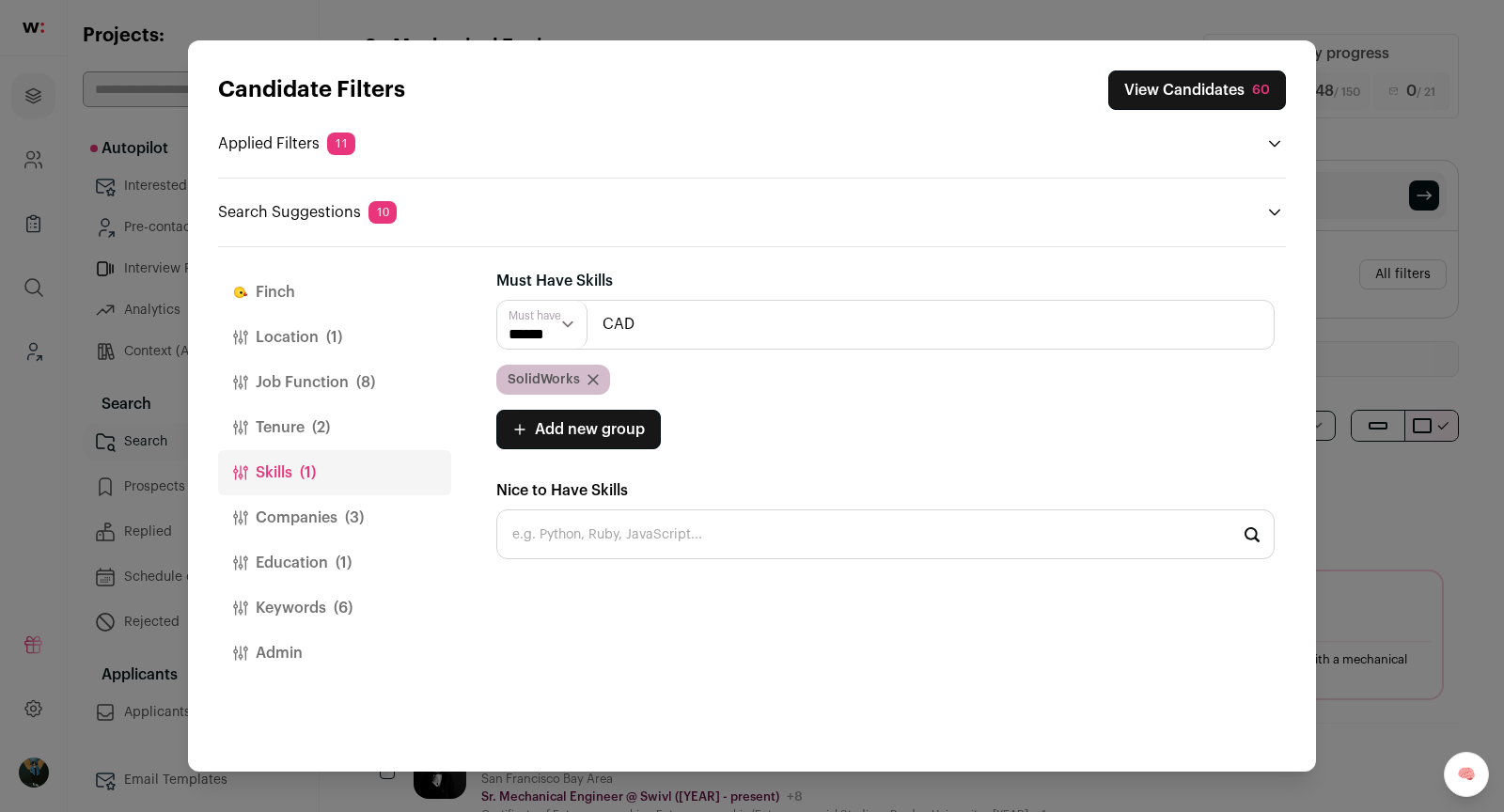 type on "CAD" 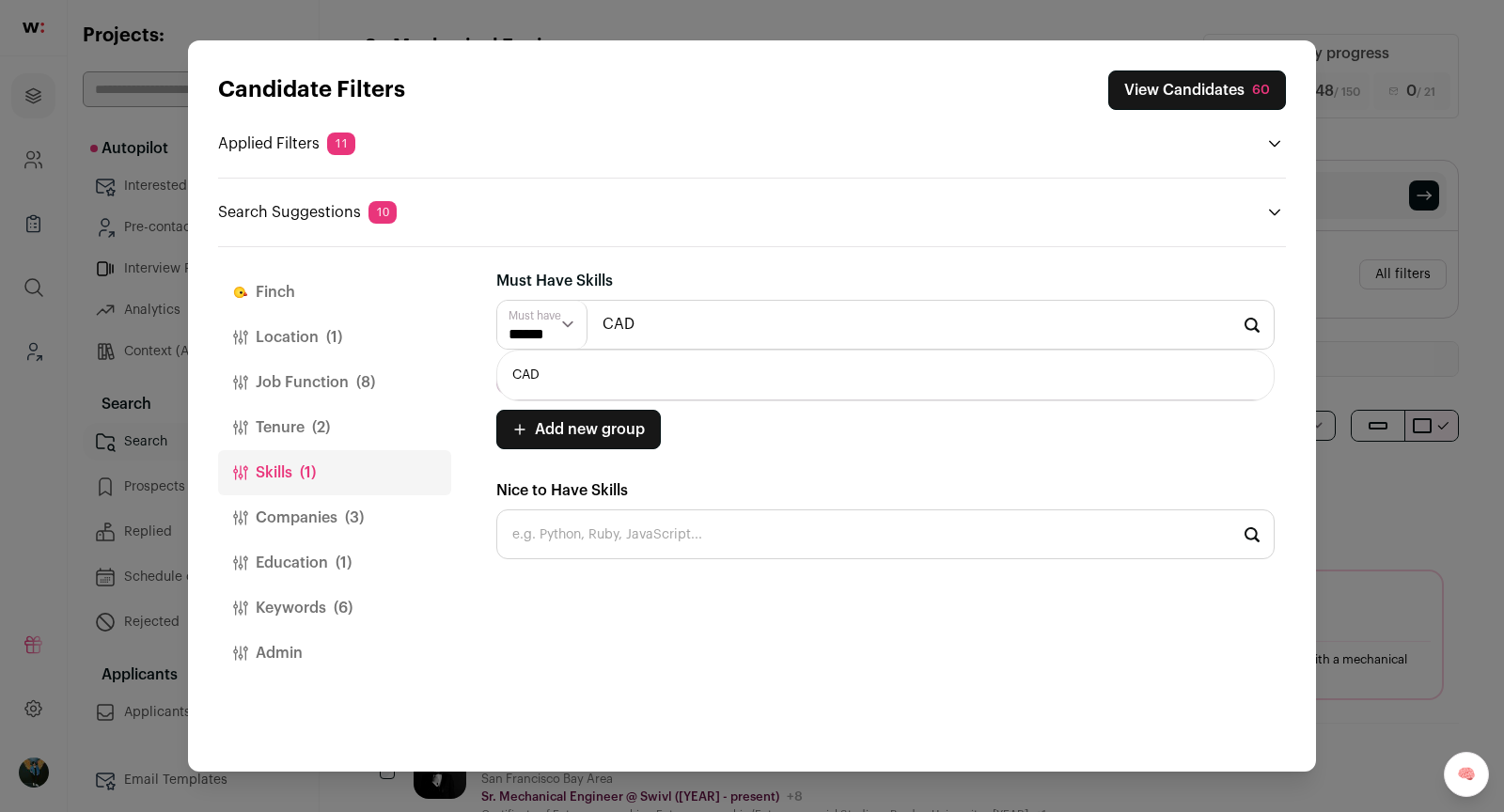 click on "CAD" at bounding box center (885, 375) 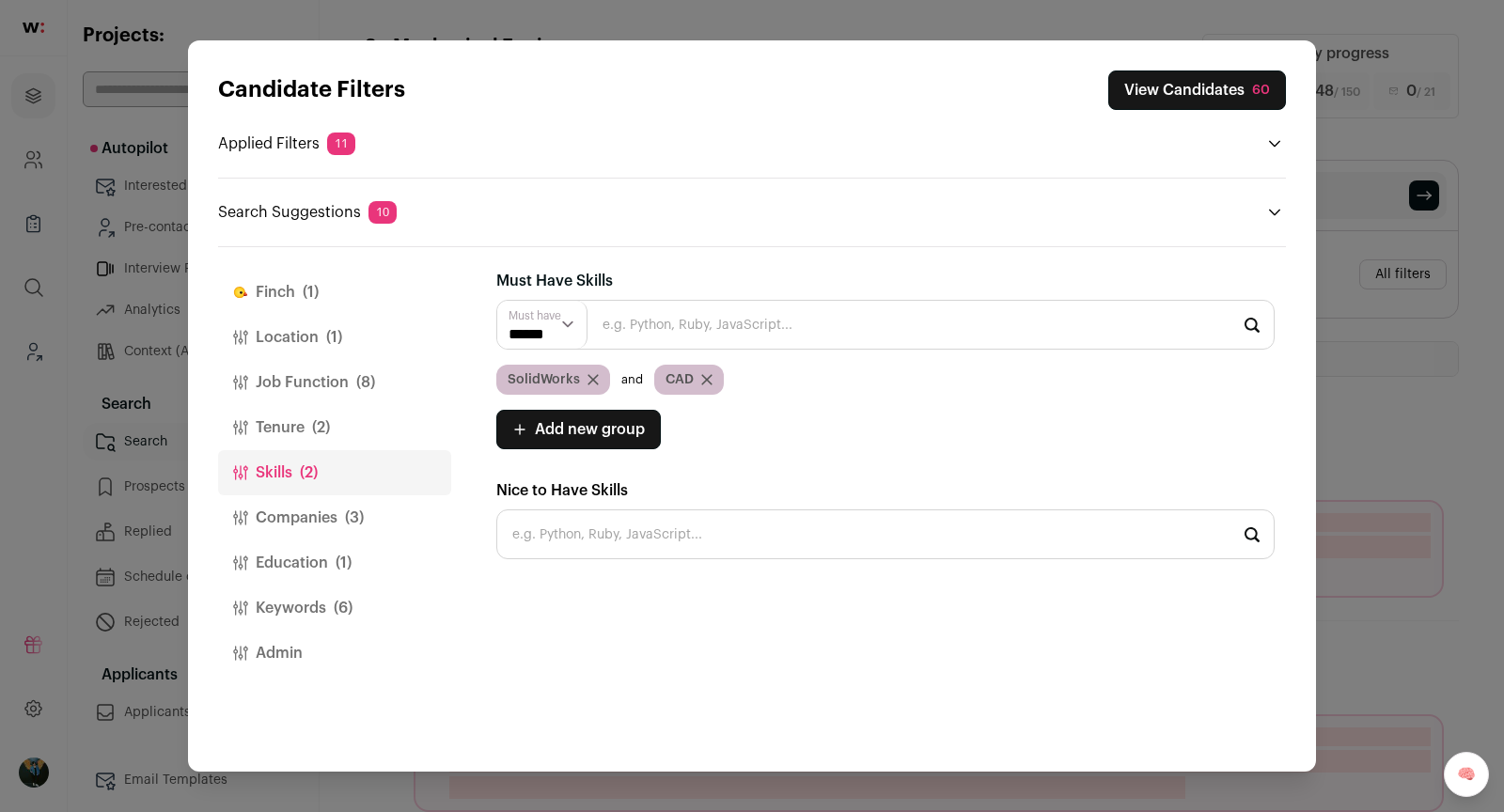 click on "******
******" at bounding box center (542, 324) 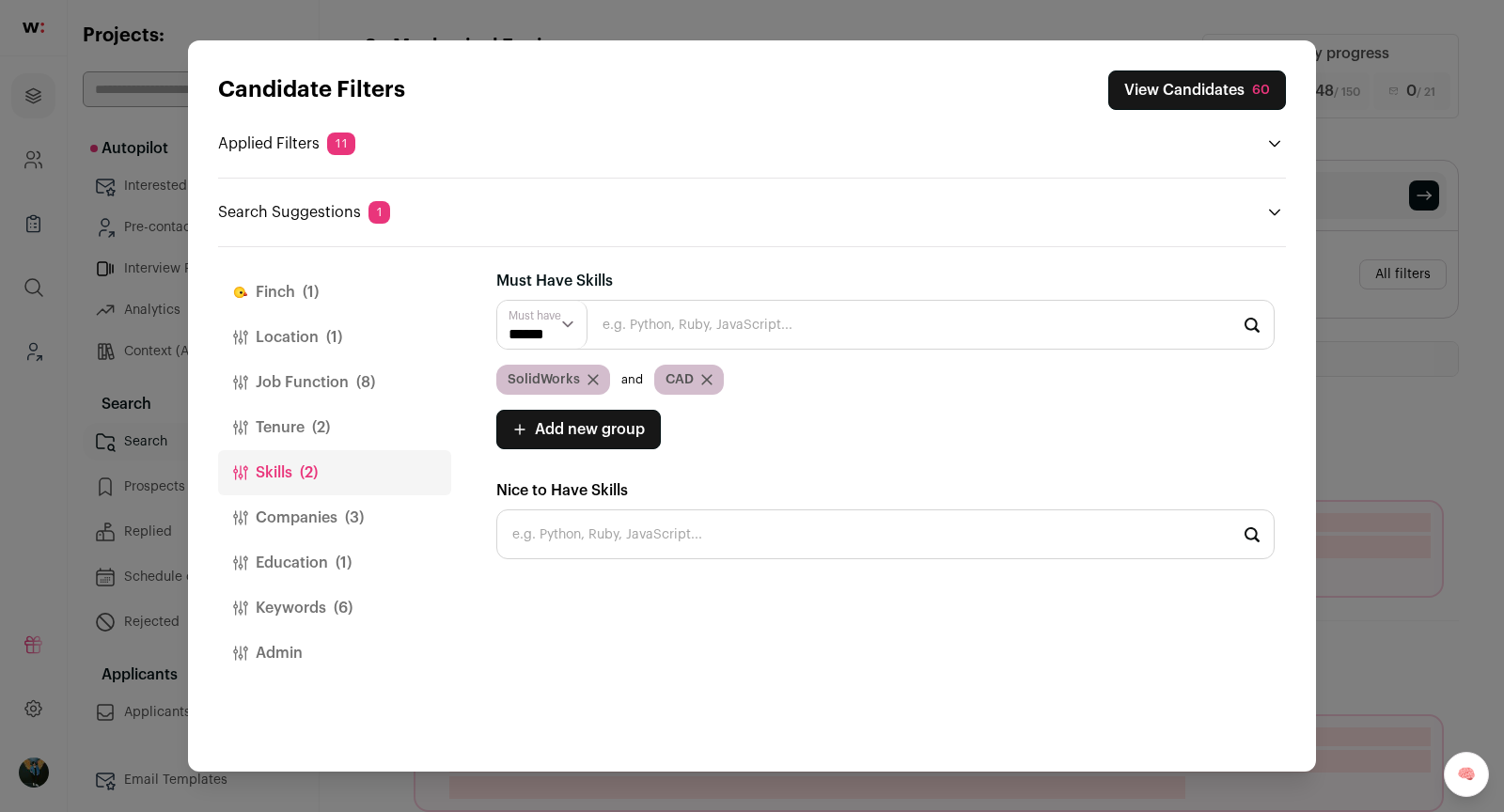 select on "**" 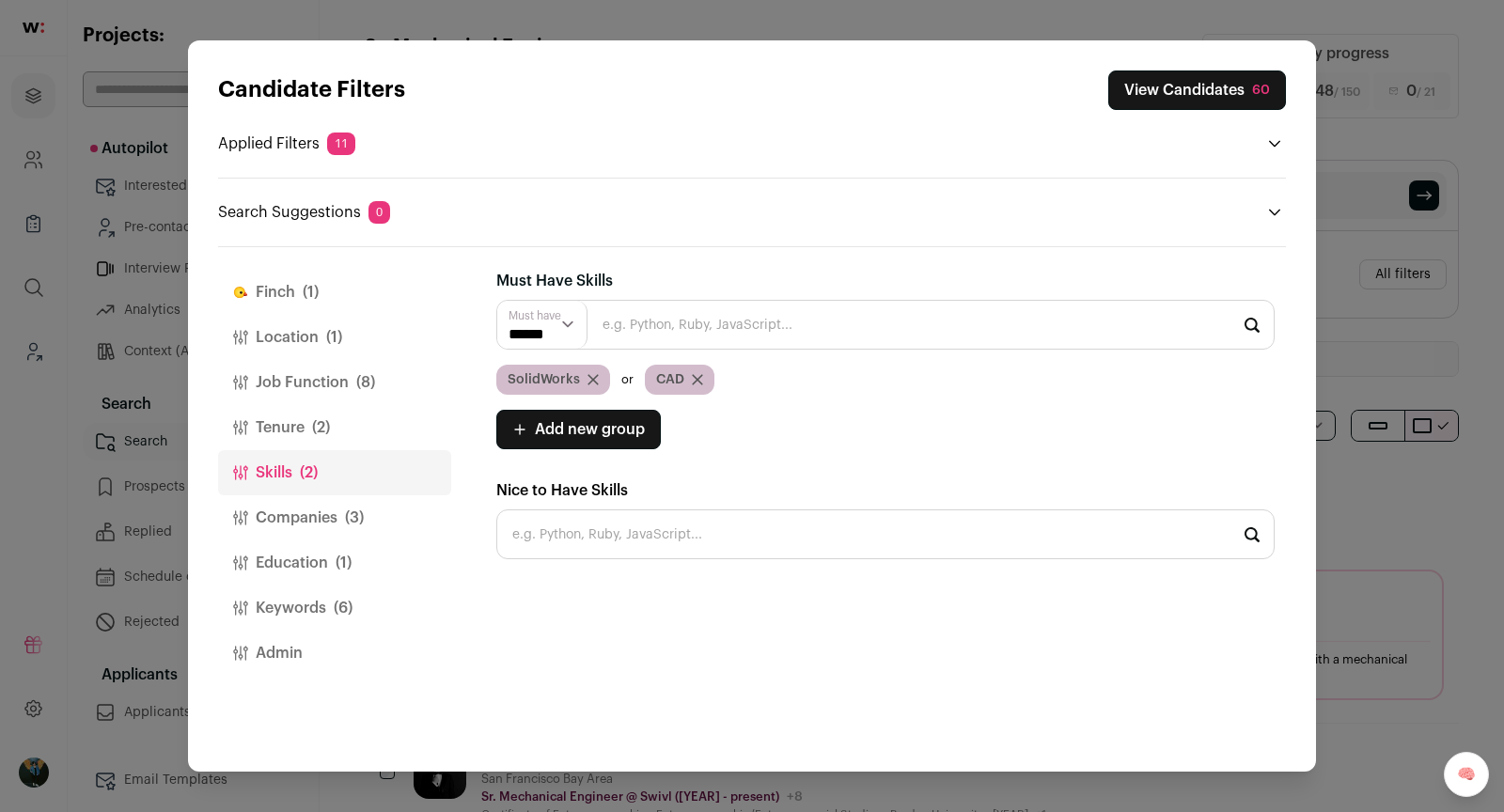 click on "View Candidates
[NUMBER]" at bounding box center (1197, 90) 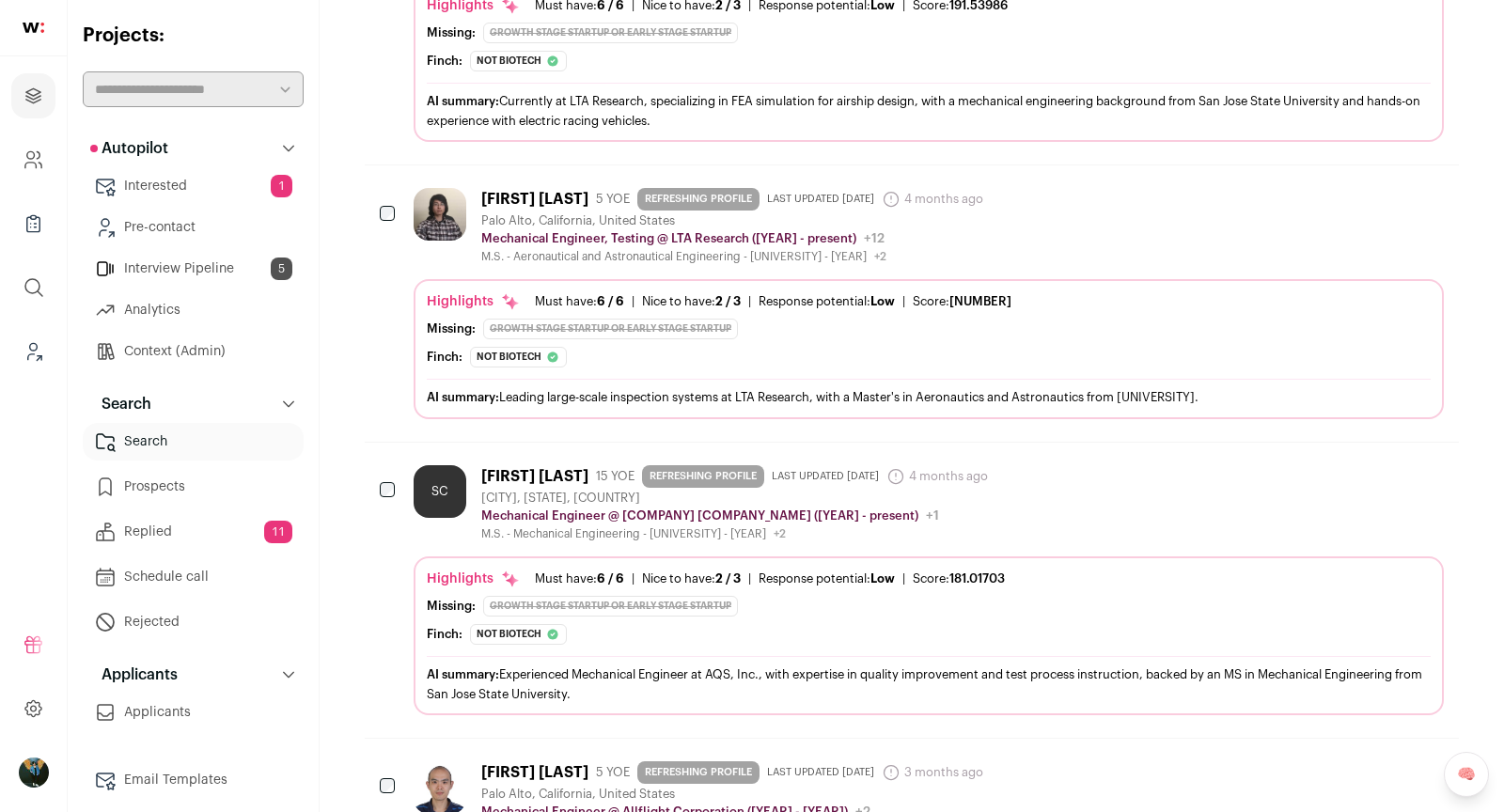 scroll, scrollTop: 3403, scrollLeft: 0, axis: vertical 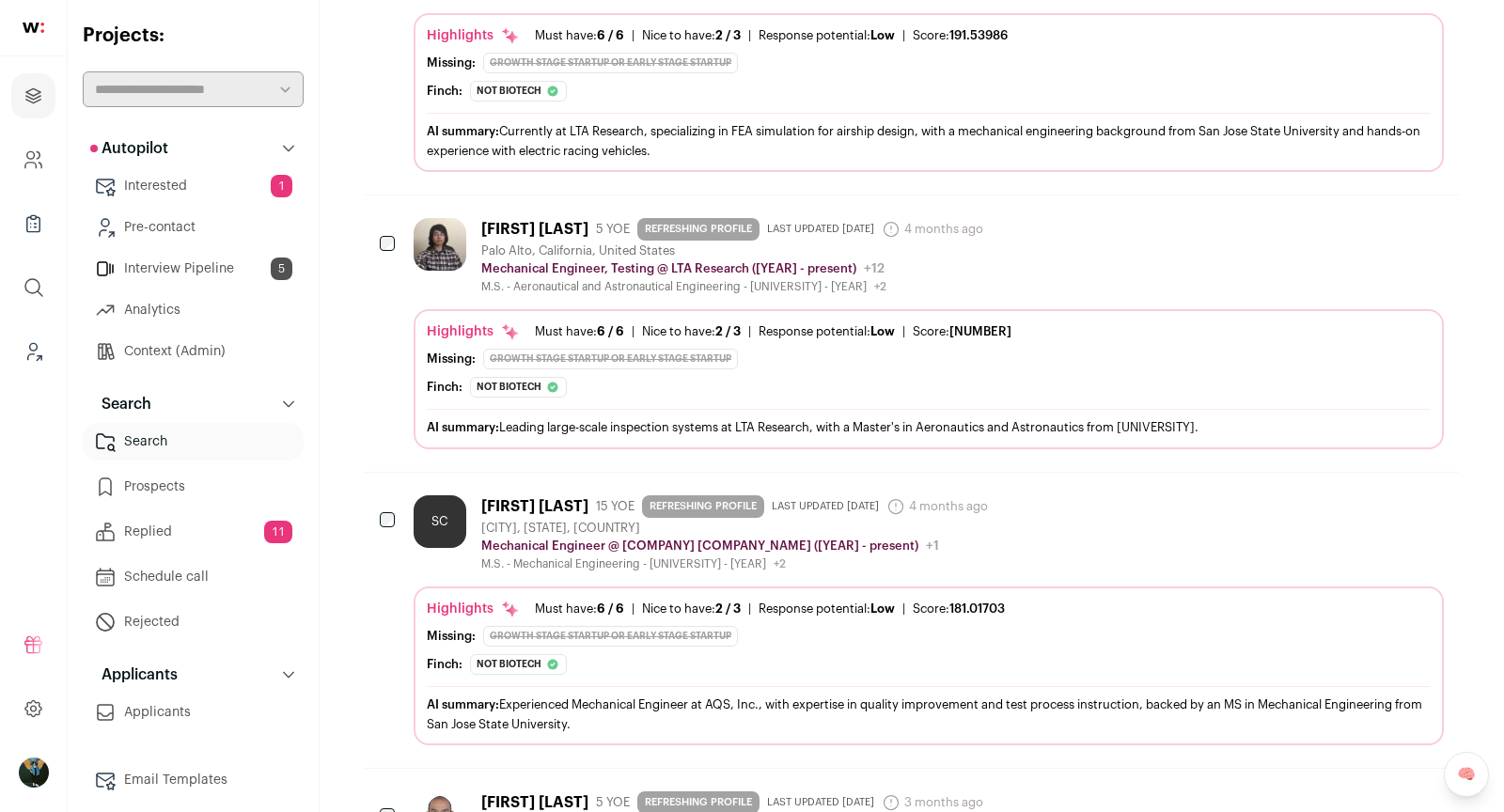 click on "[CITY], [STATE], [COUNTRY]" at bounding box center (912, 333) 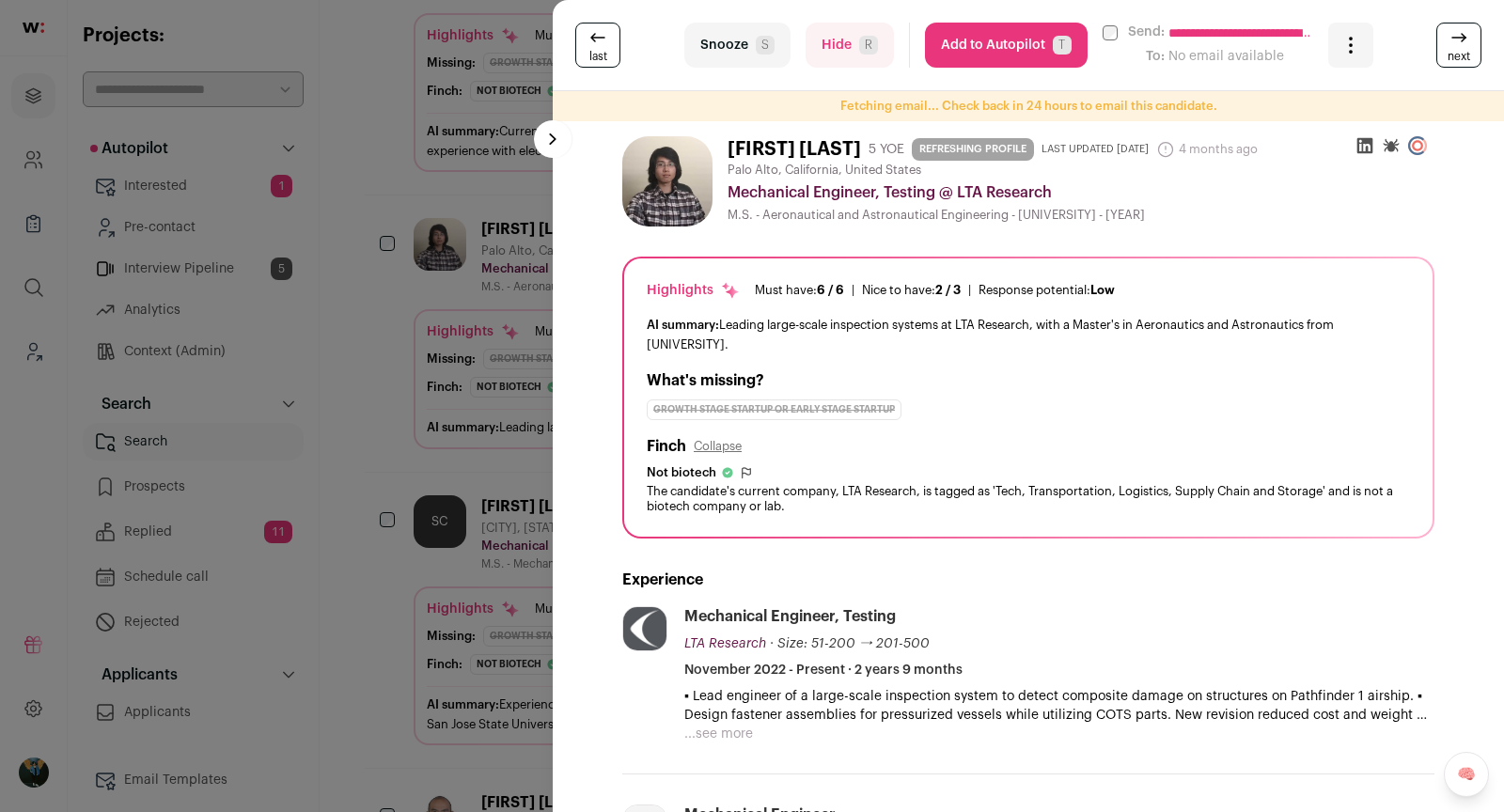 click on "Snooze
S" at bounding box center [737, 45] 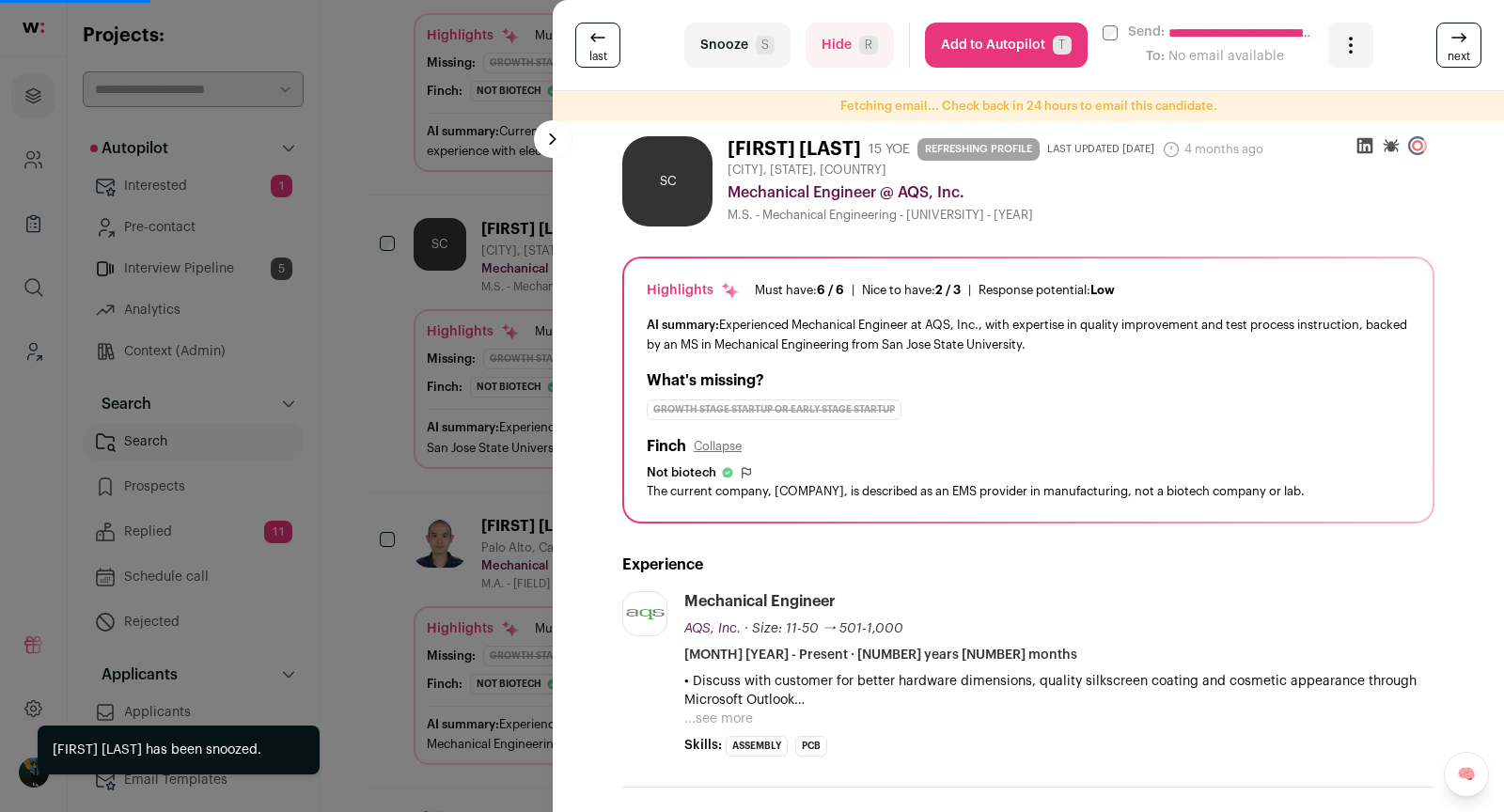 click on "**********" at bounding box center [752, 406] 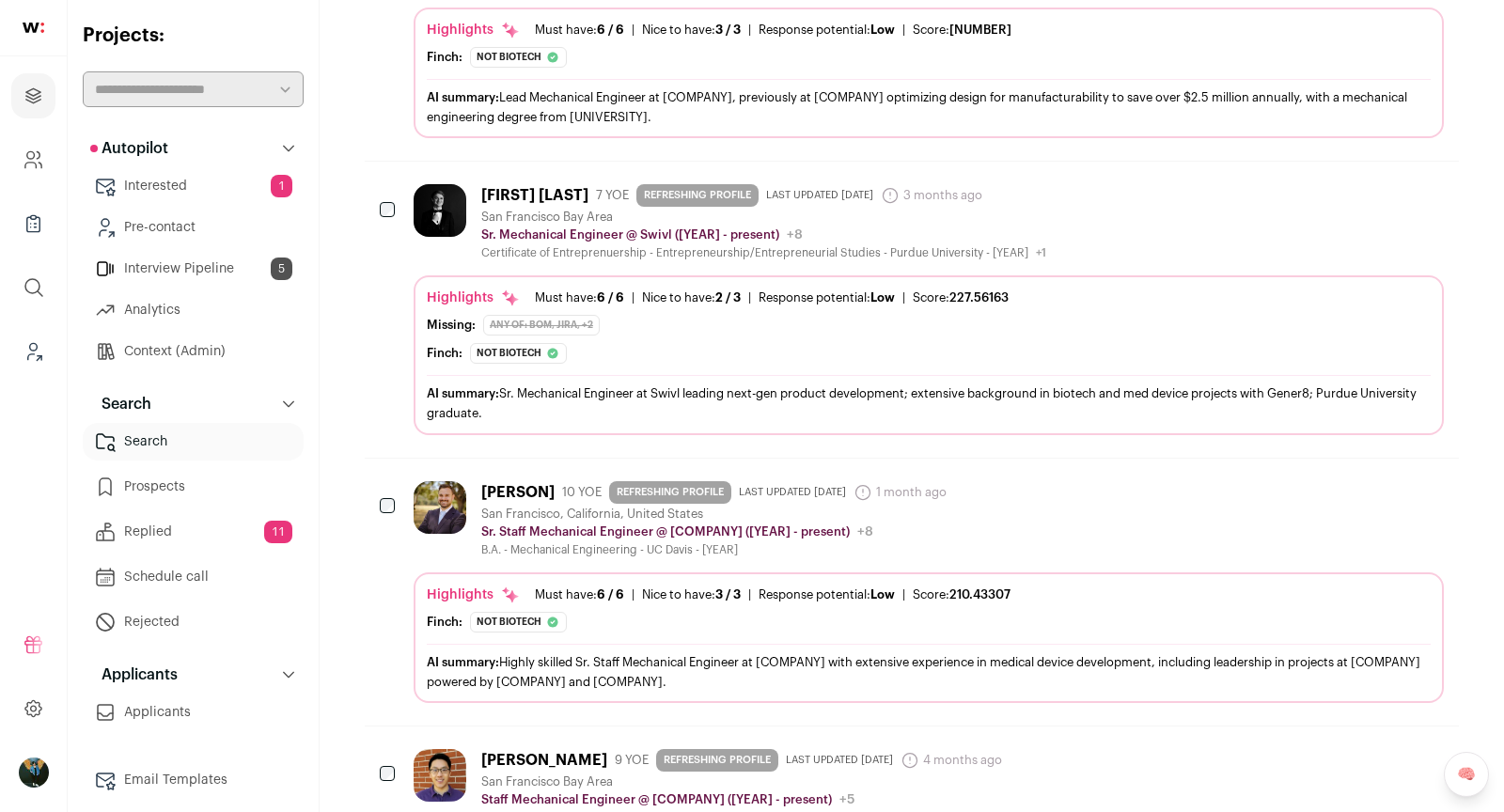 scroll, scrollTop: 0, scrollLeft: 0, axis: both 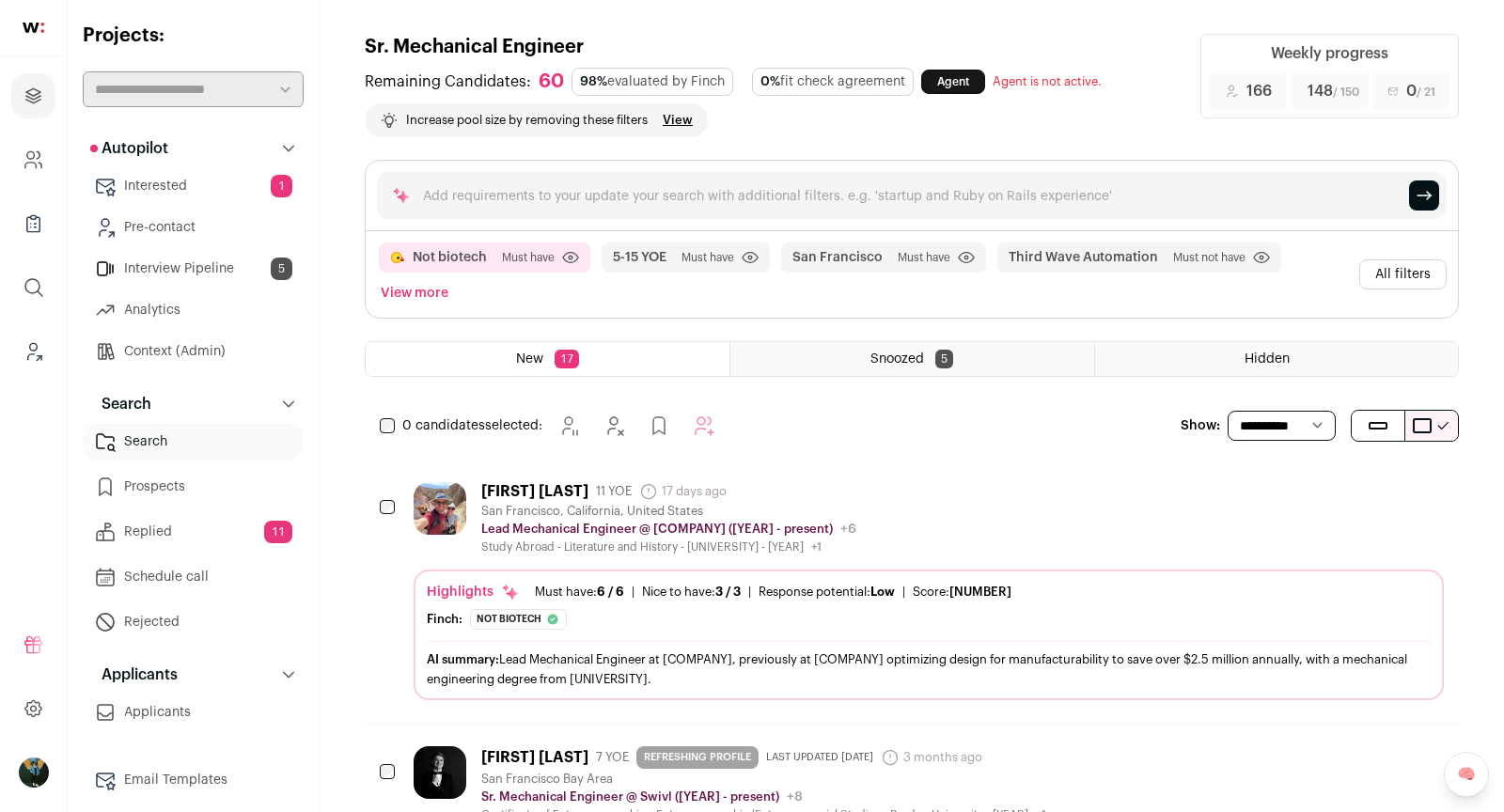 click on "[NUMBER] candidates
selected:
Snooze" at bounding box center [551, 426] 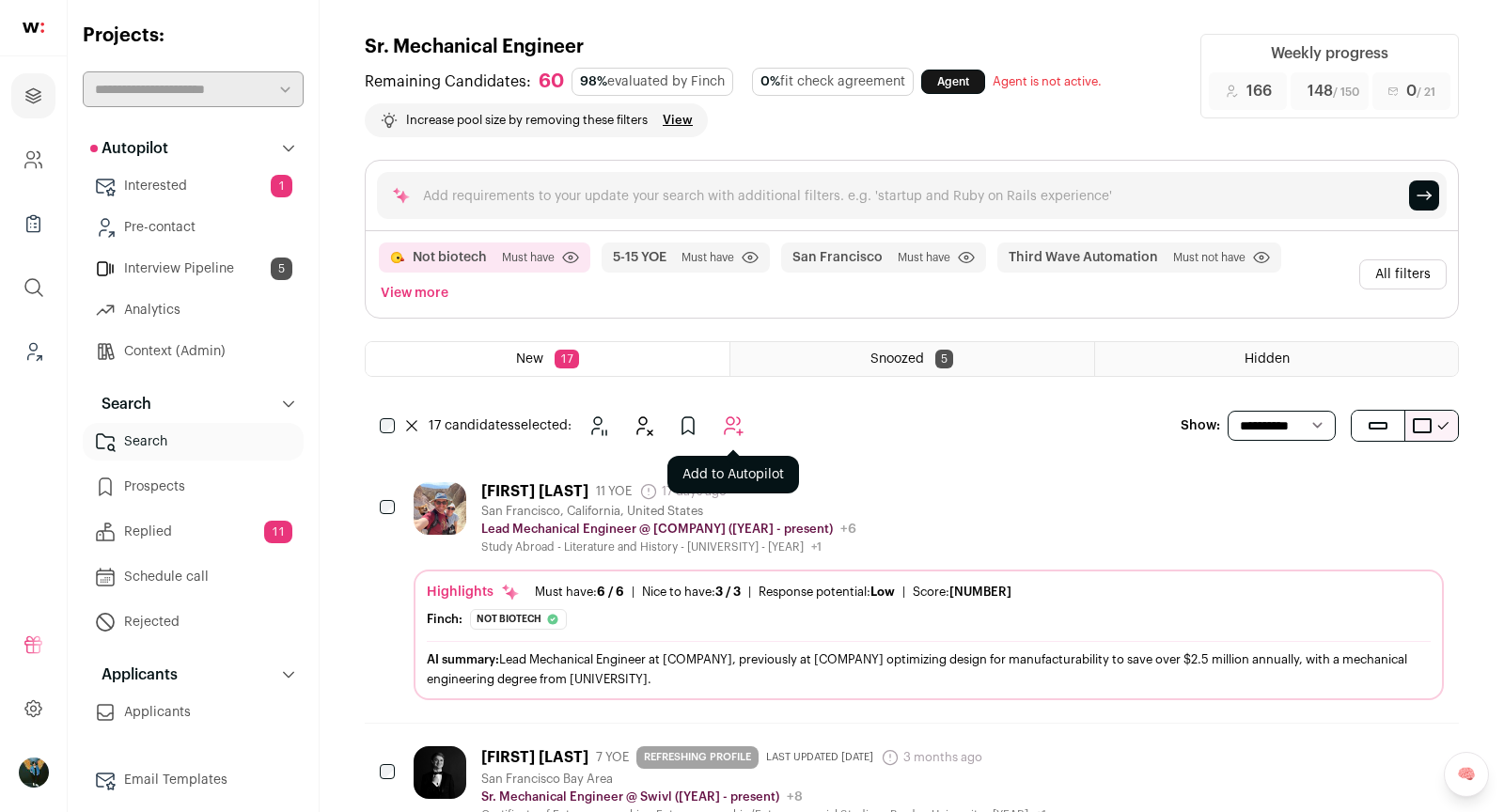 click at bounding box center (733, 426) 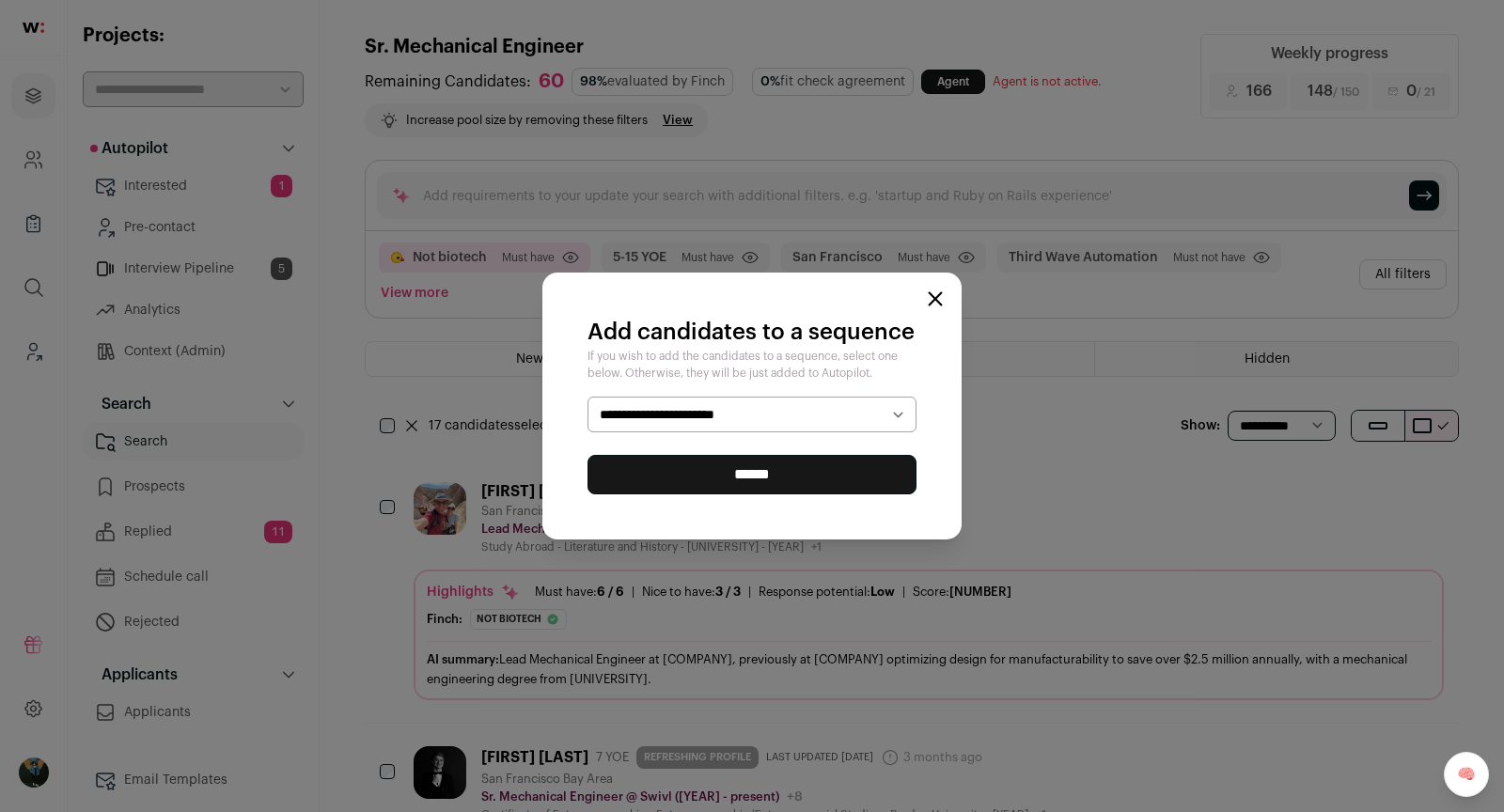 select on "*****" 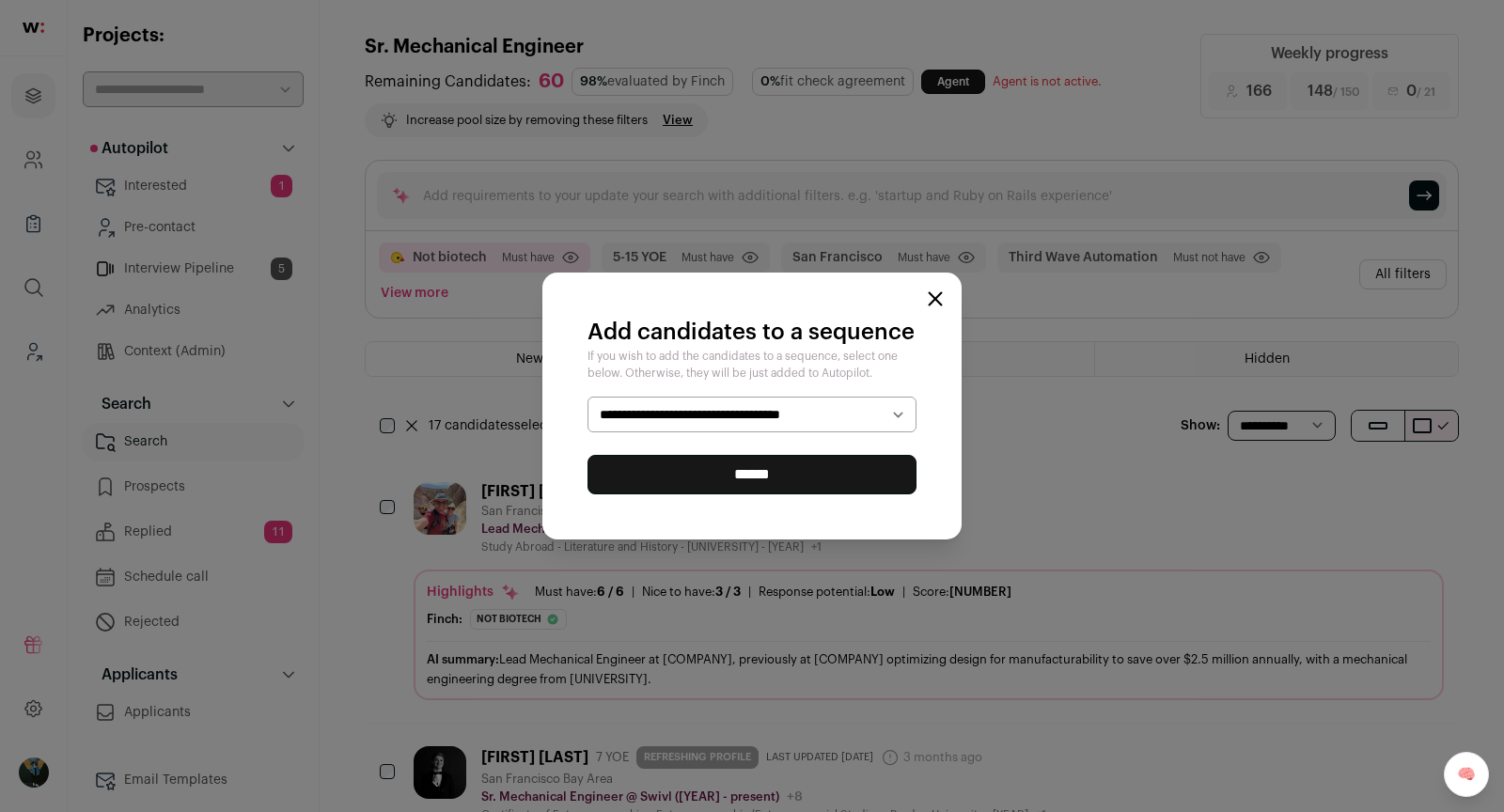 click on "******" at bounding box center (752, 475) 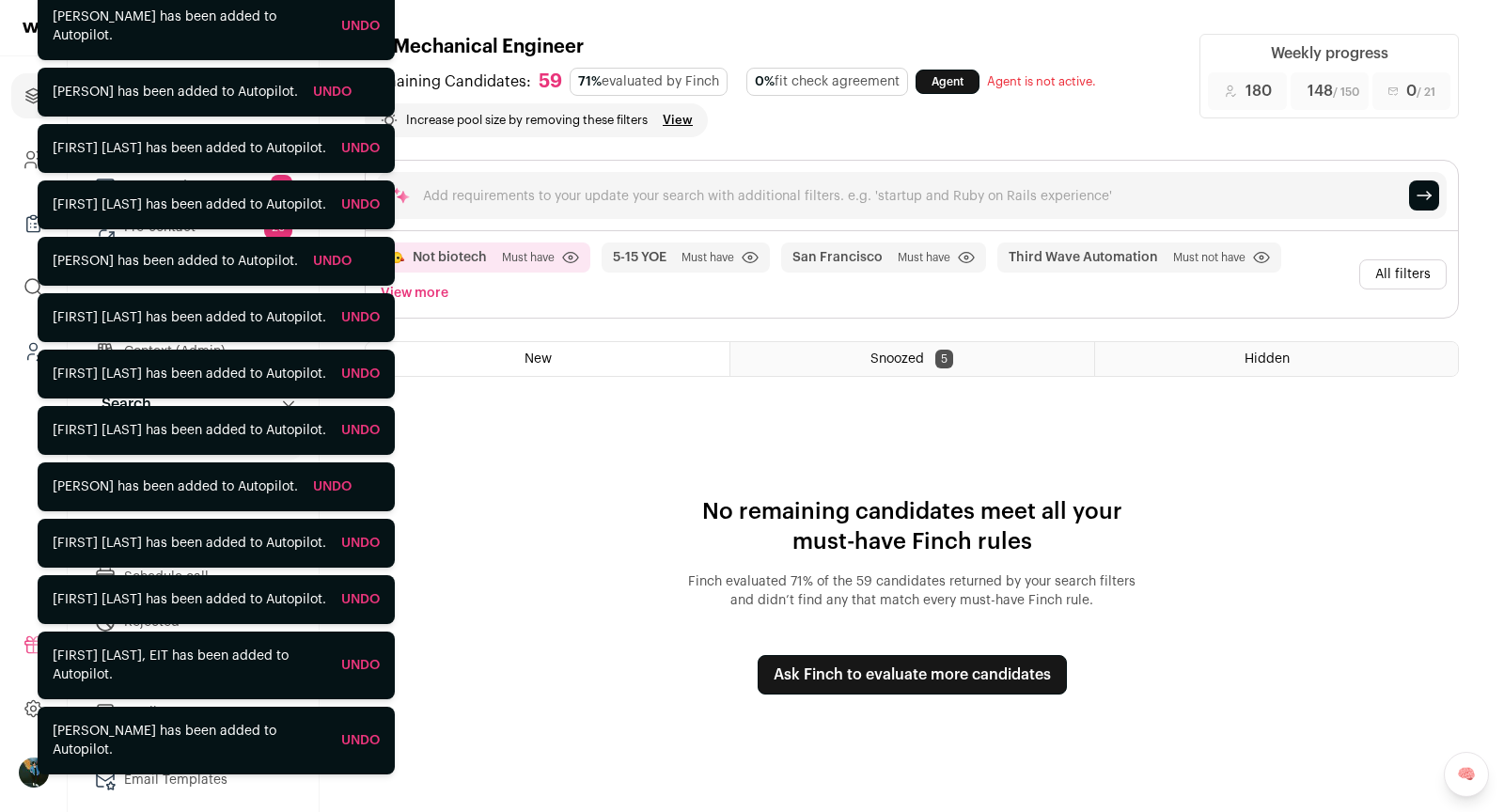 click on "Remaining Candidates:
59
71%
evaluated by Finch
0%
fit check agreement
Agent
Agent is not active.
Loading...
Increase pool size by removing these filters
View" at bounding box center (771, 102) 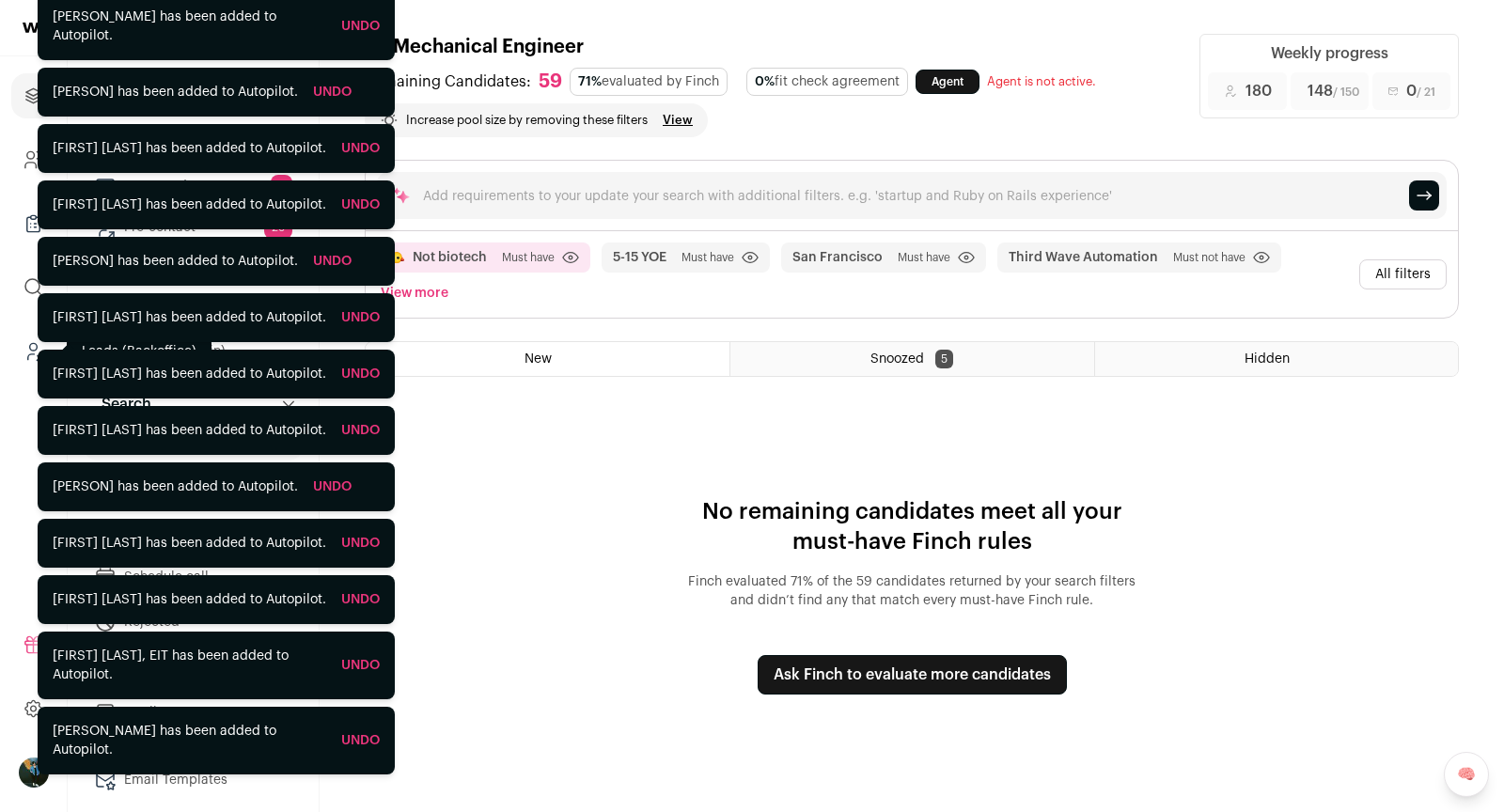 click at bounding box center [33, 351] 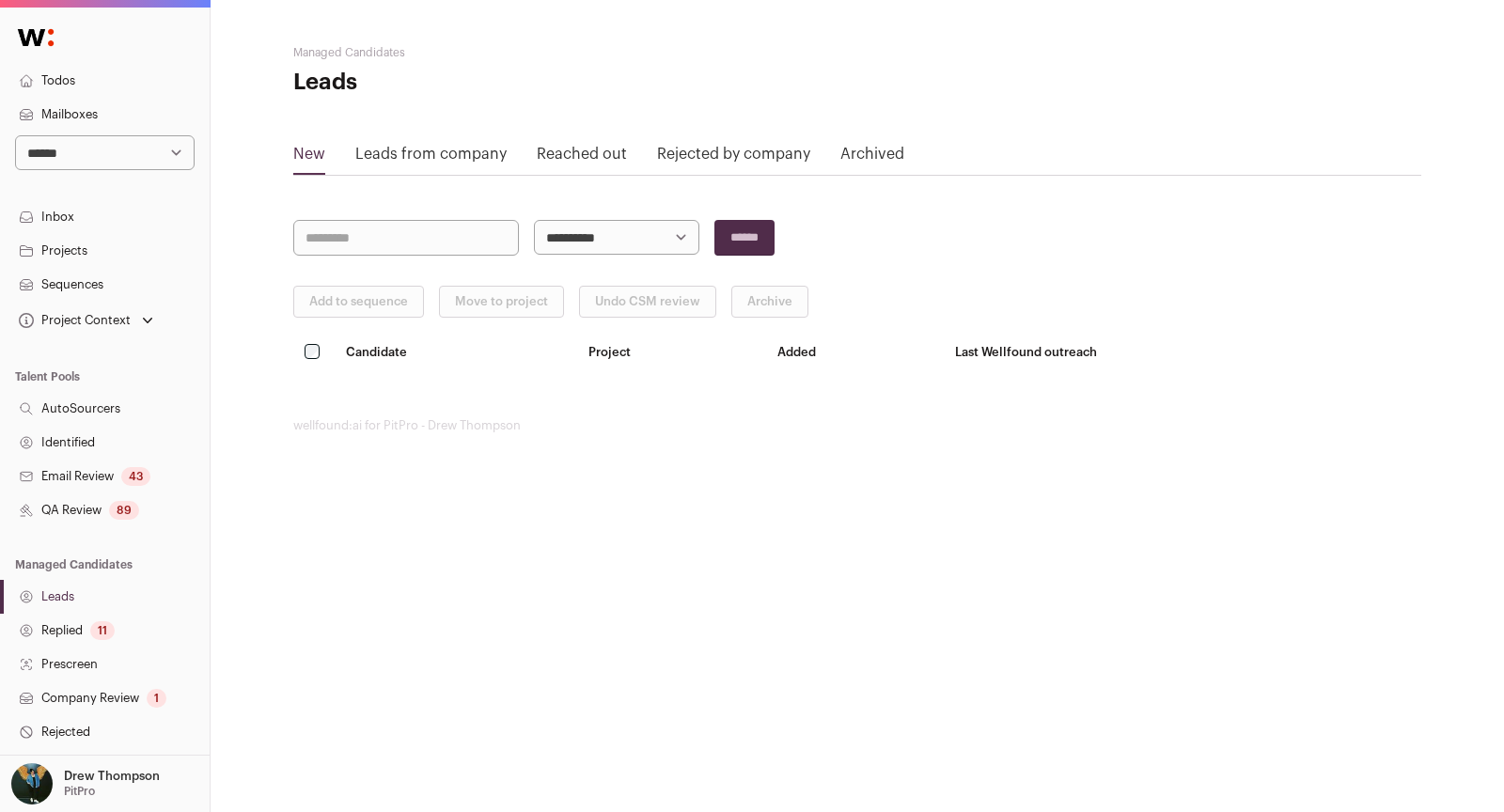 click on "**********" at bounding box center [104, 500] 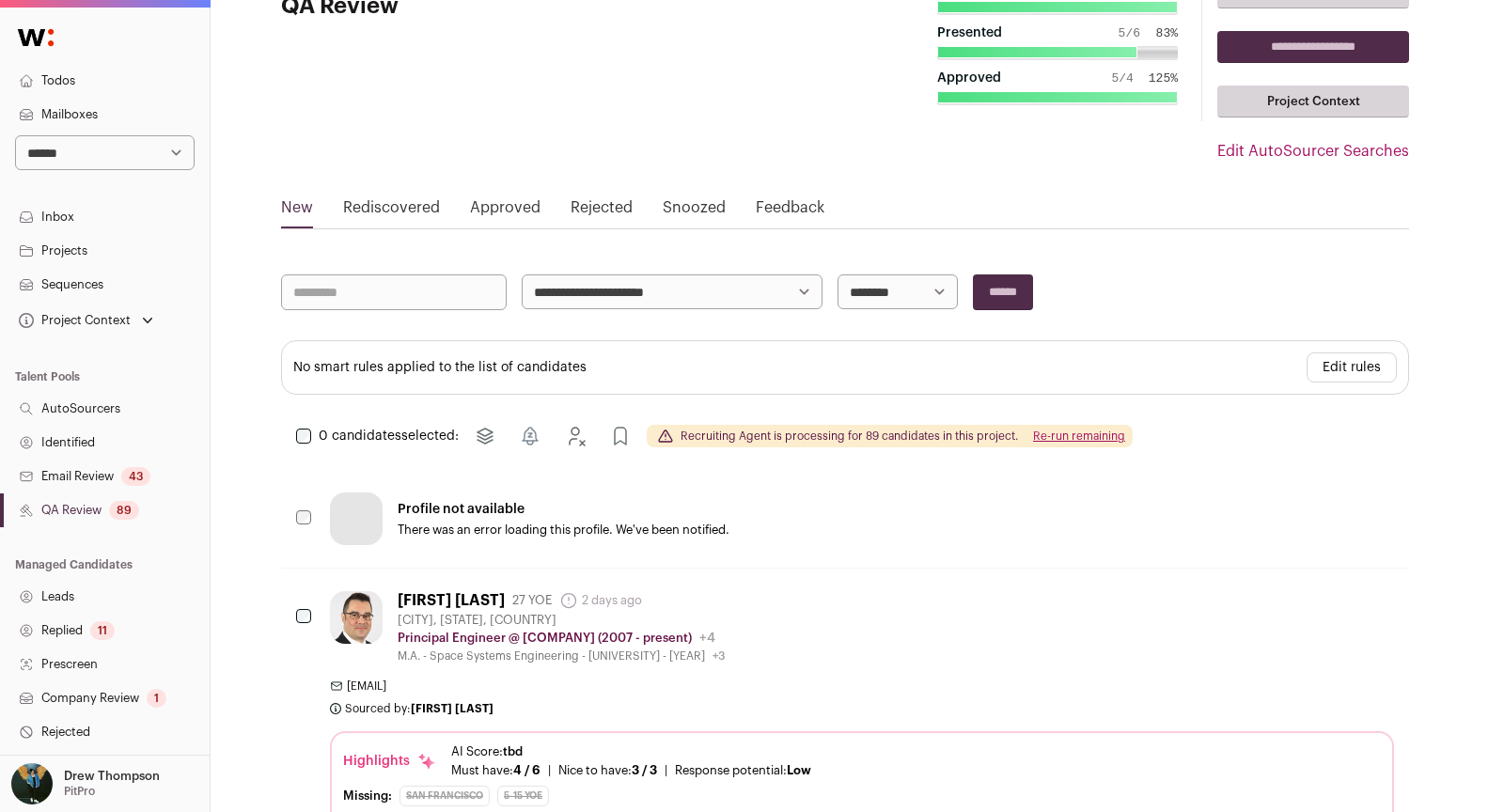 scroll, scrollTop: 0, scrollLeft: 12, axis: horizontal 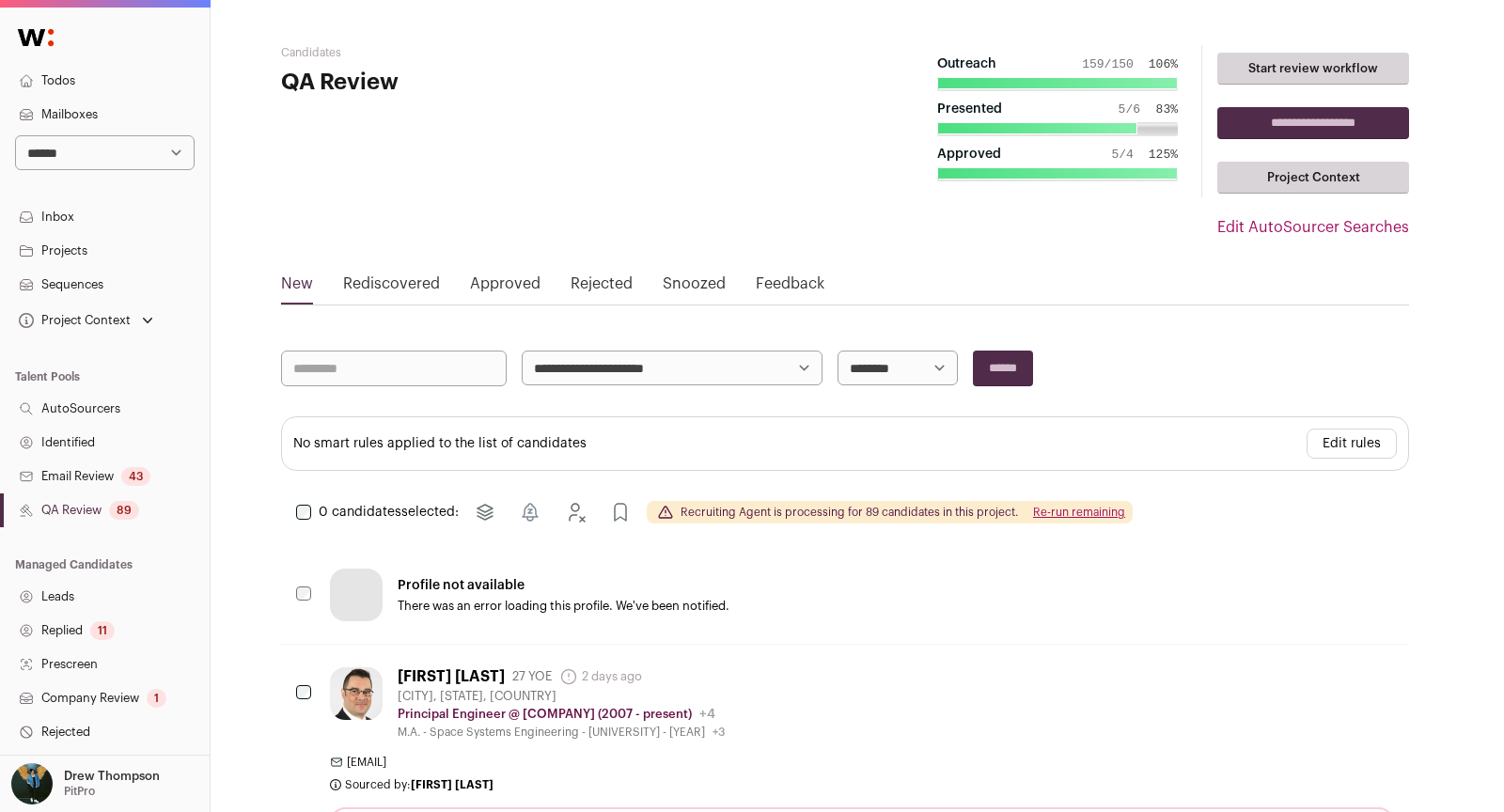 click on "Re-run remaining" at bounding box center [1079, 512] 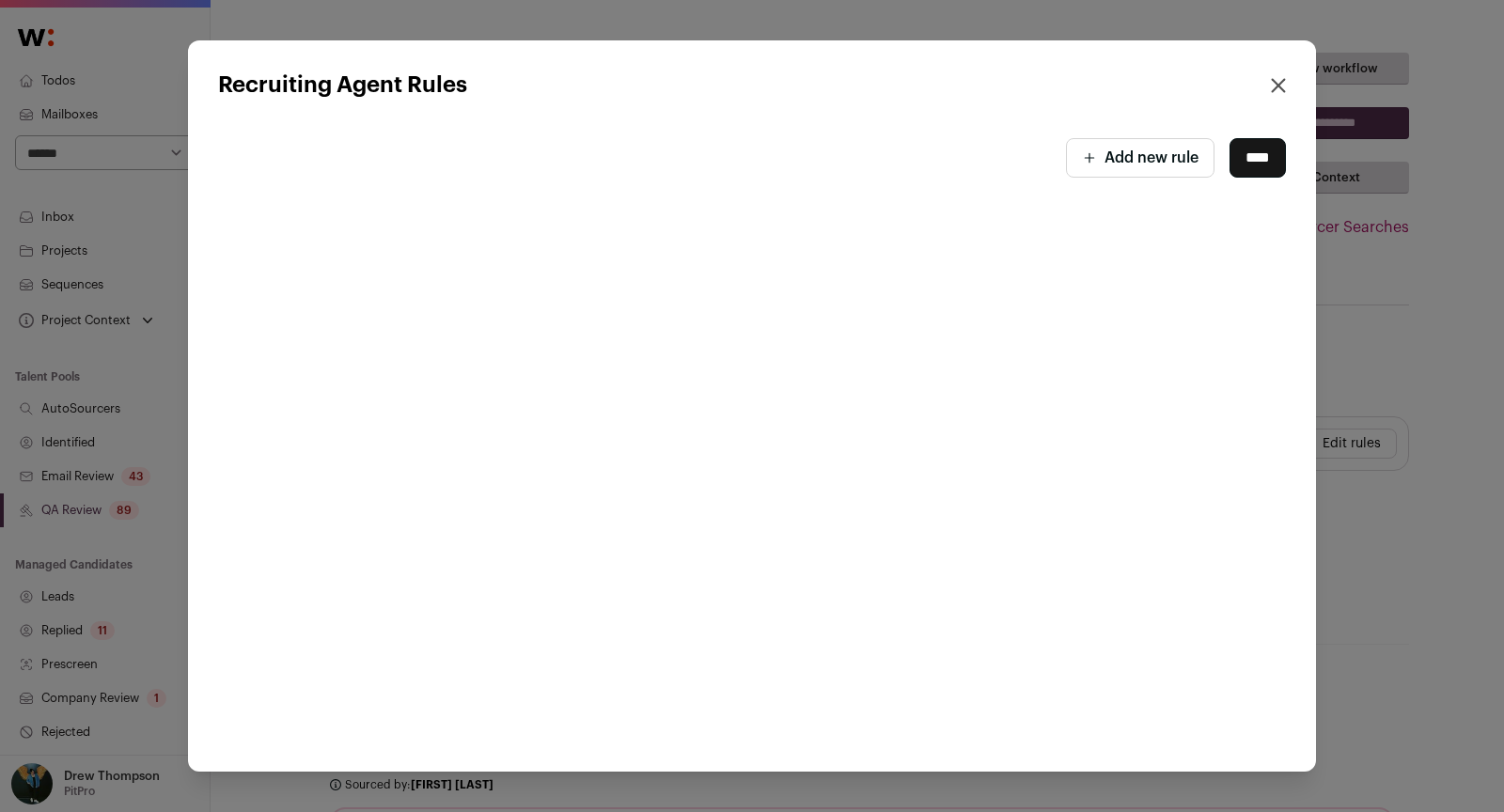 click on "Add new rule" at bounding box center [1140, 158] 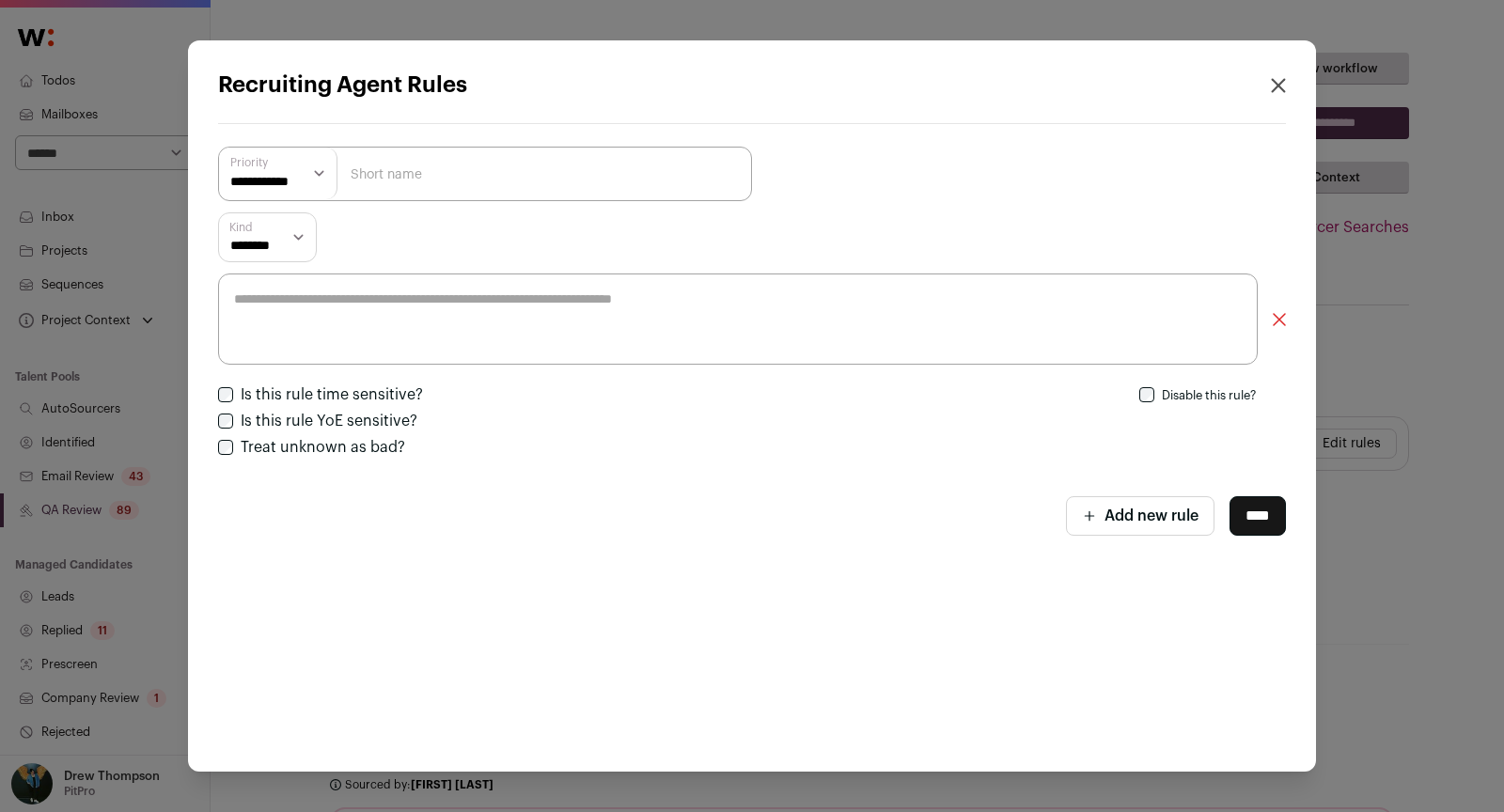 click at bounding box center [485, 174] 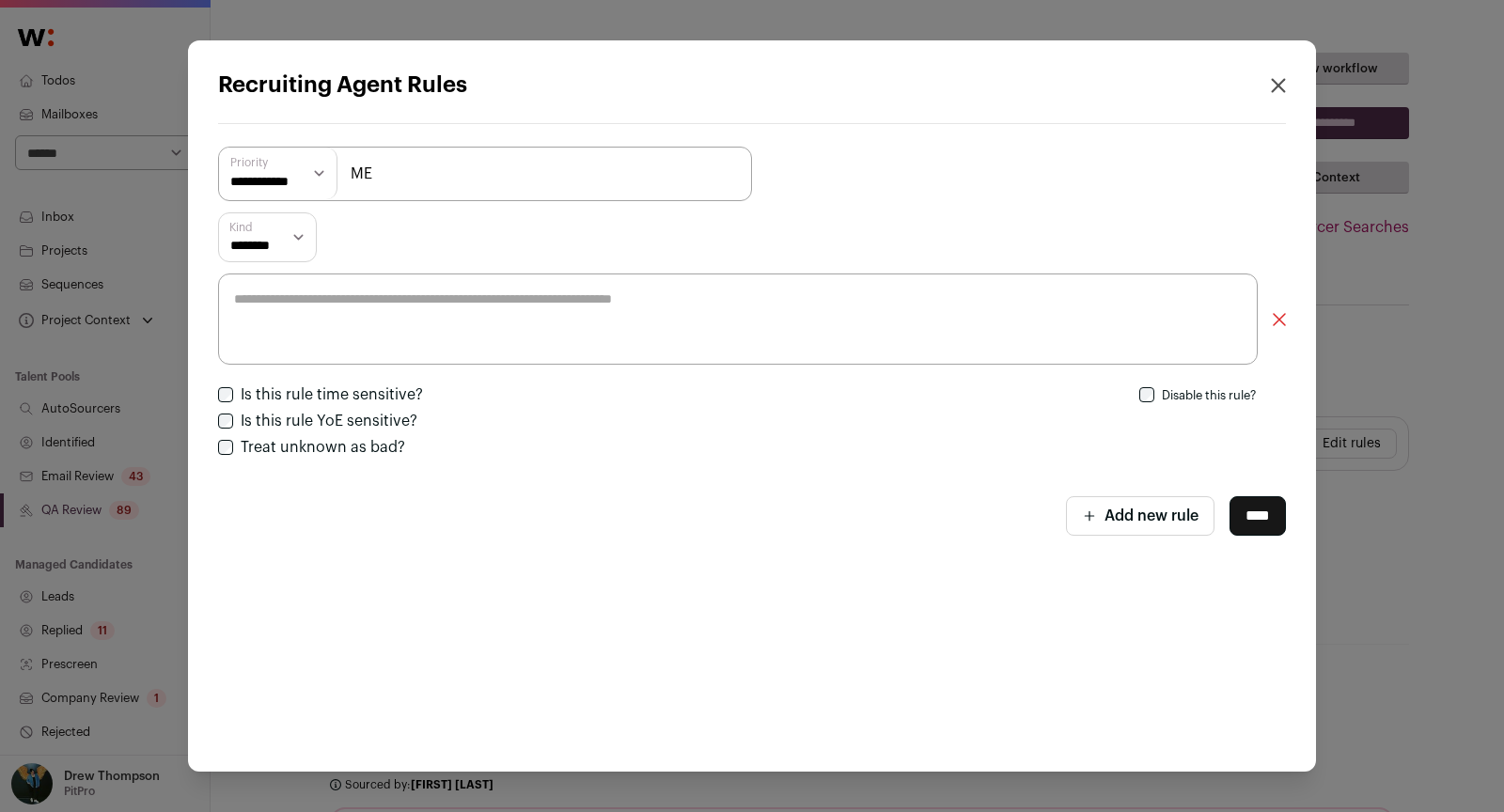 type on "ME" 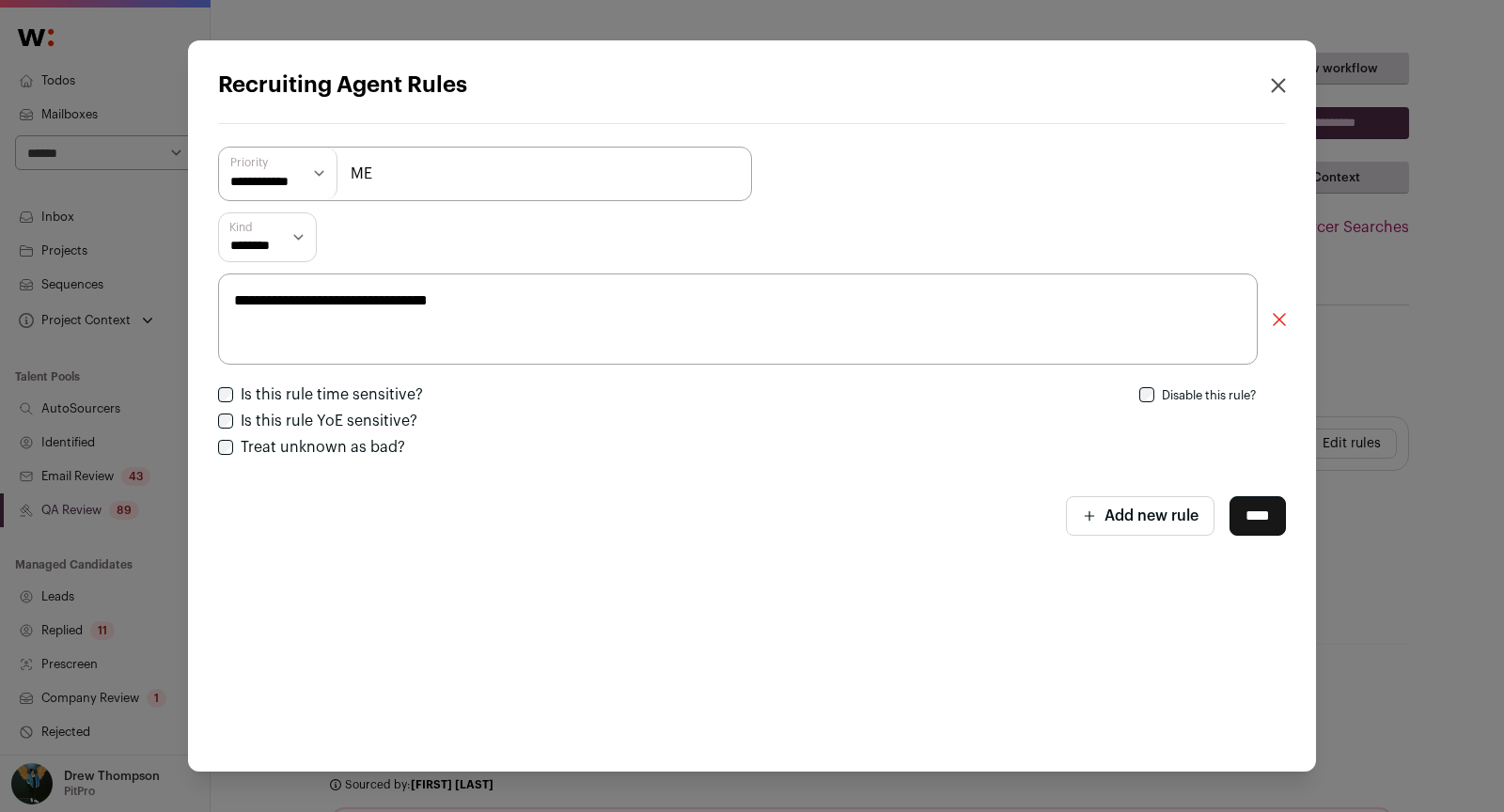 type on "**********" 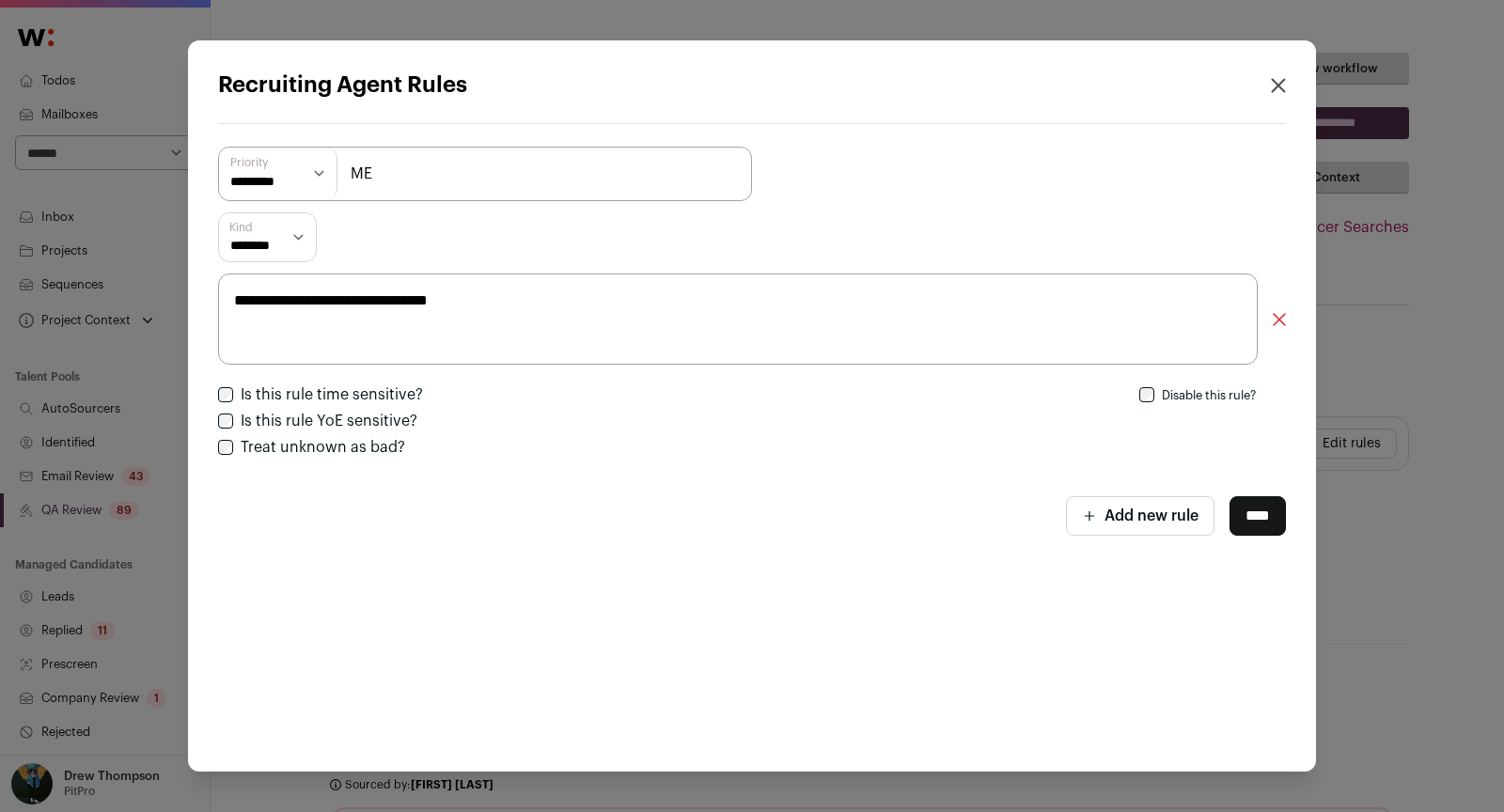 click on "****" at bounding box center [1258, 516] 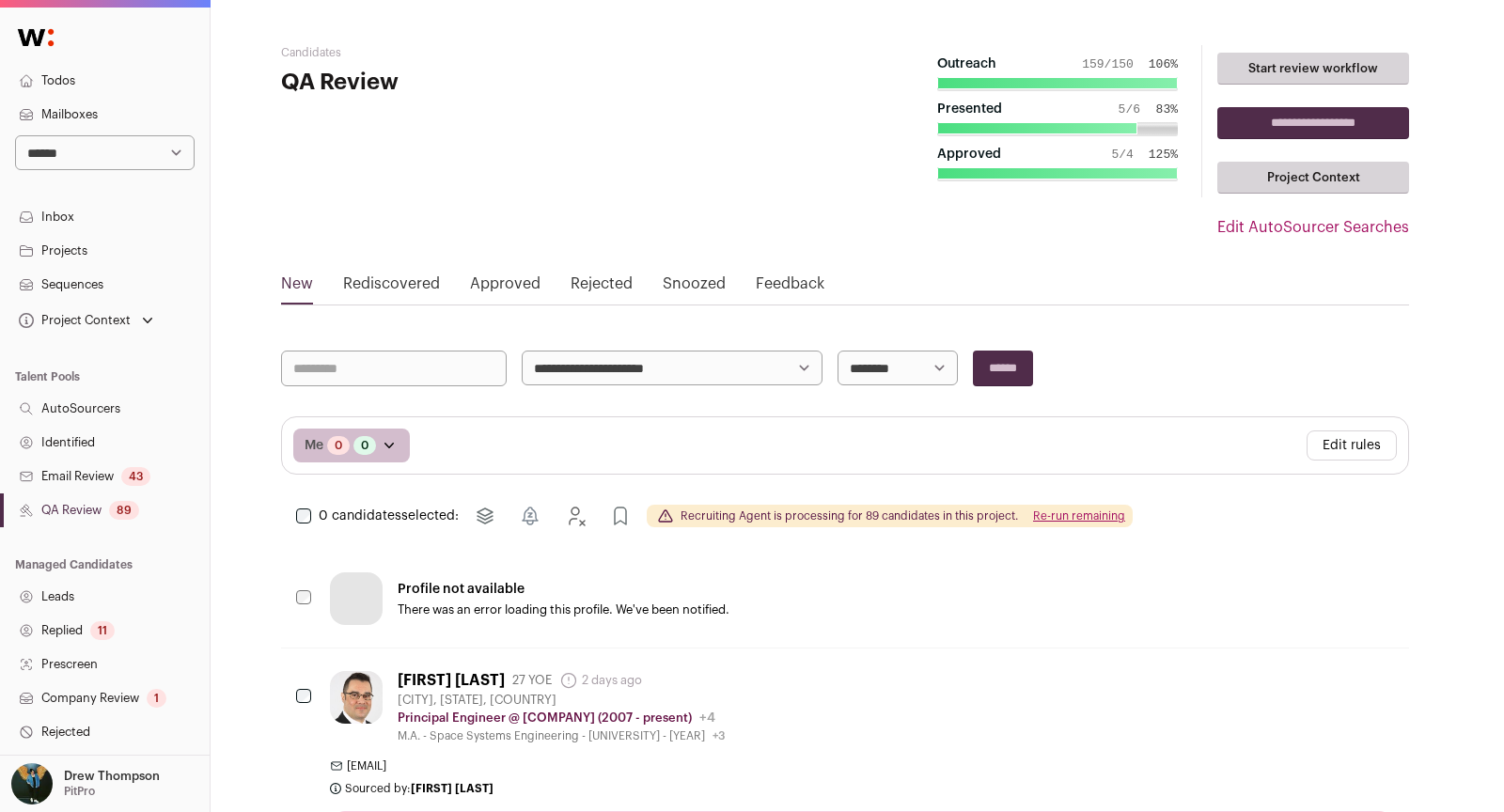 click on "Edit rules" at bounding box center [1352, 445] 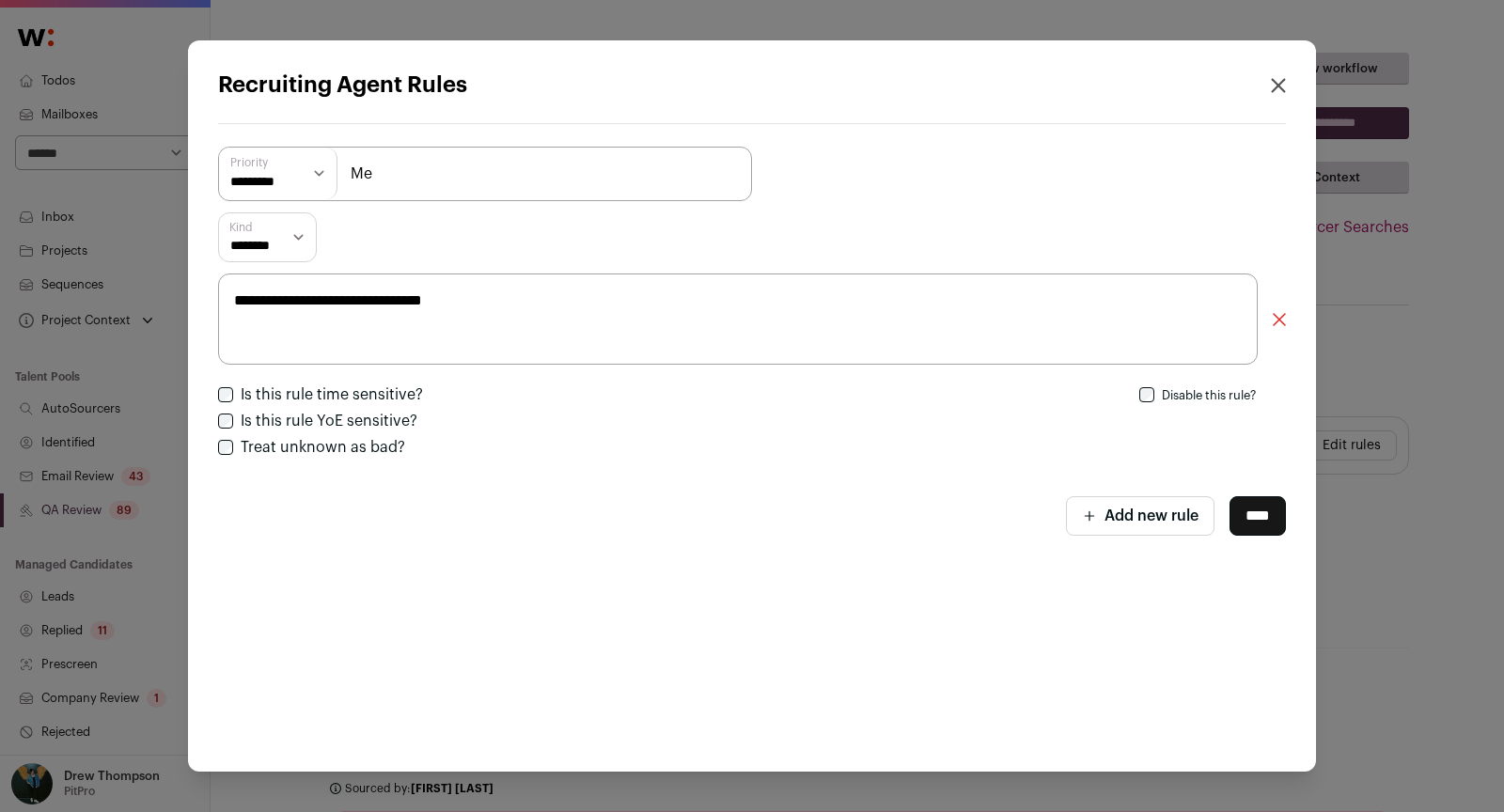 click on "Add new rule" at bounding box center (1140, 516) 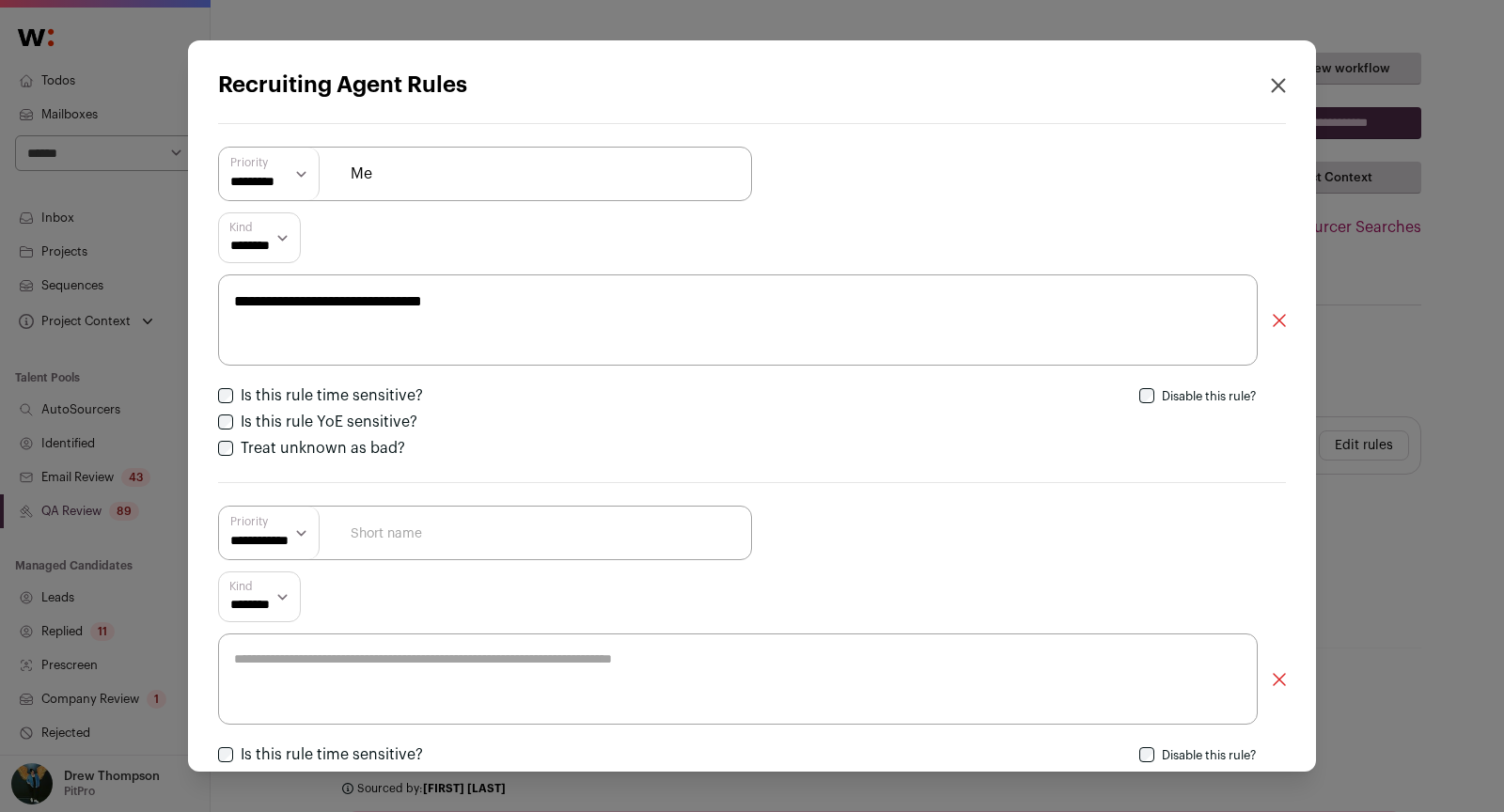 click on "Me" at bounding box center [485, 174] 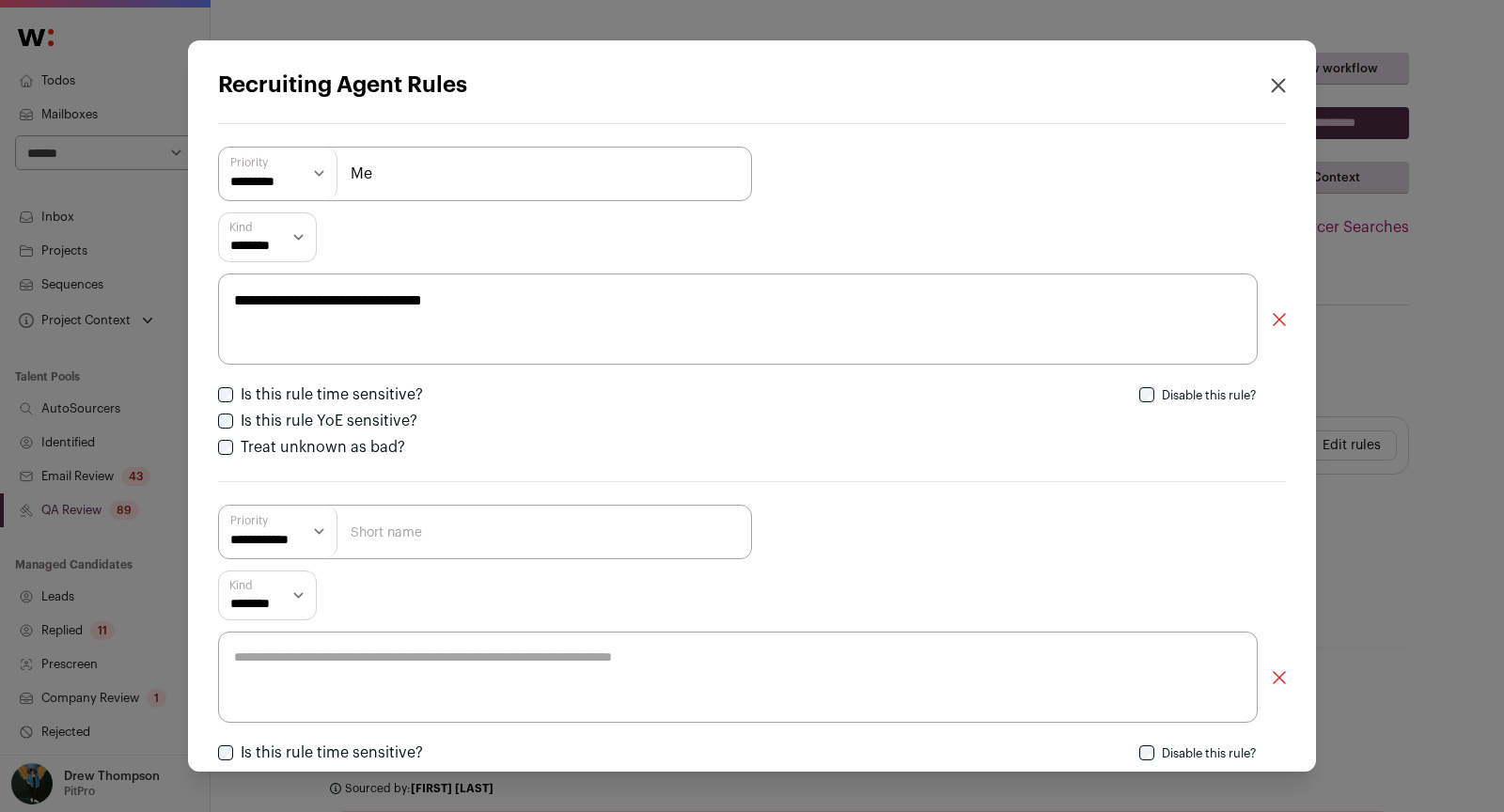 scroll, scrollTop: 0, scrollLeft: 12, axis: horizontal 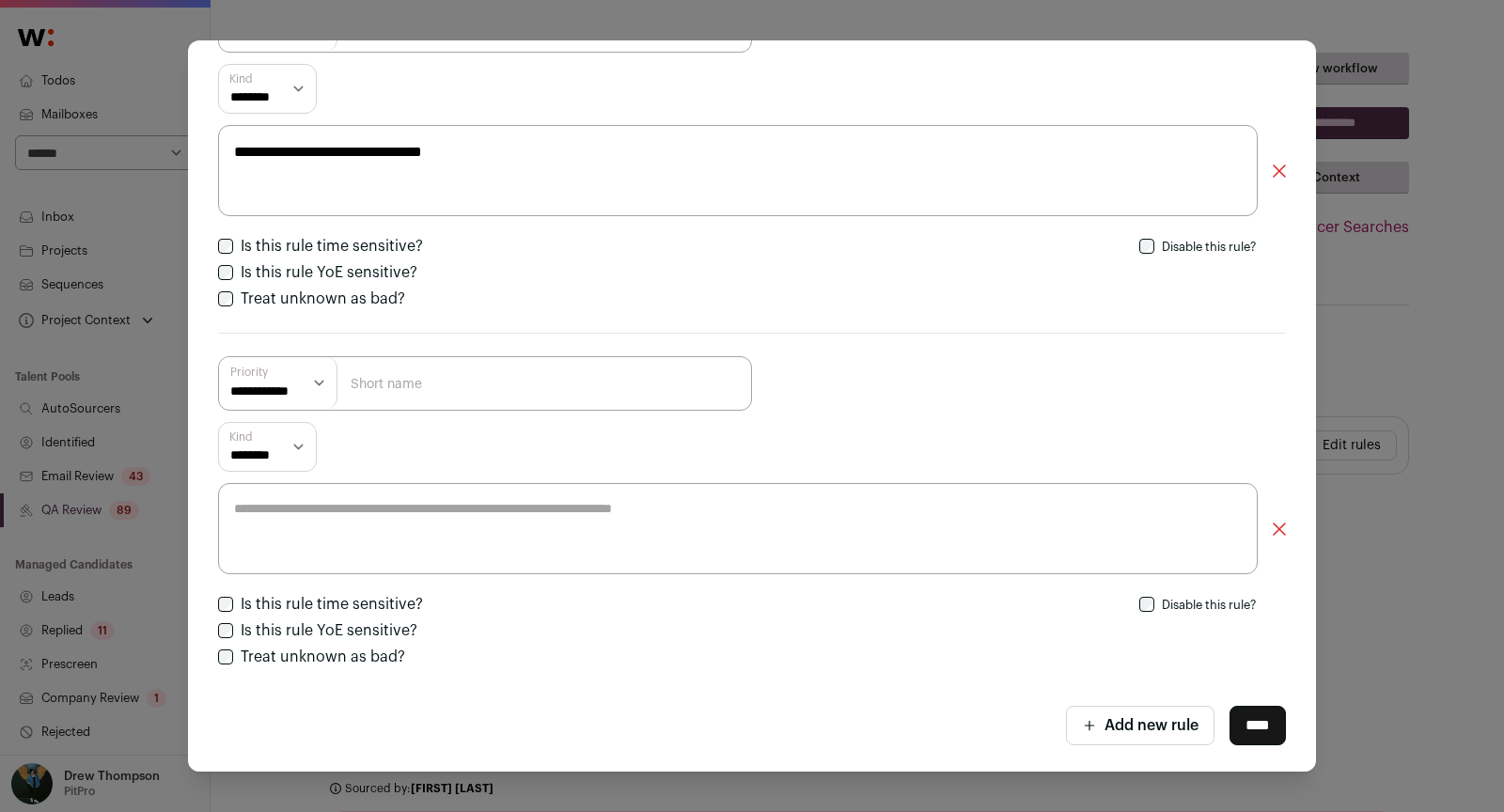 type on "ME" 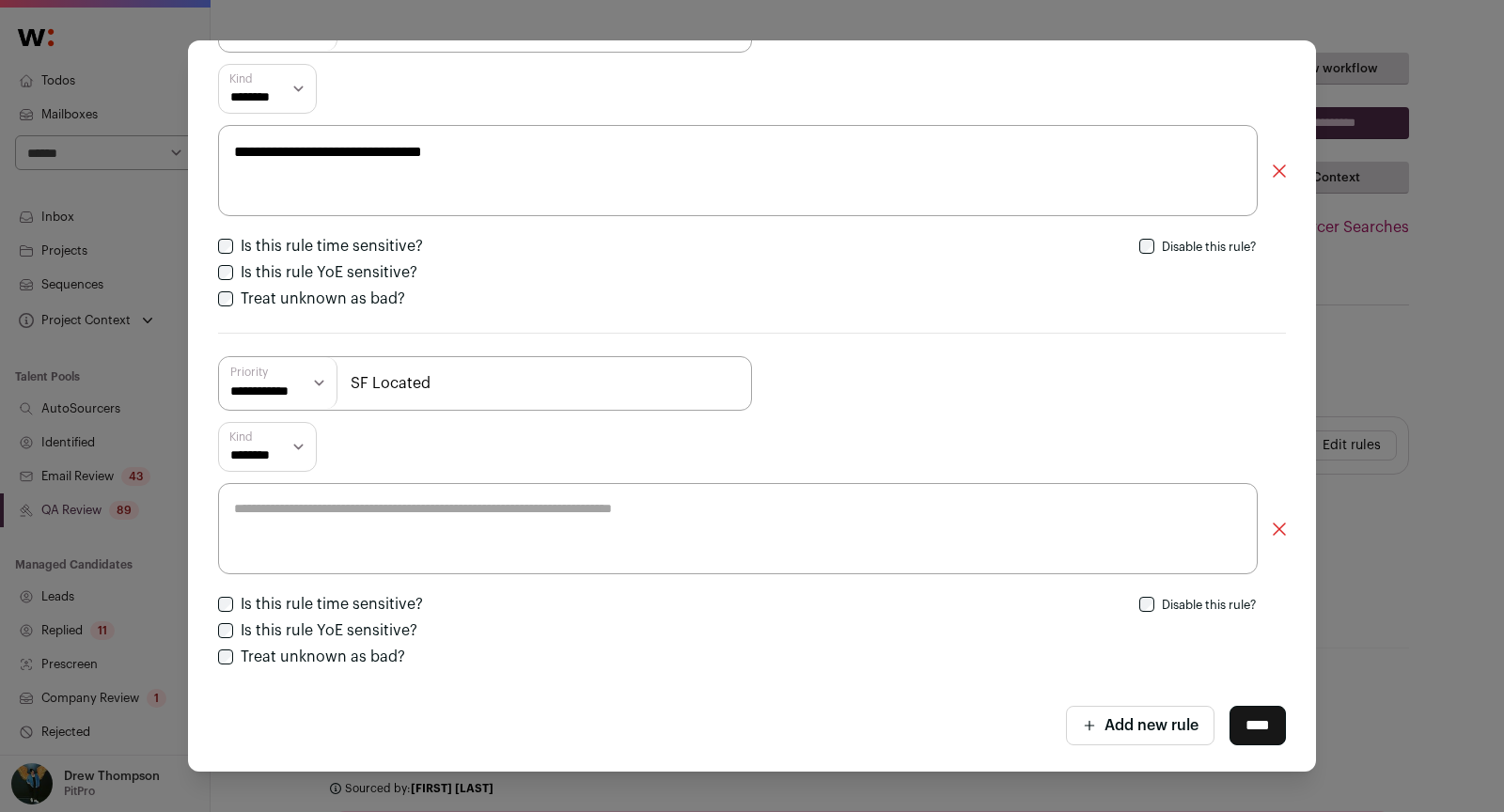 type on "SF Located" 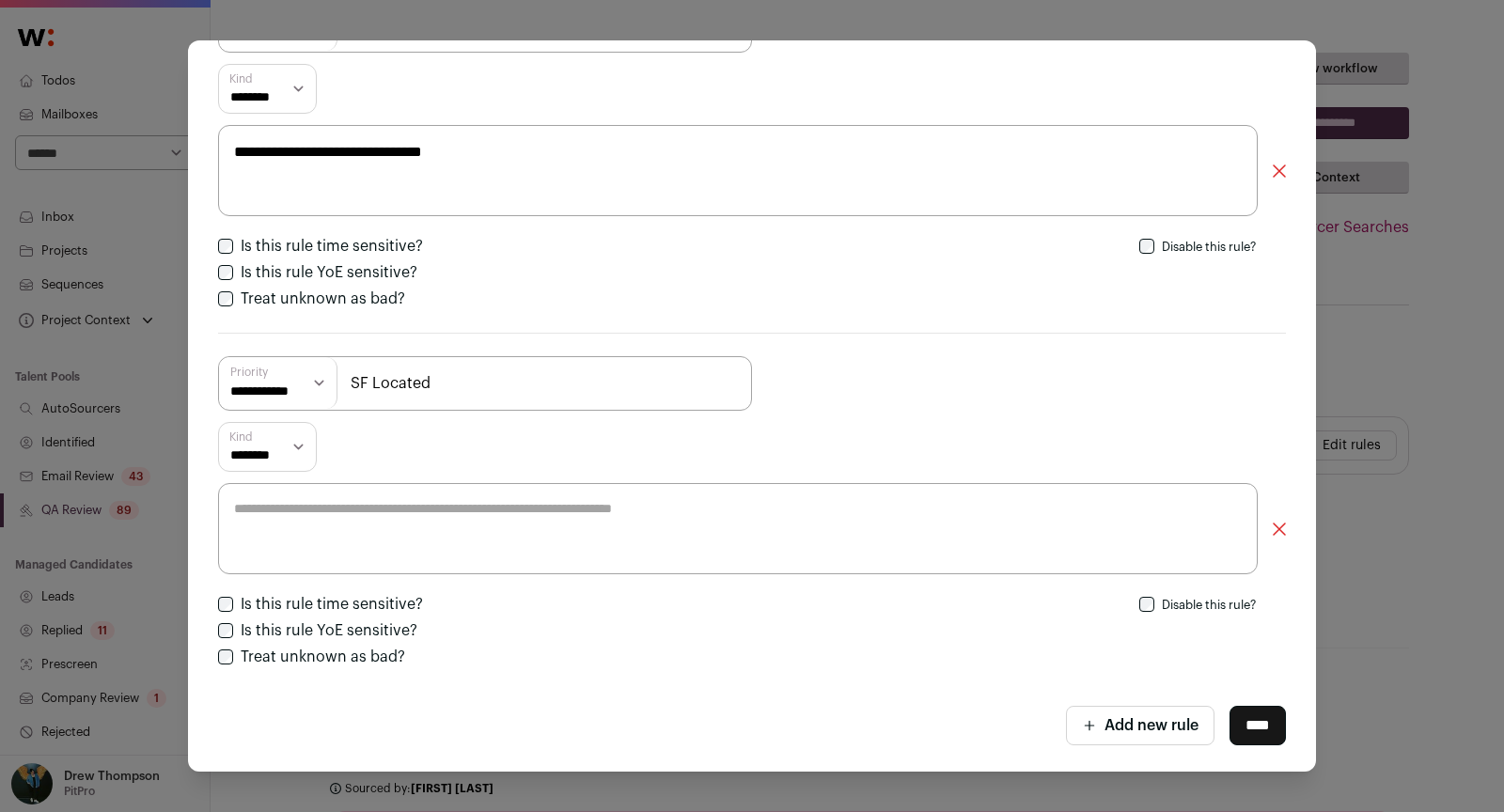 click on "**********" at bounding box center (278, 383) 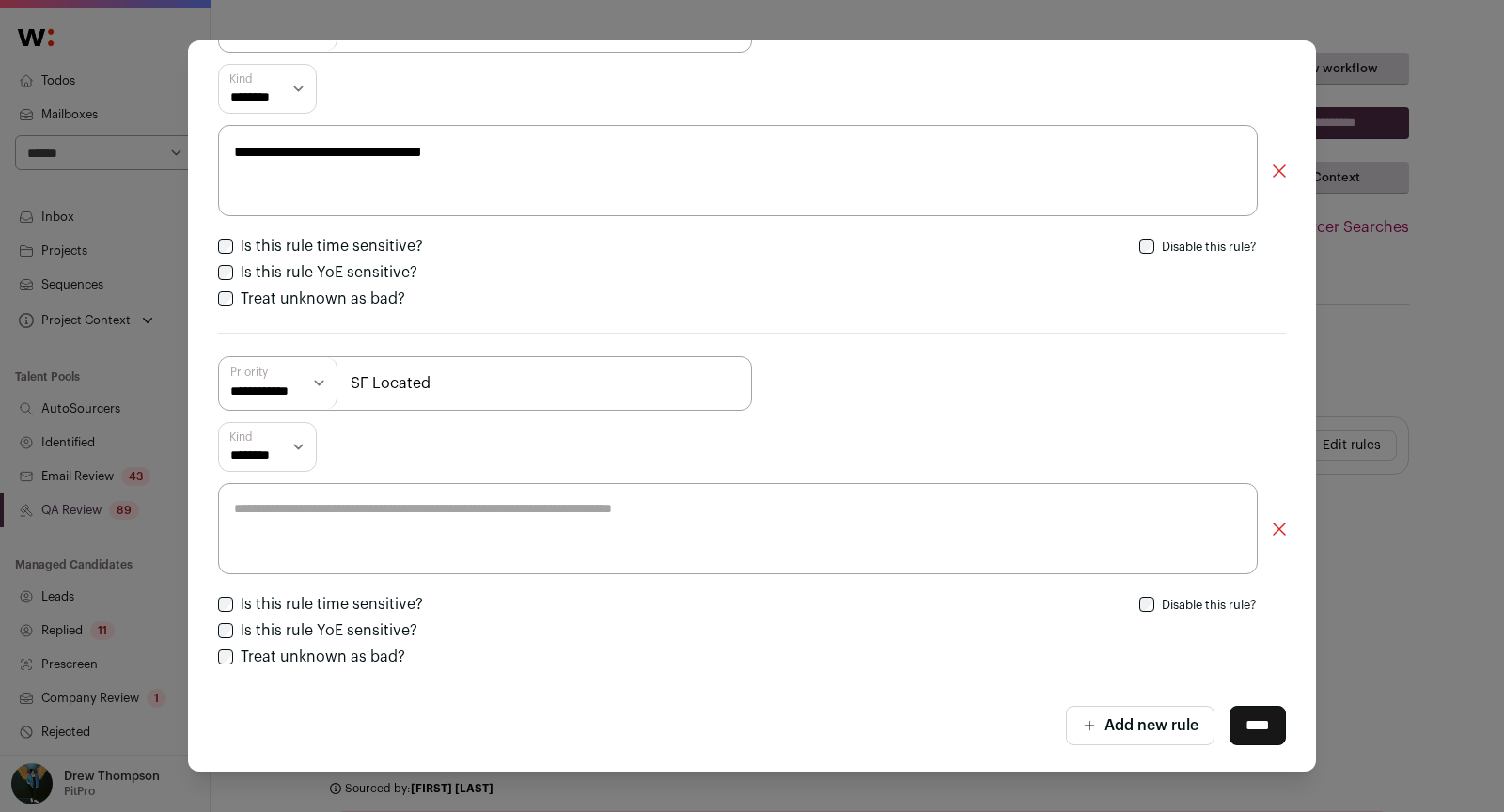select on "*********" 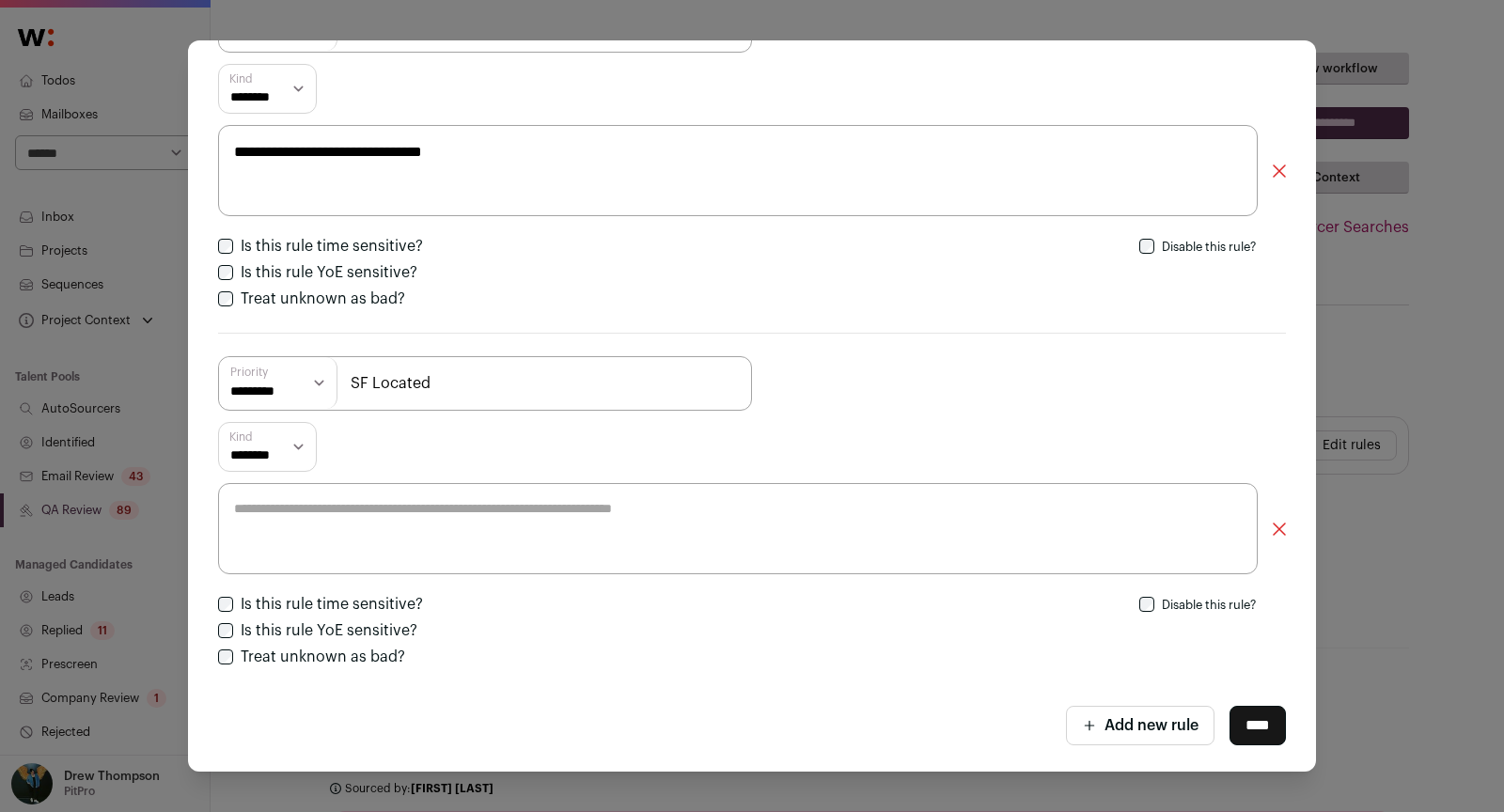 click at bounding box center (738, 528) 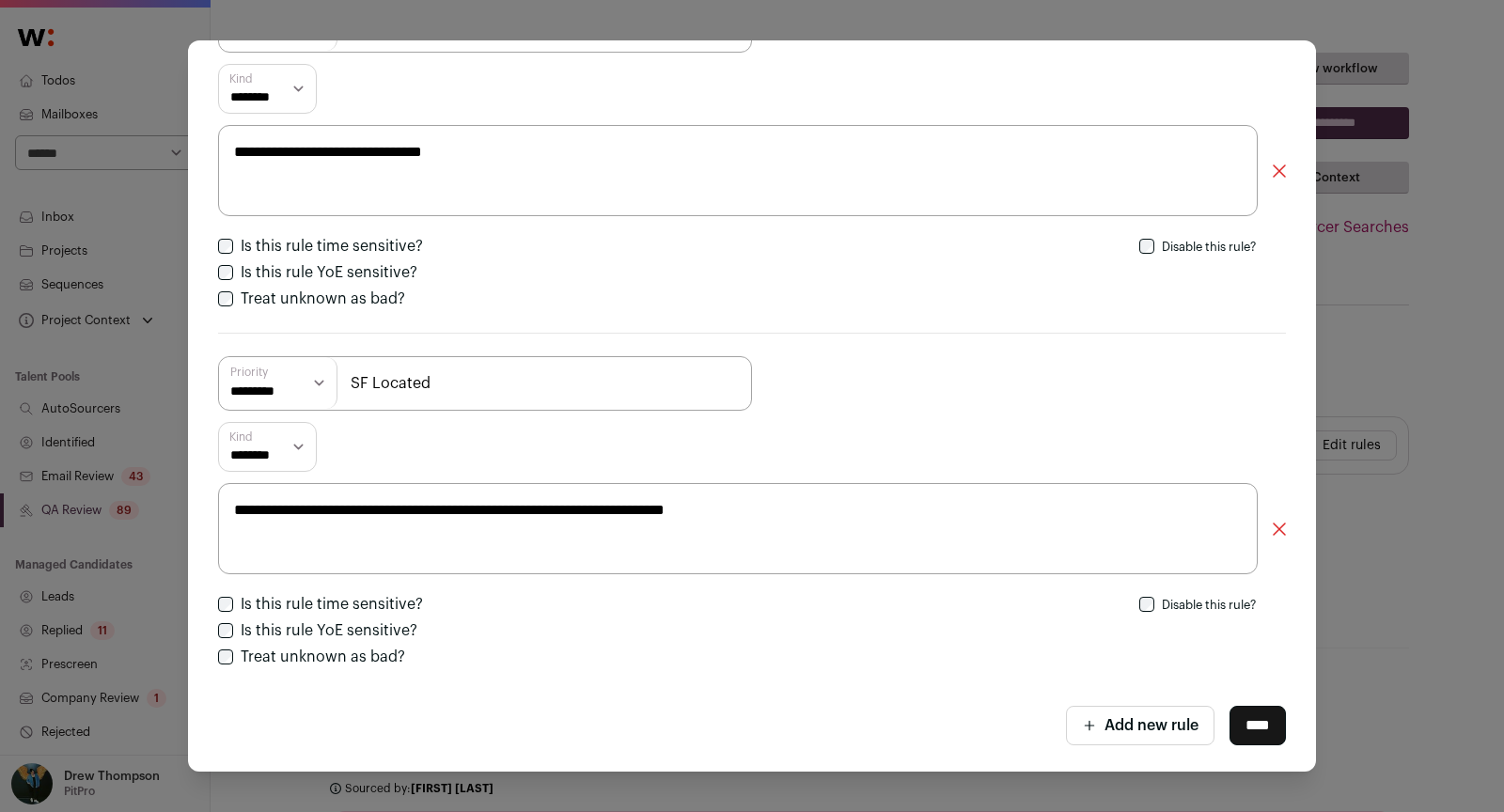 type on "**********" 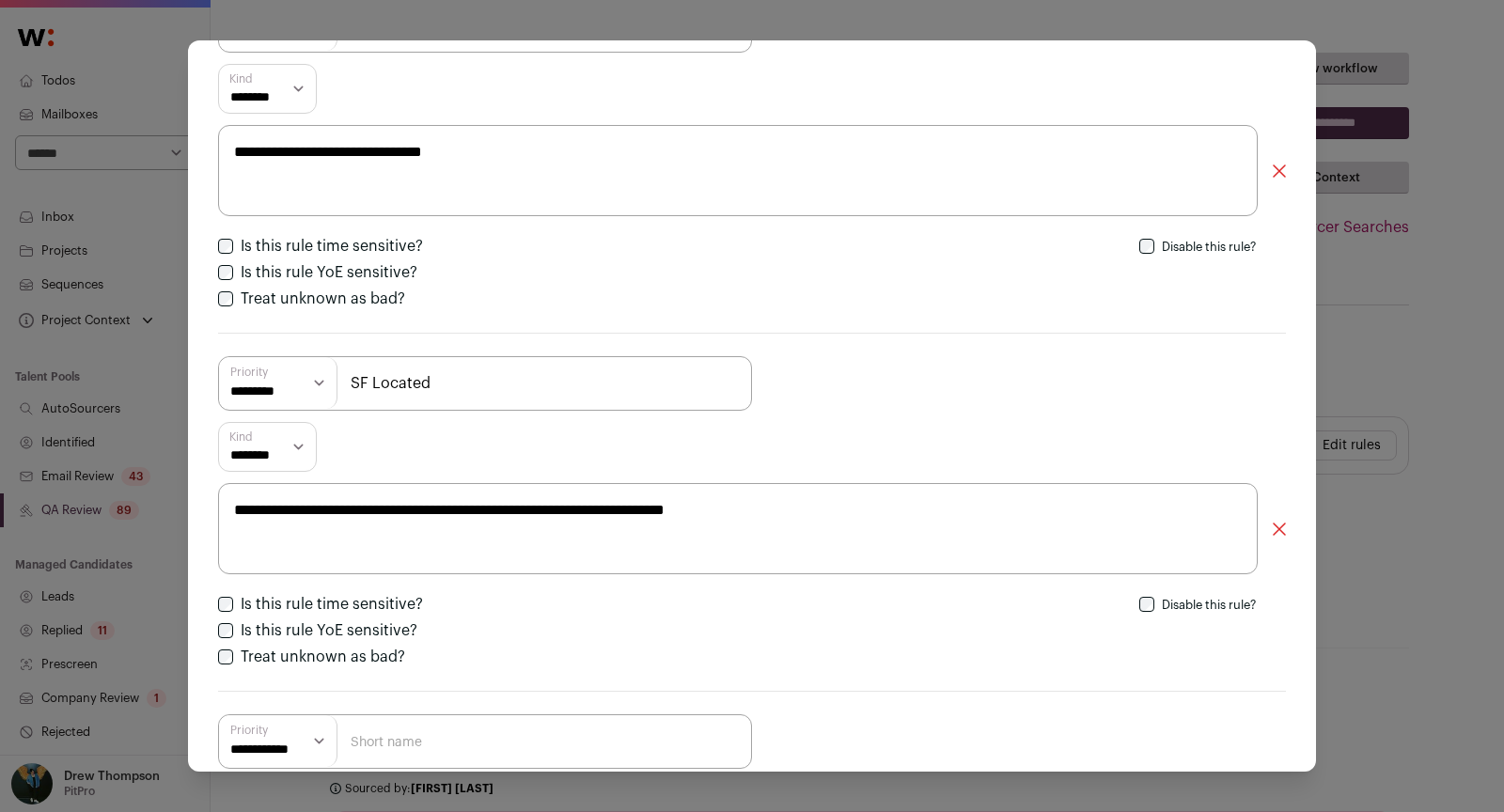scroll, scrollTop: 304, scrollLeft: 0, axis: vertical 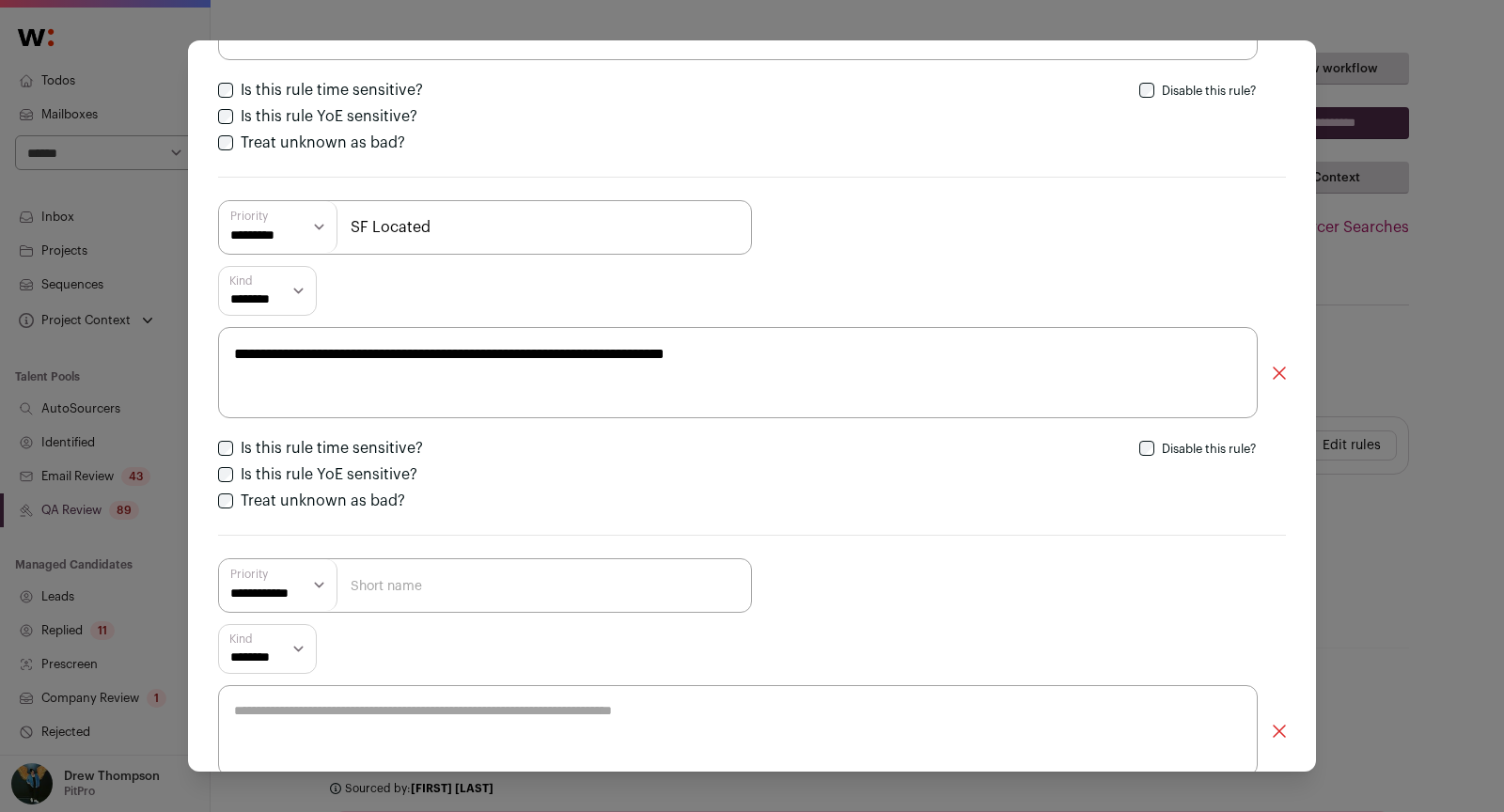 click at bounding box center (738, 730) 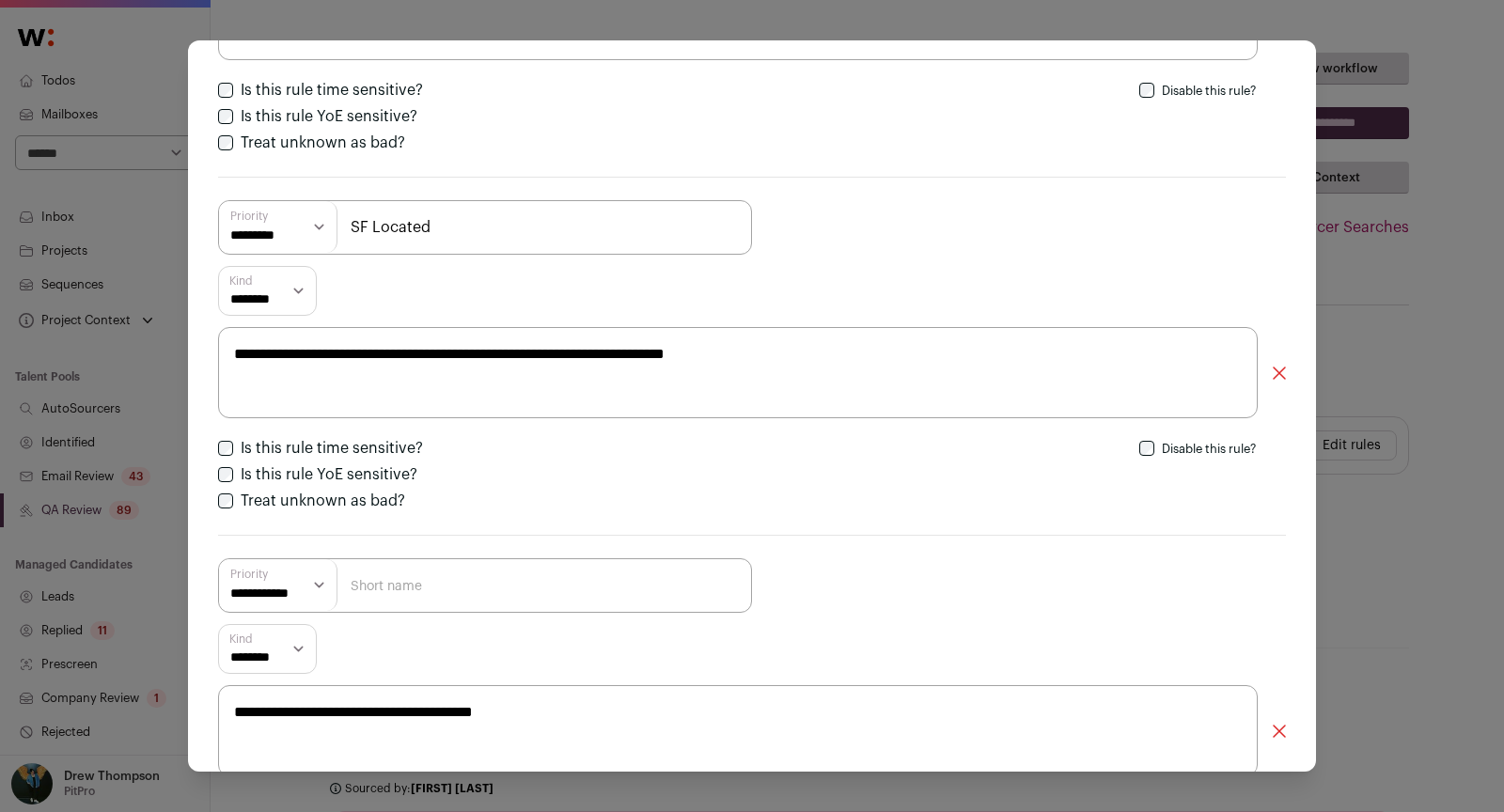 type on "**********" 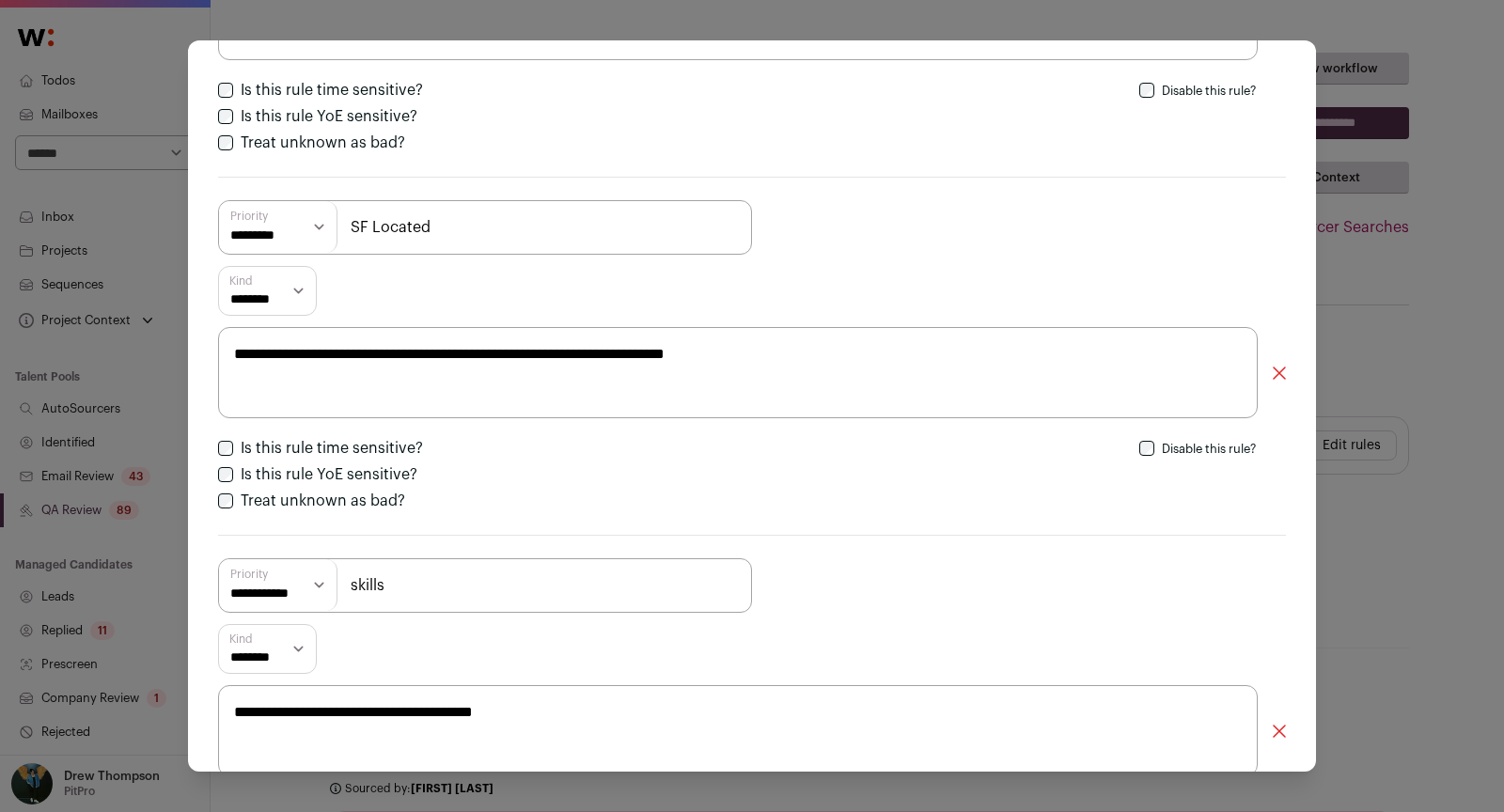 type on "skills" 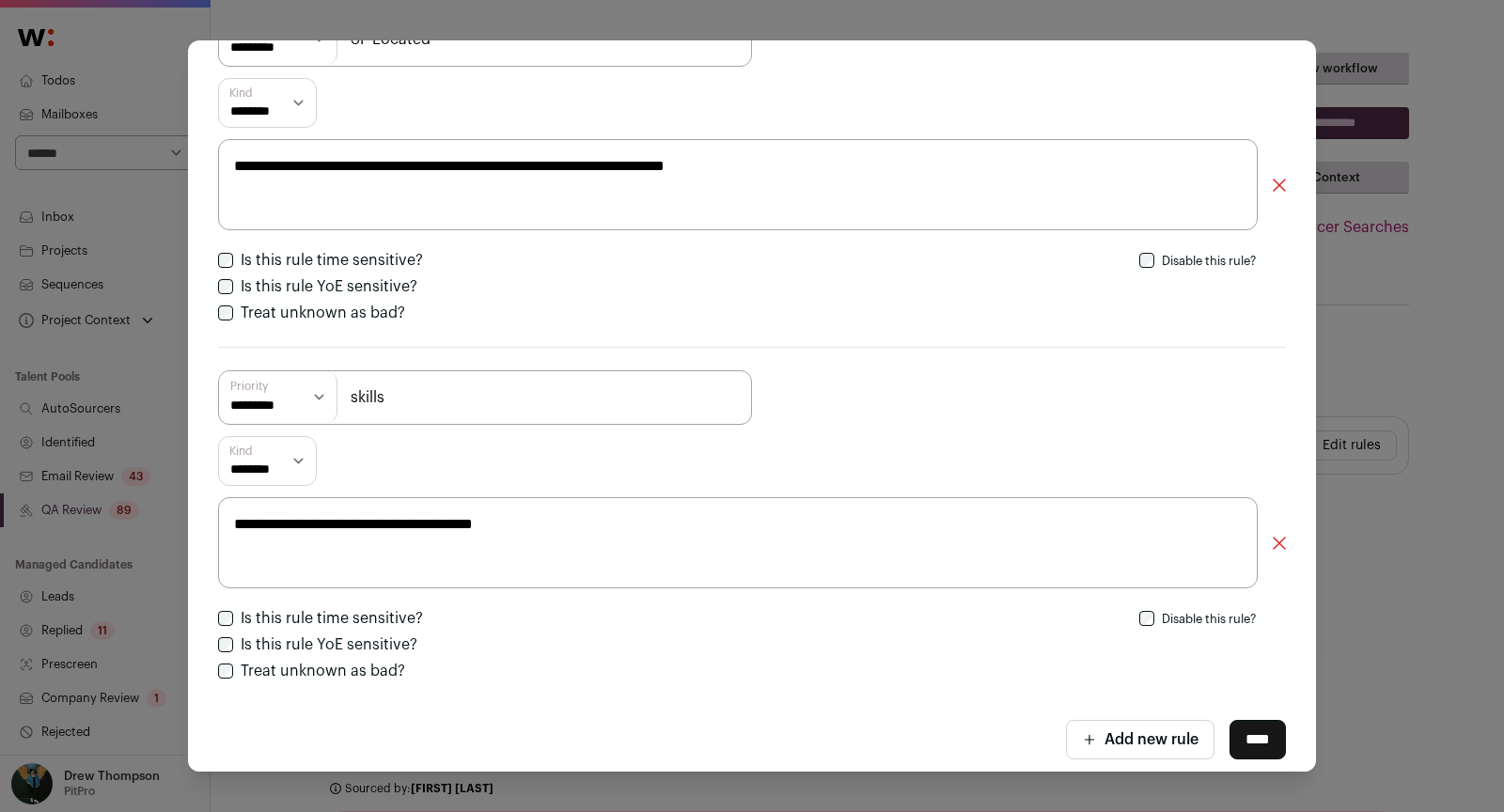 scroll, scrollTop: 506, scrollLeft: 0, axis: vertical 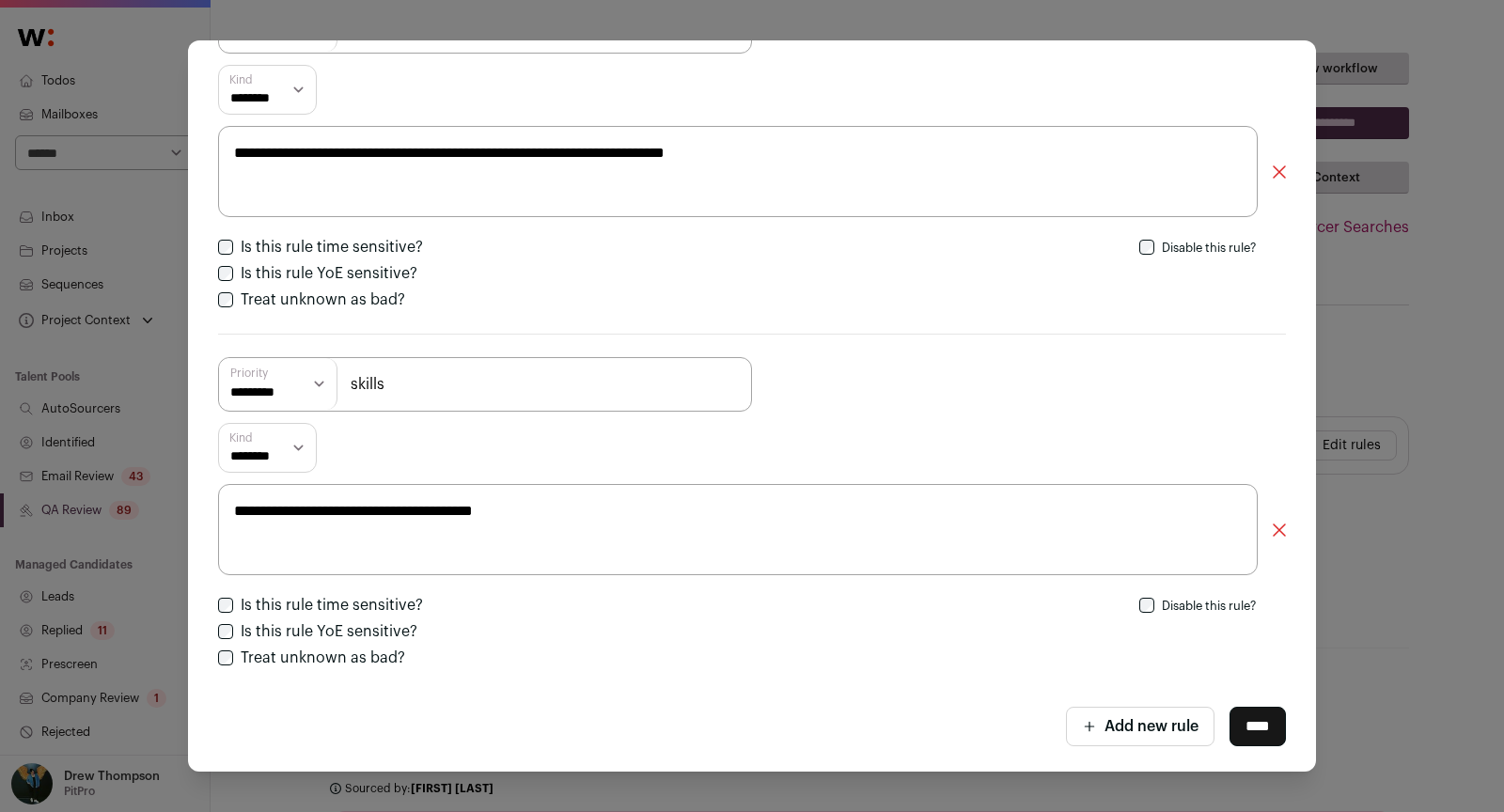 click on "Add new rule" at bounding box center [1140, 726] 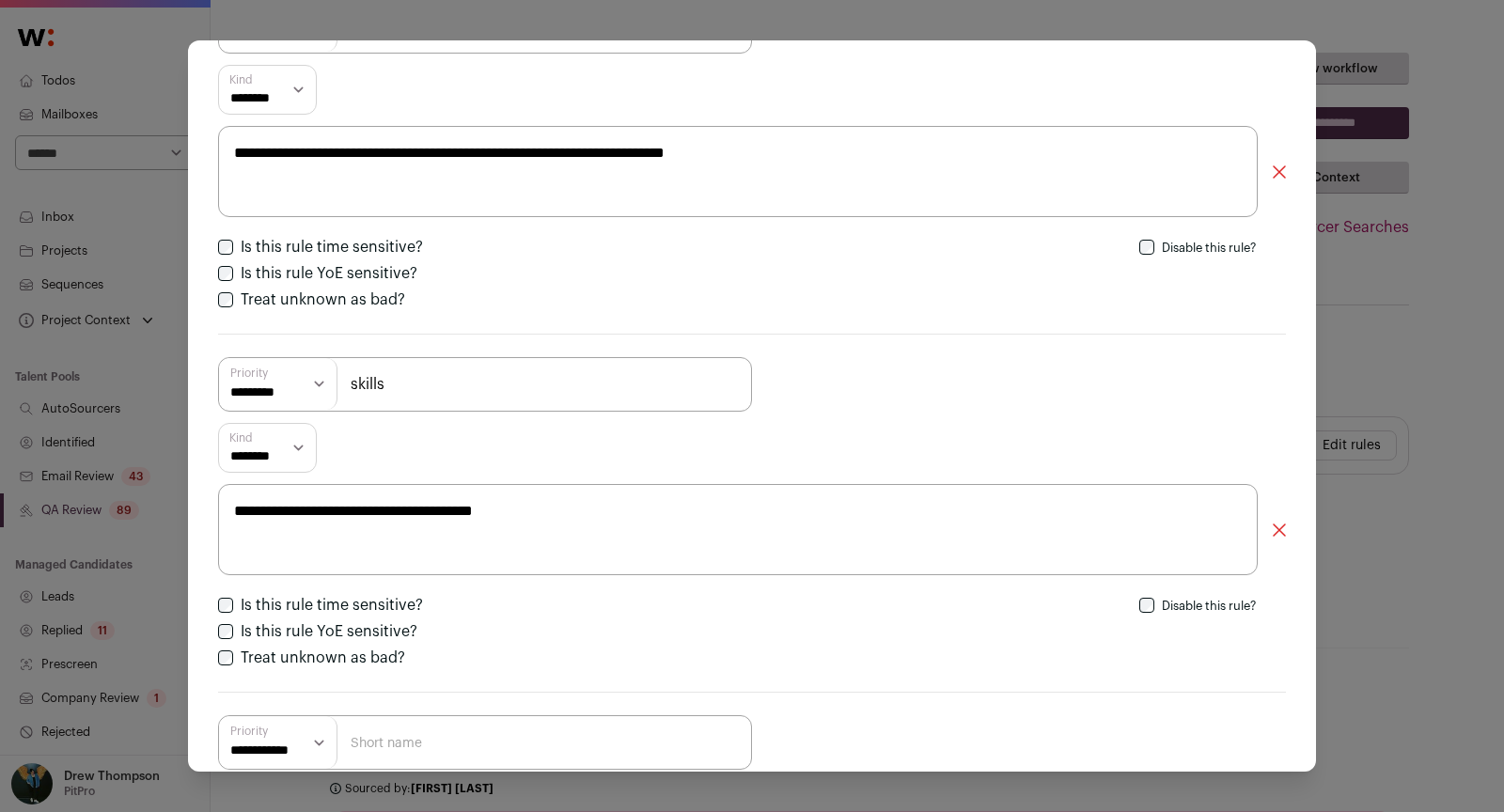 scroll, scrollTop: 662, scrollLeft: 0, axis: vertical 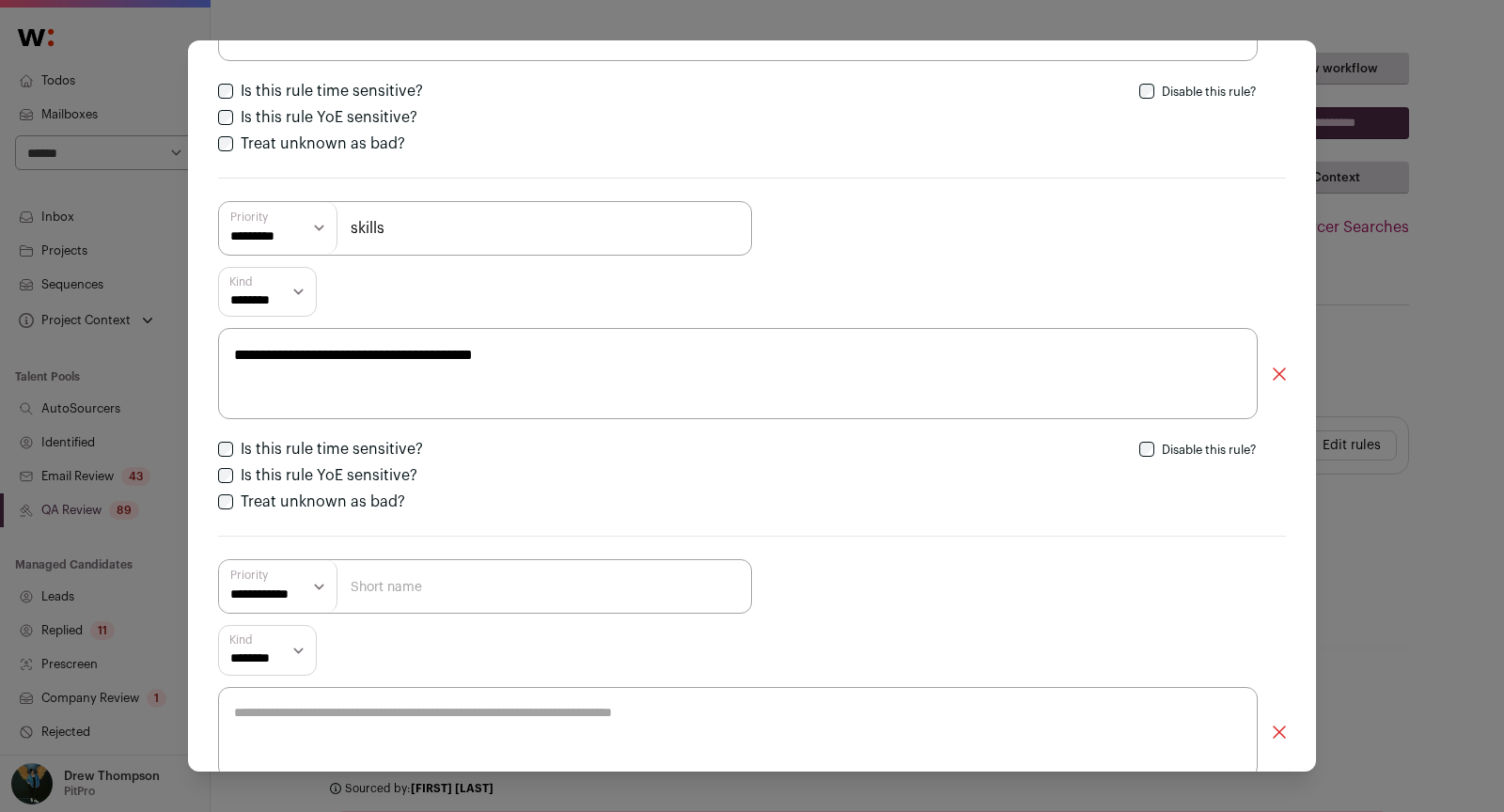 click at bounding box center [738, 732] 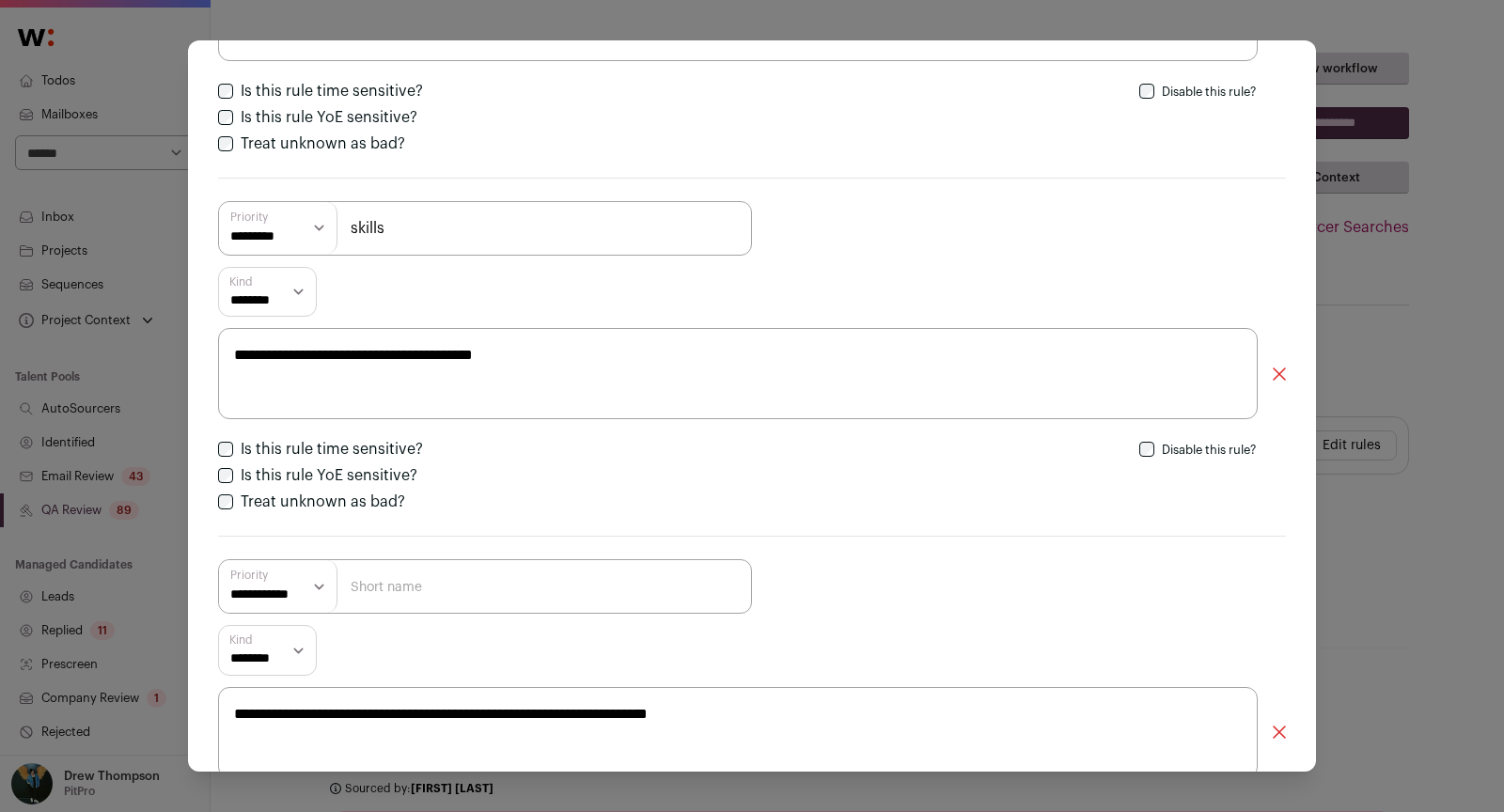 type on "**********" 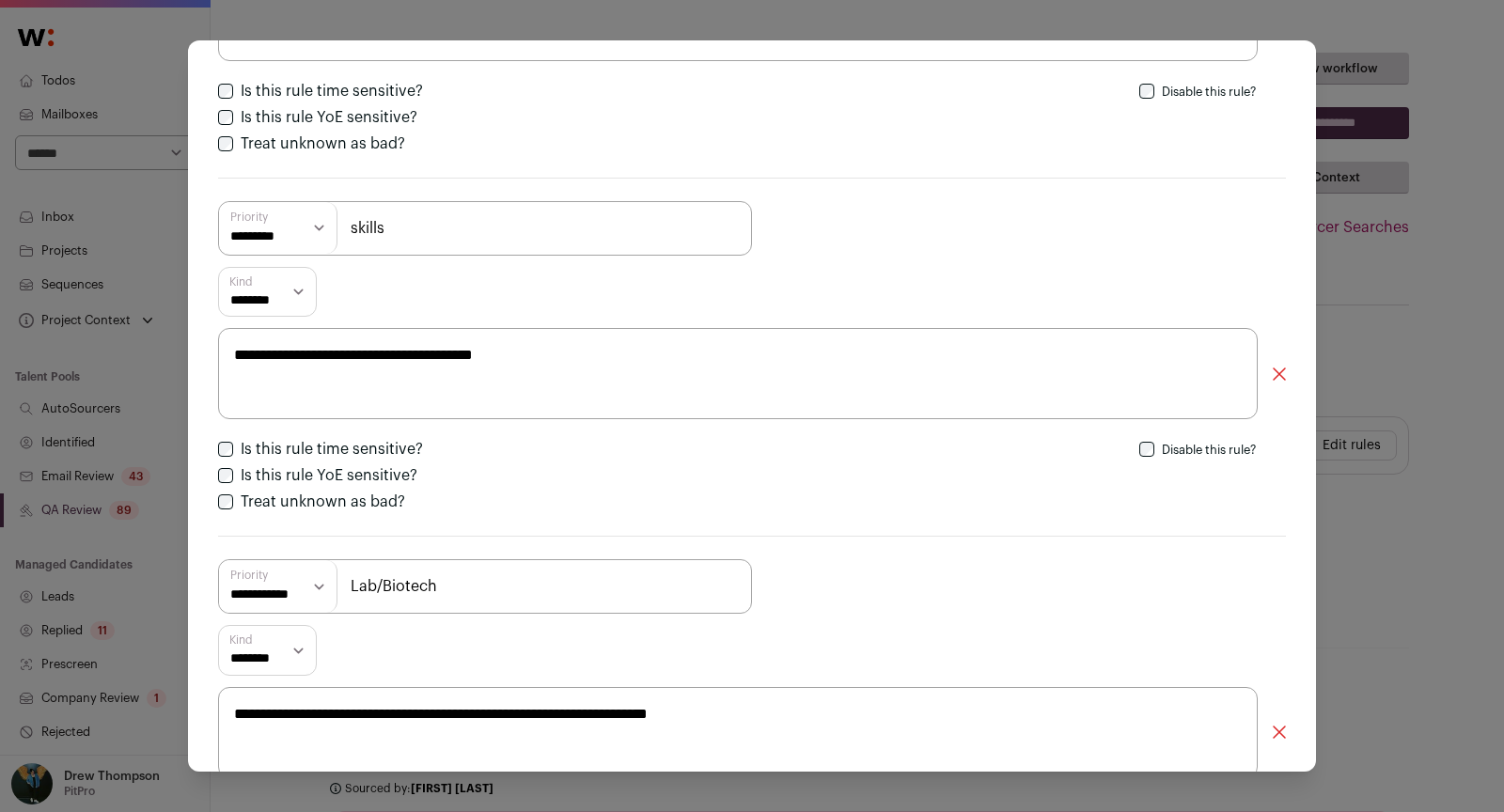 type on "Lab/Biotech" 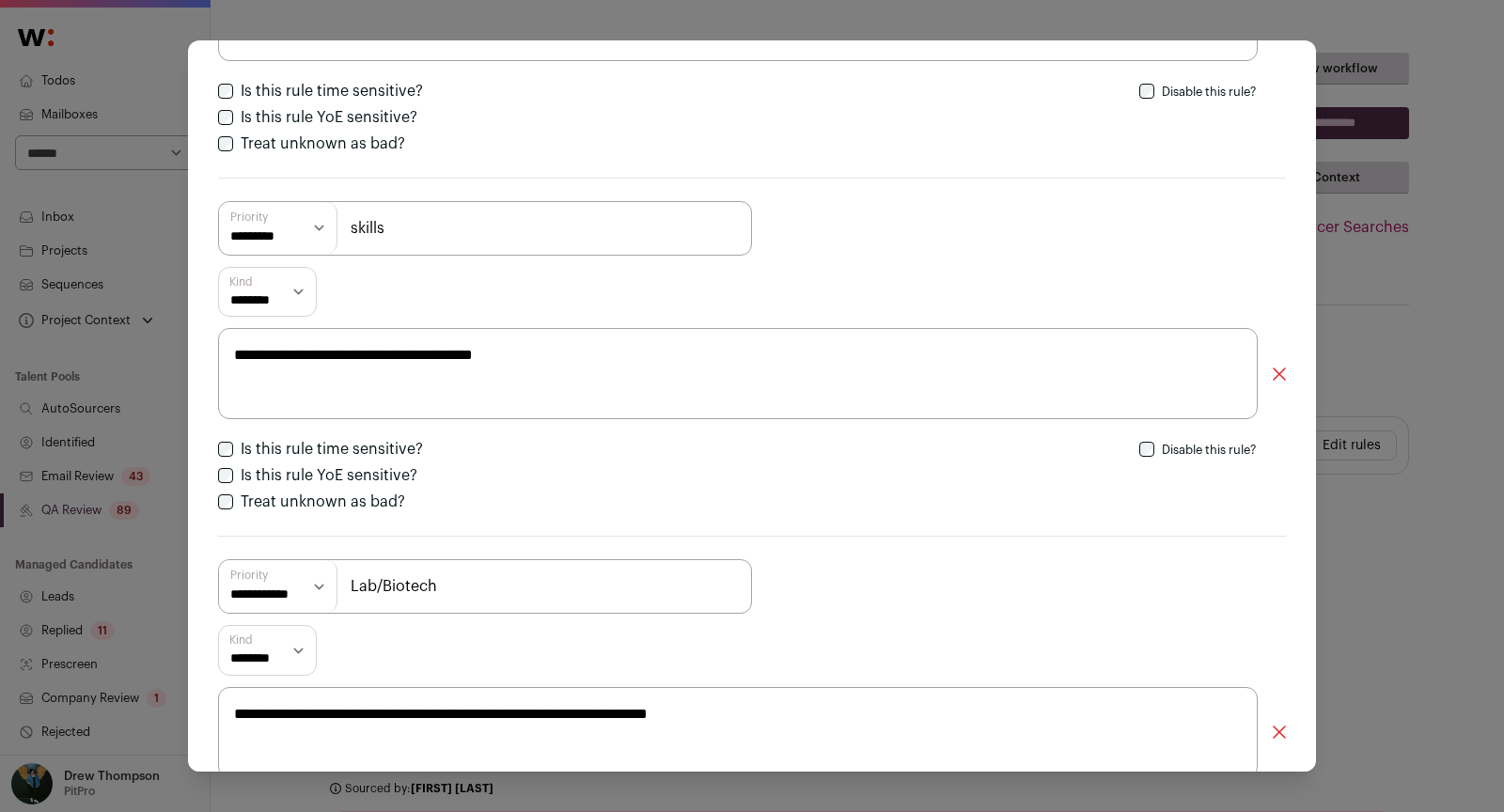 click on "**********" at bounding box center (278, 586) 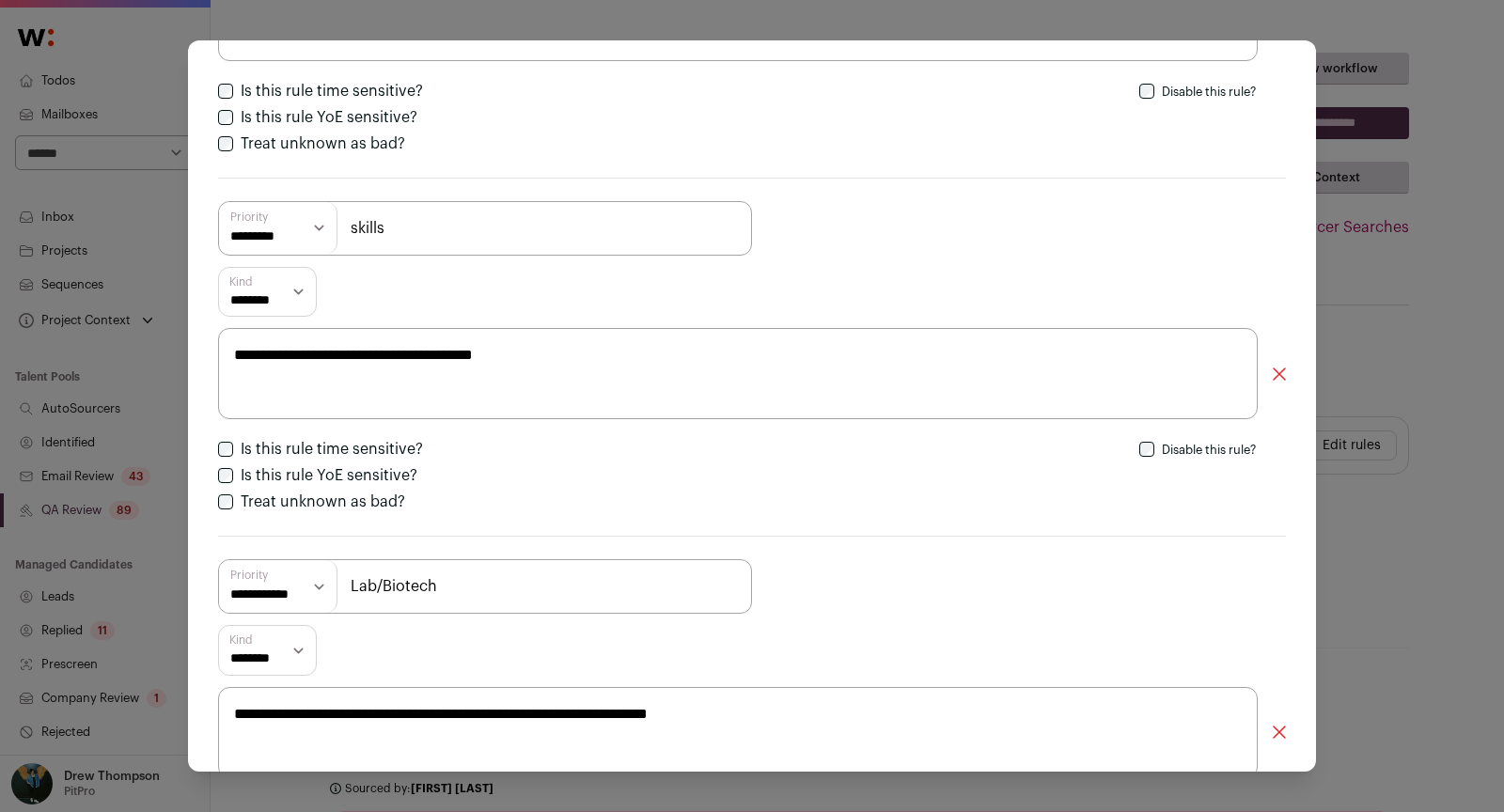 select on "*********" 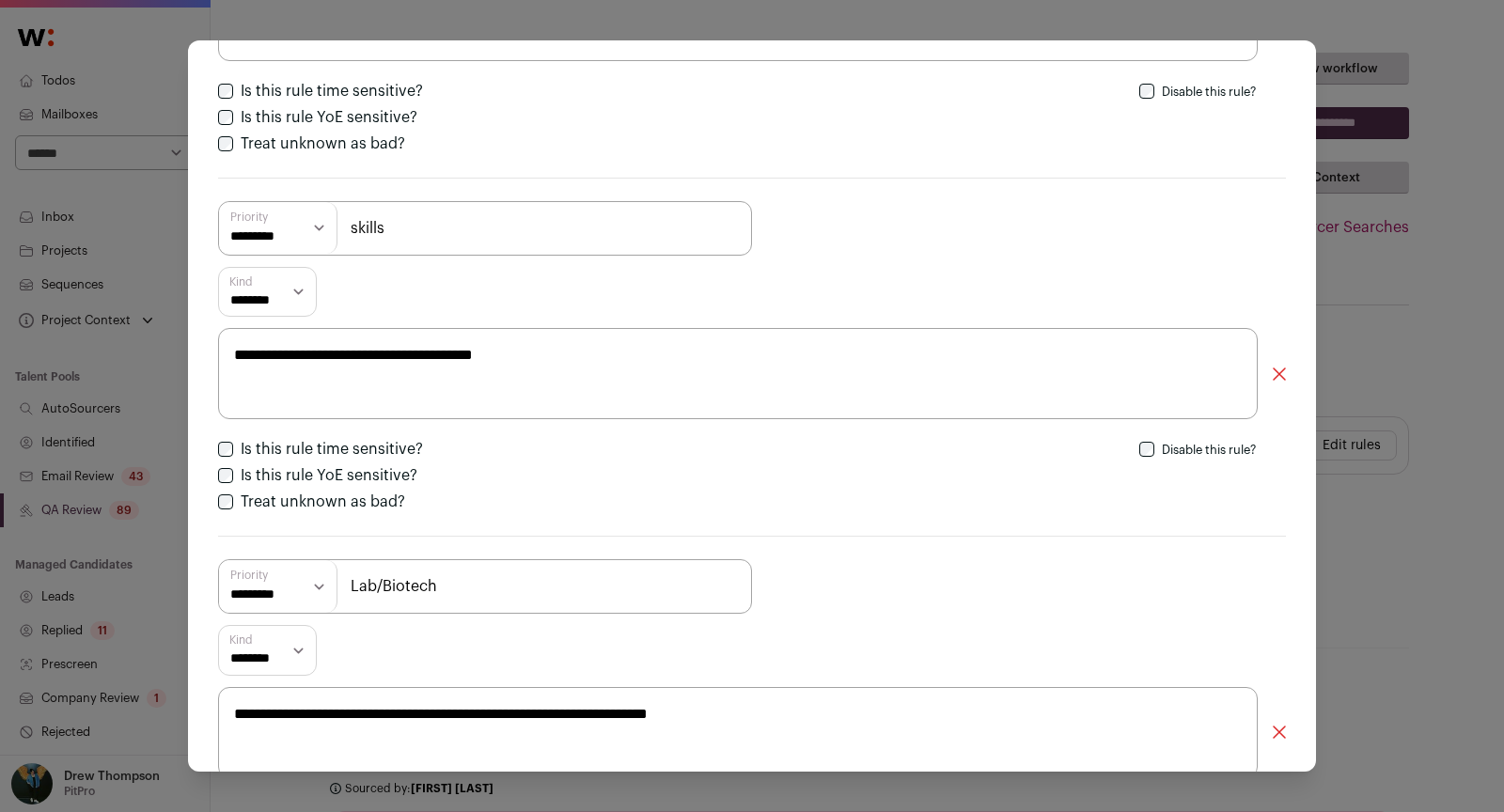 click on "**********" at bounding box center [278, 227] 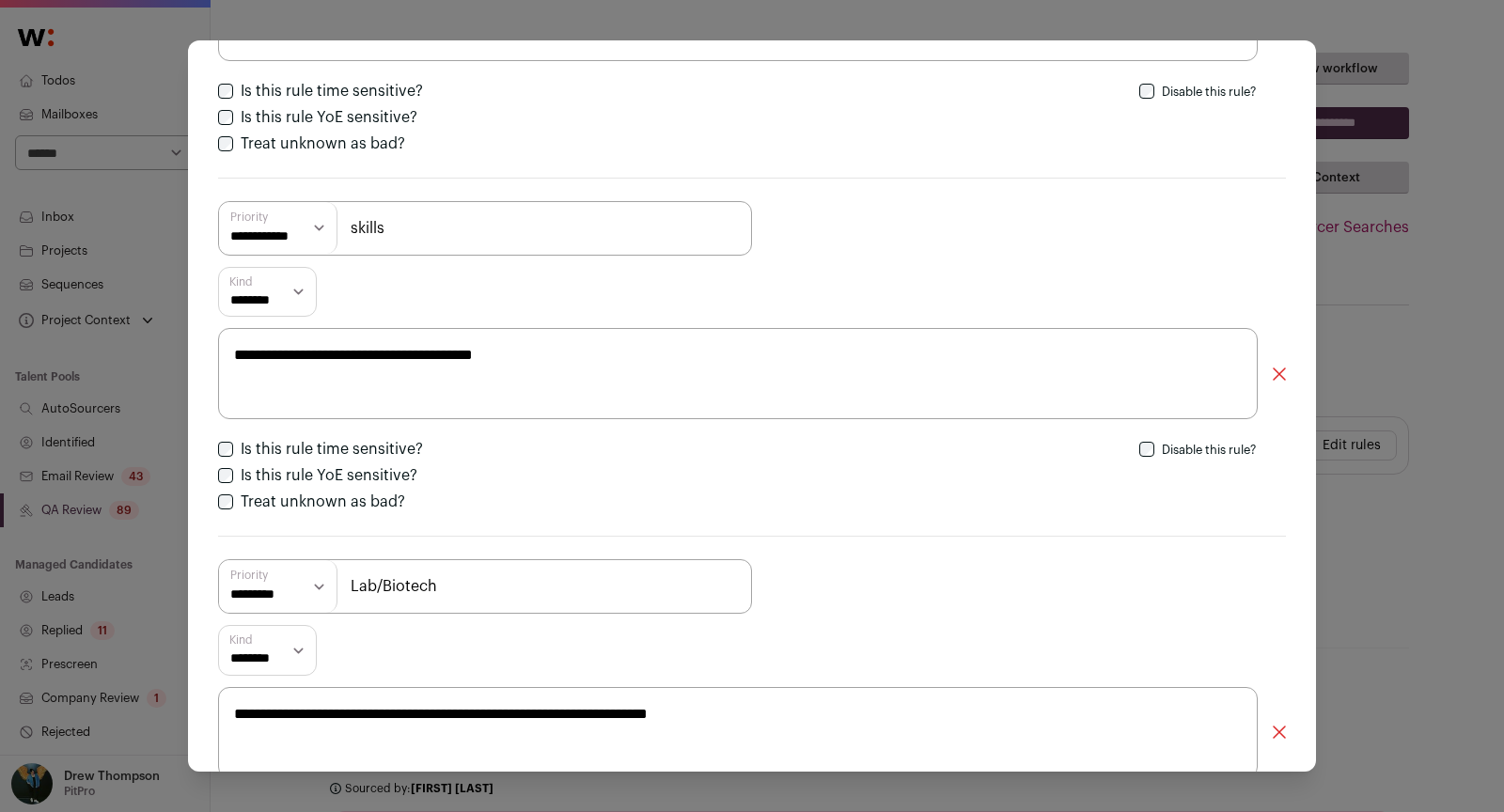 scroll, scrollTop: 862, scrollLeft: 0, axis: vertical 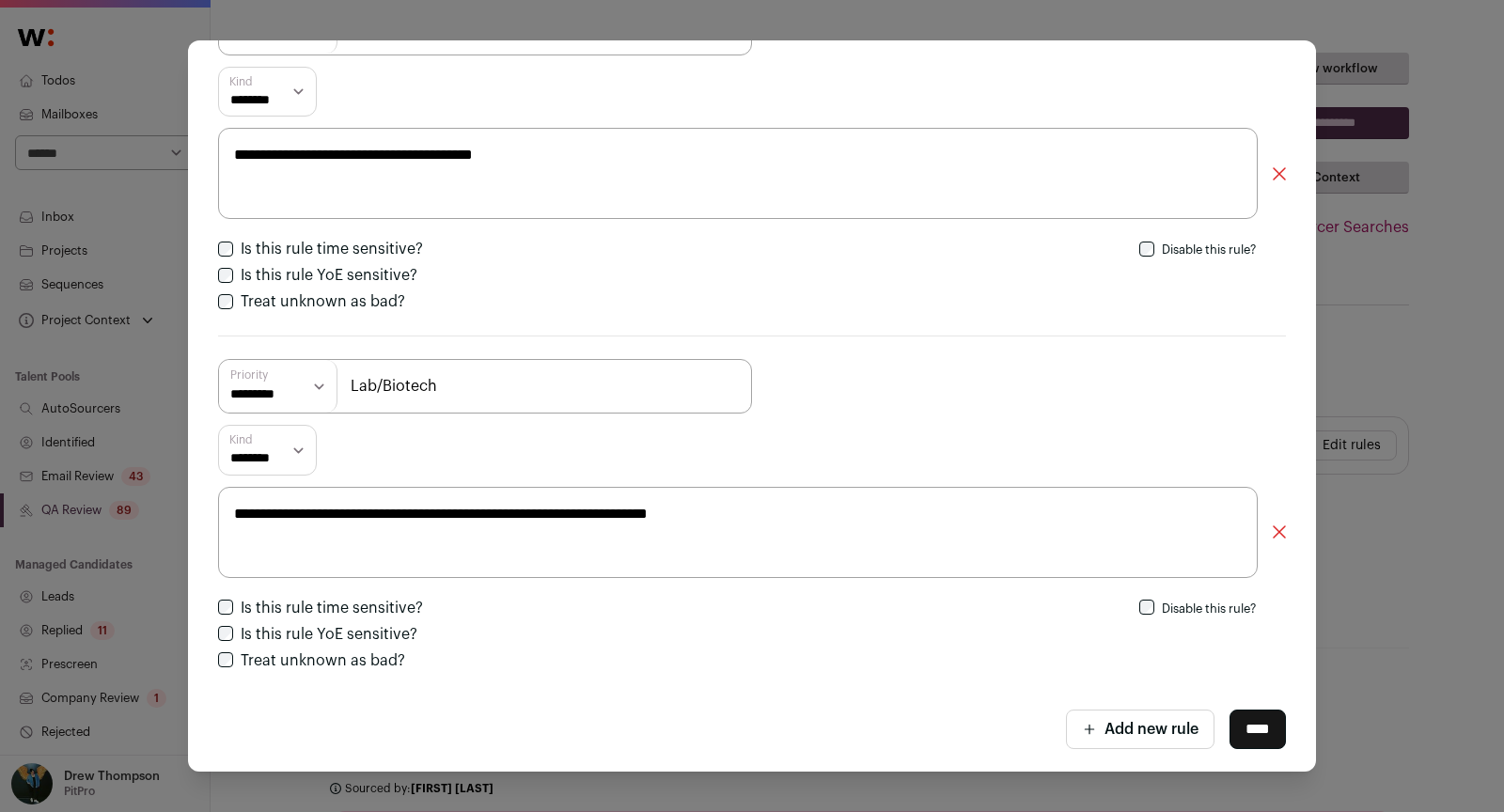click on "****" at bounding box center [1258, 729] 